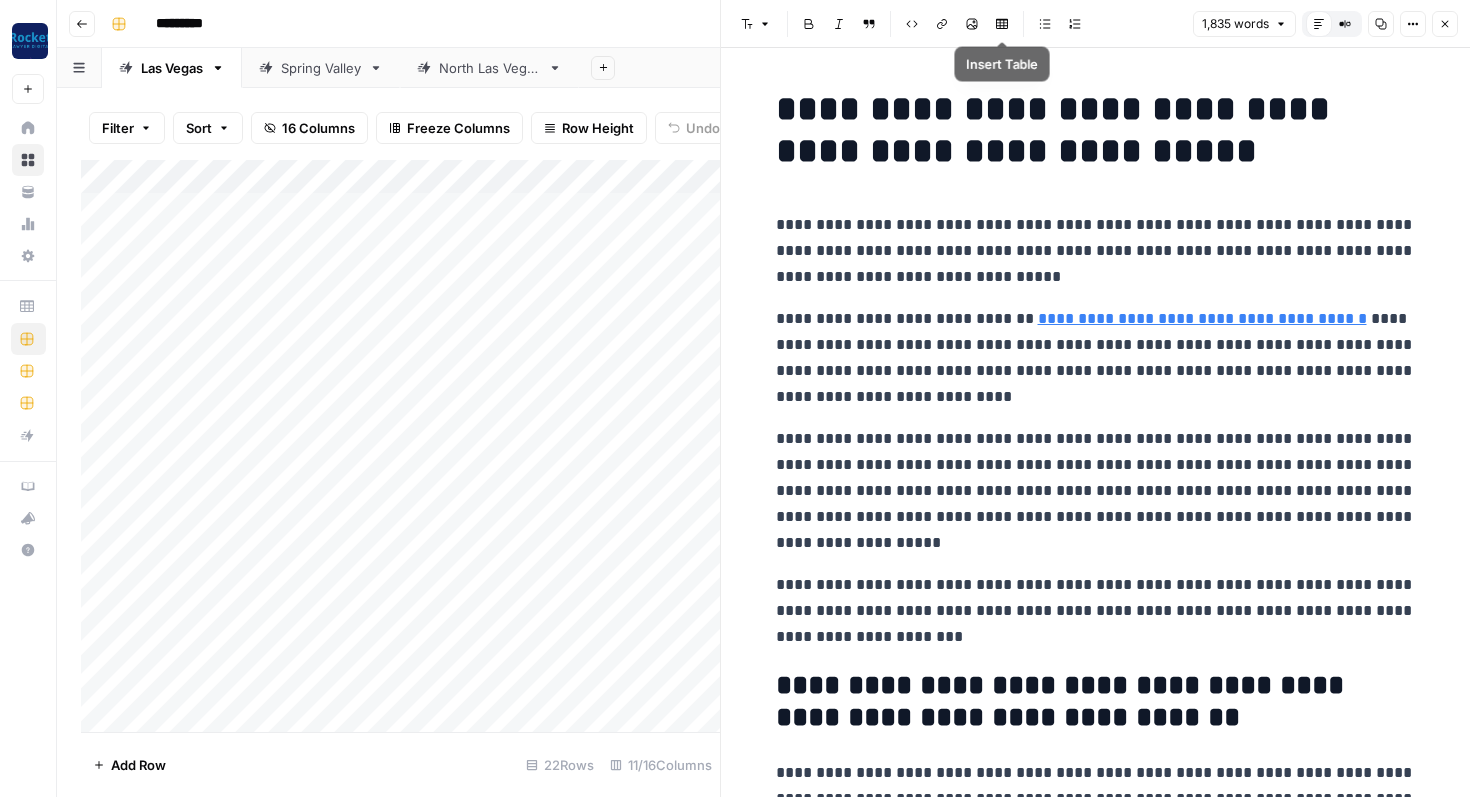 scroll, scrollTop: 0, scrollLeft: 0, axis: both 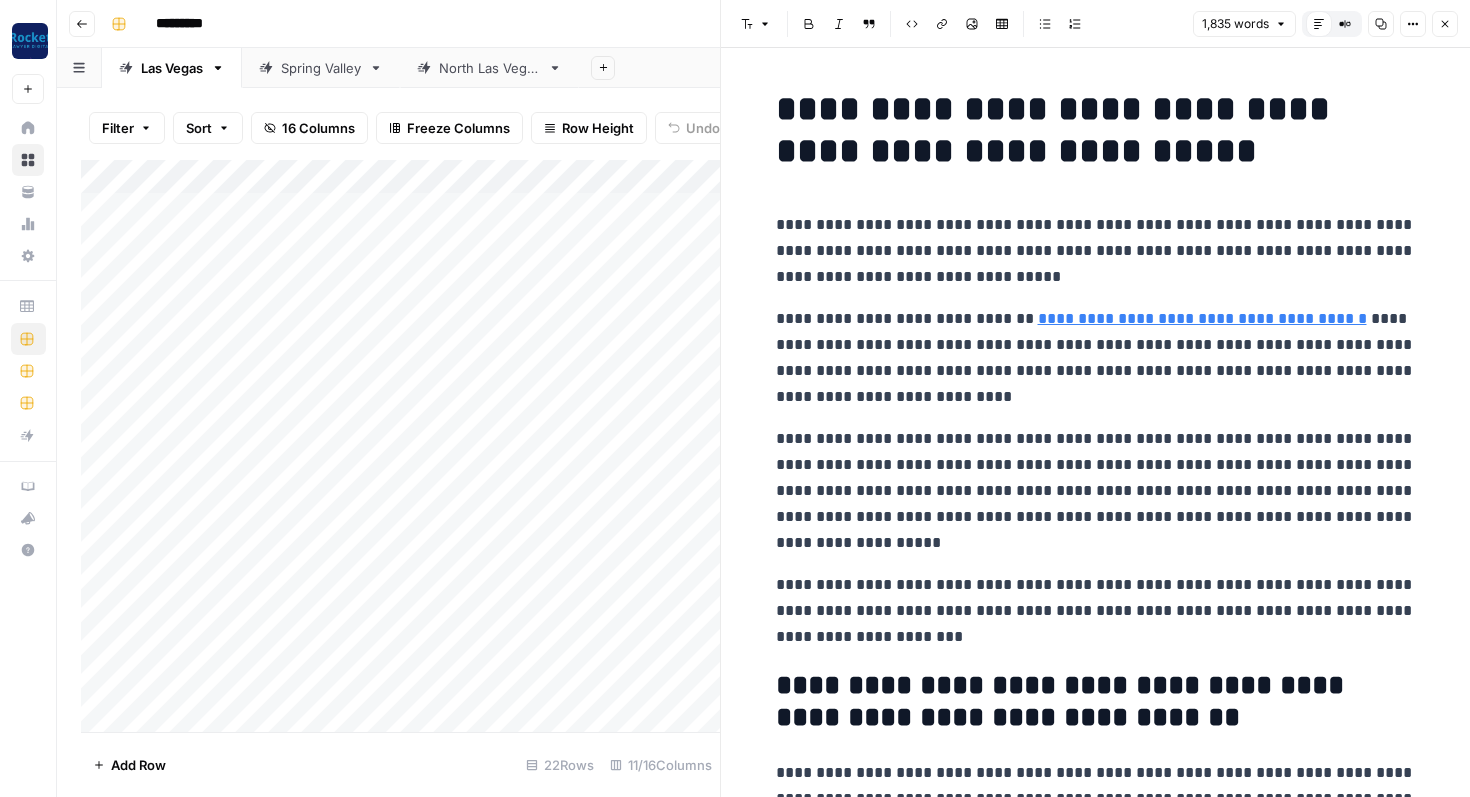 click 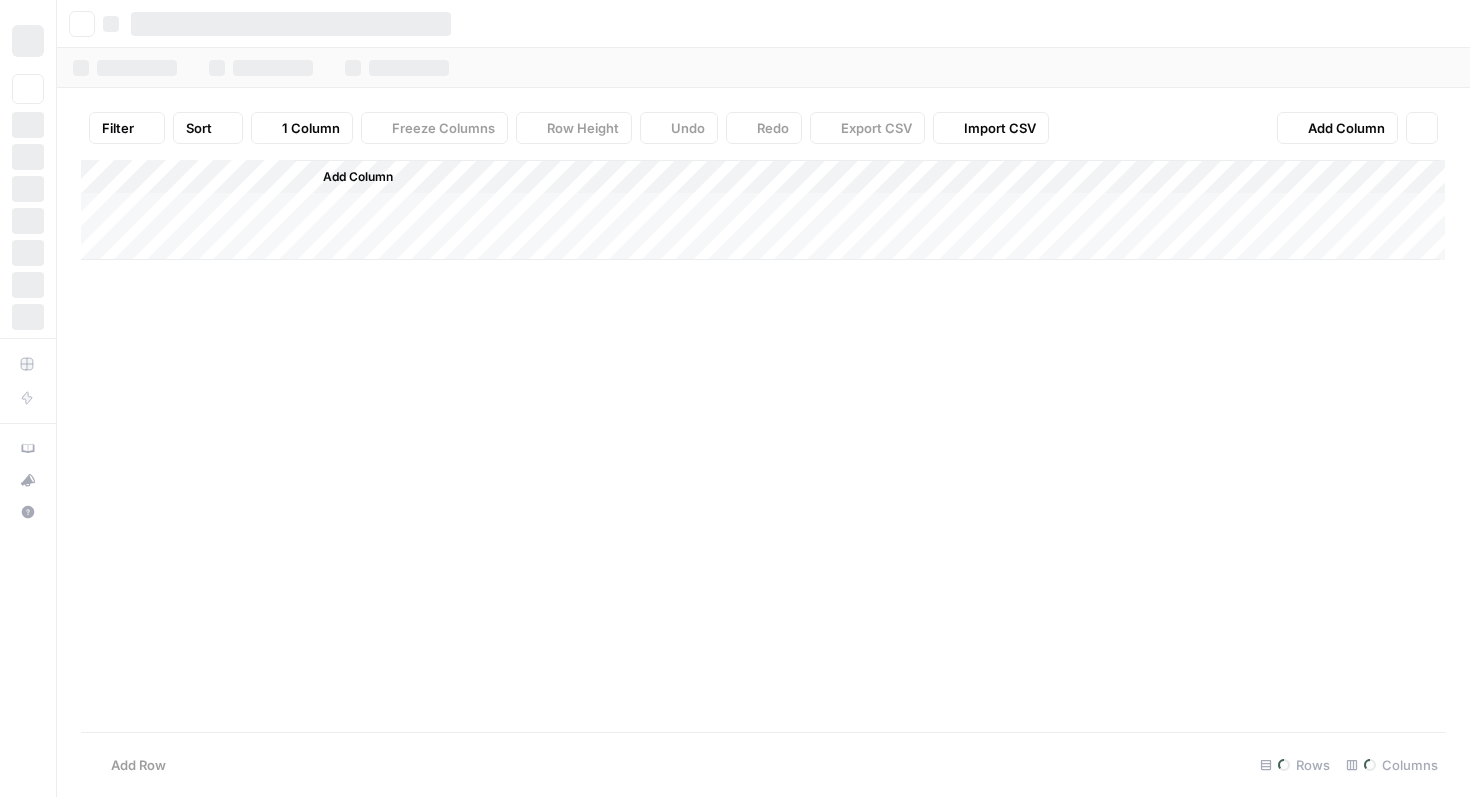 scroll, scrollTop: 0, scrollLeft: 0, axis: both 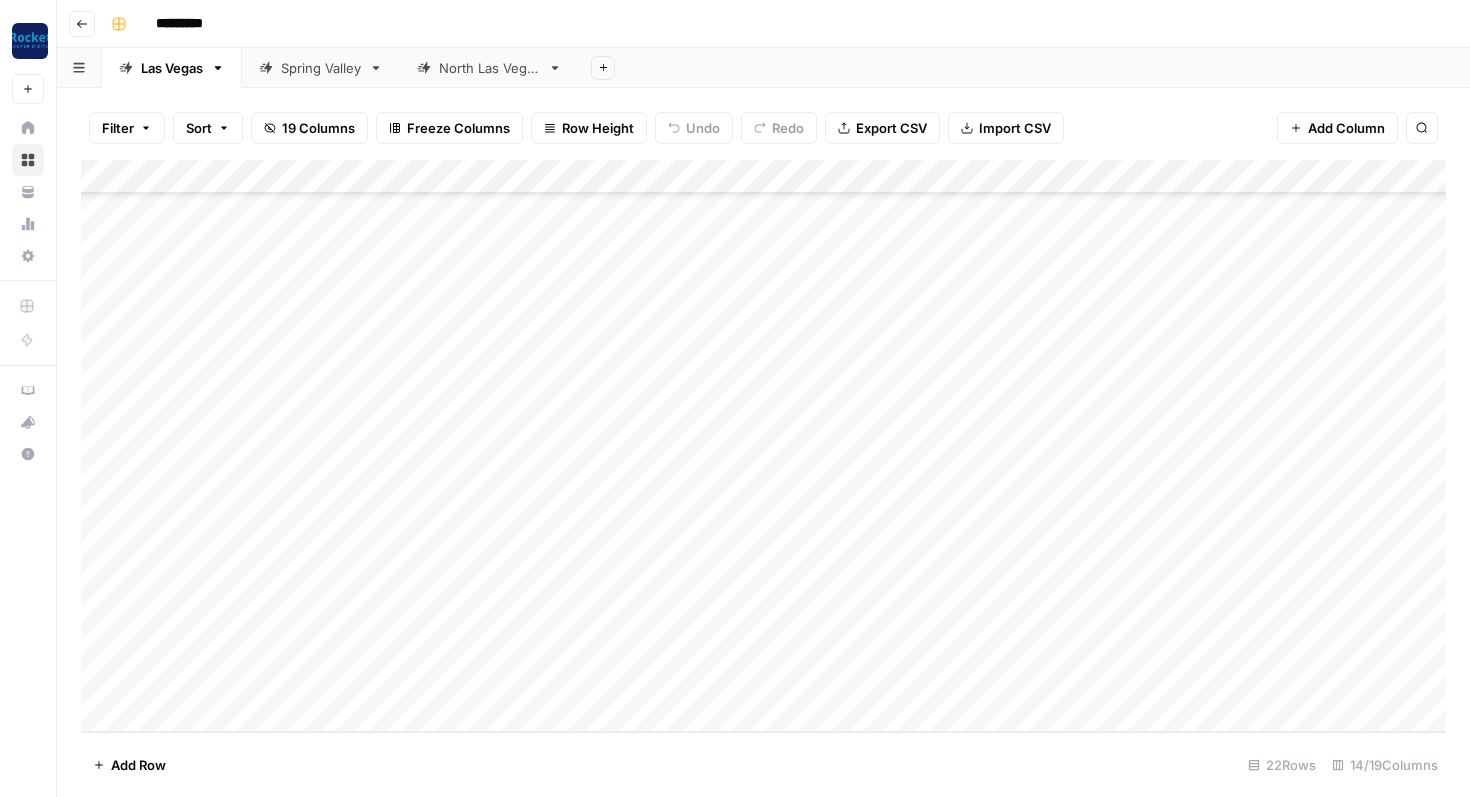 click on "Add Column" at bounding box center (763, 446) 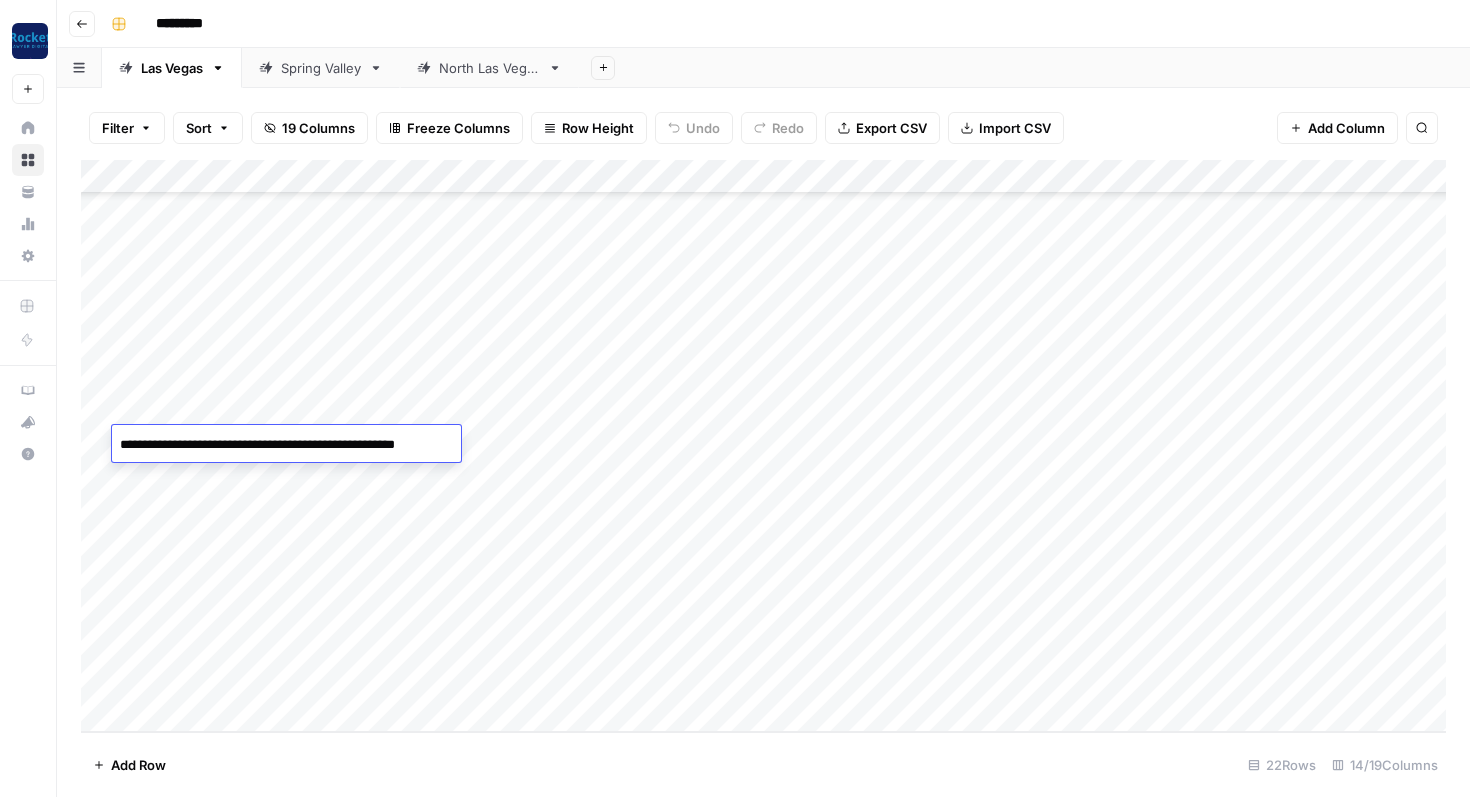click on "**********" at bounding box center (285, 445) 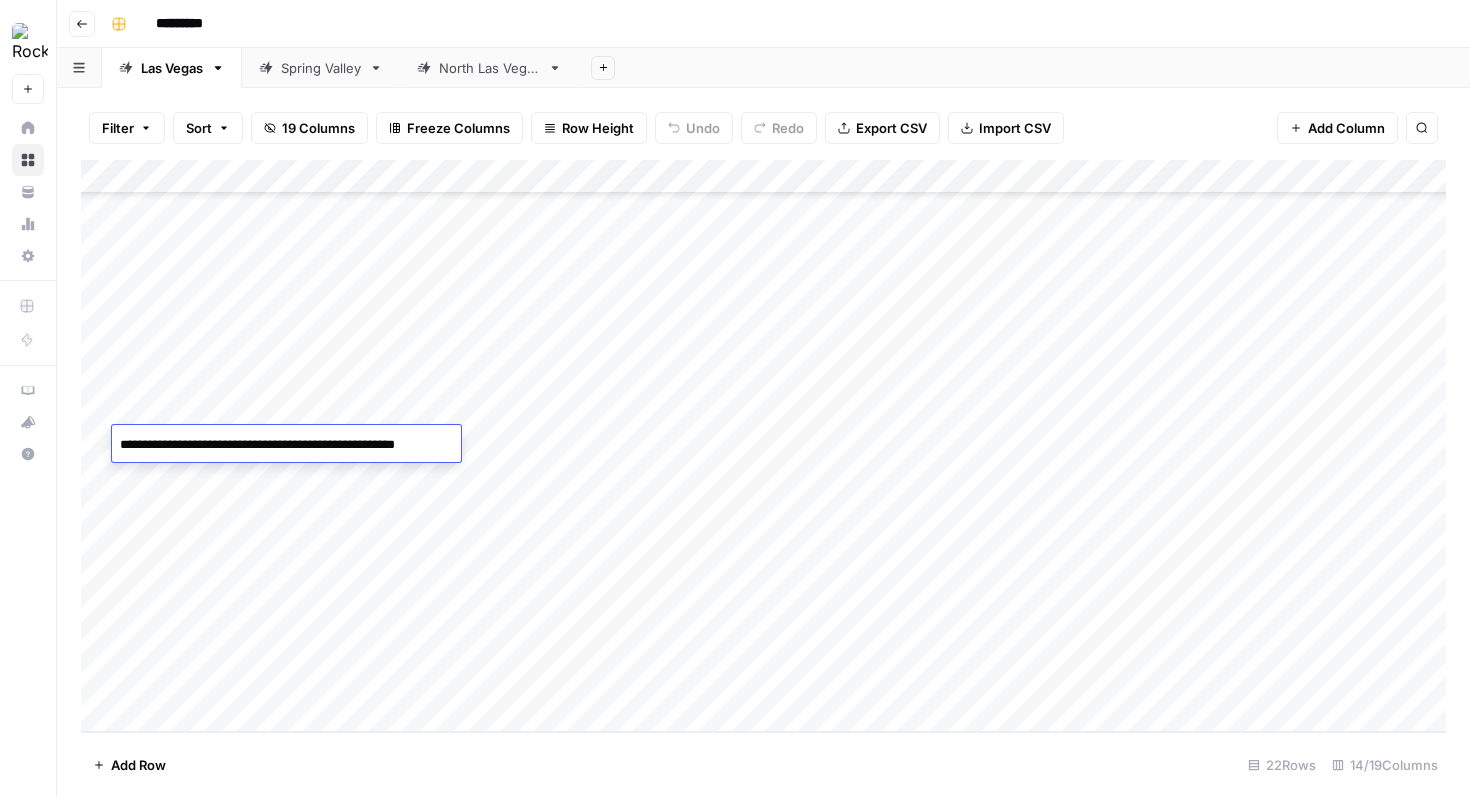 click on "Add Column" at bounding box center [763, 446] 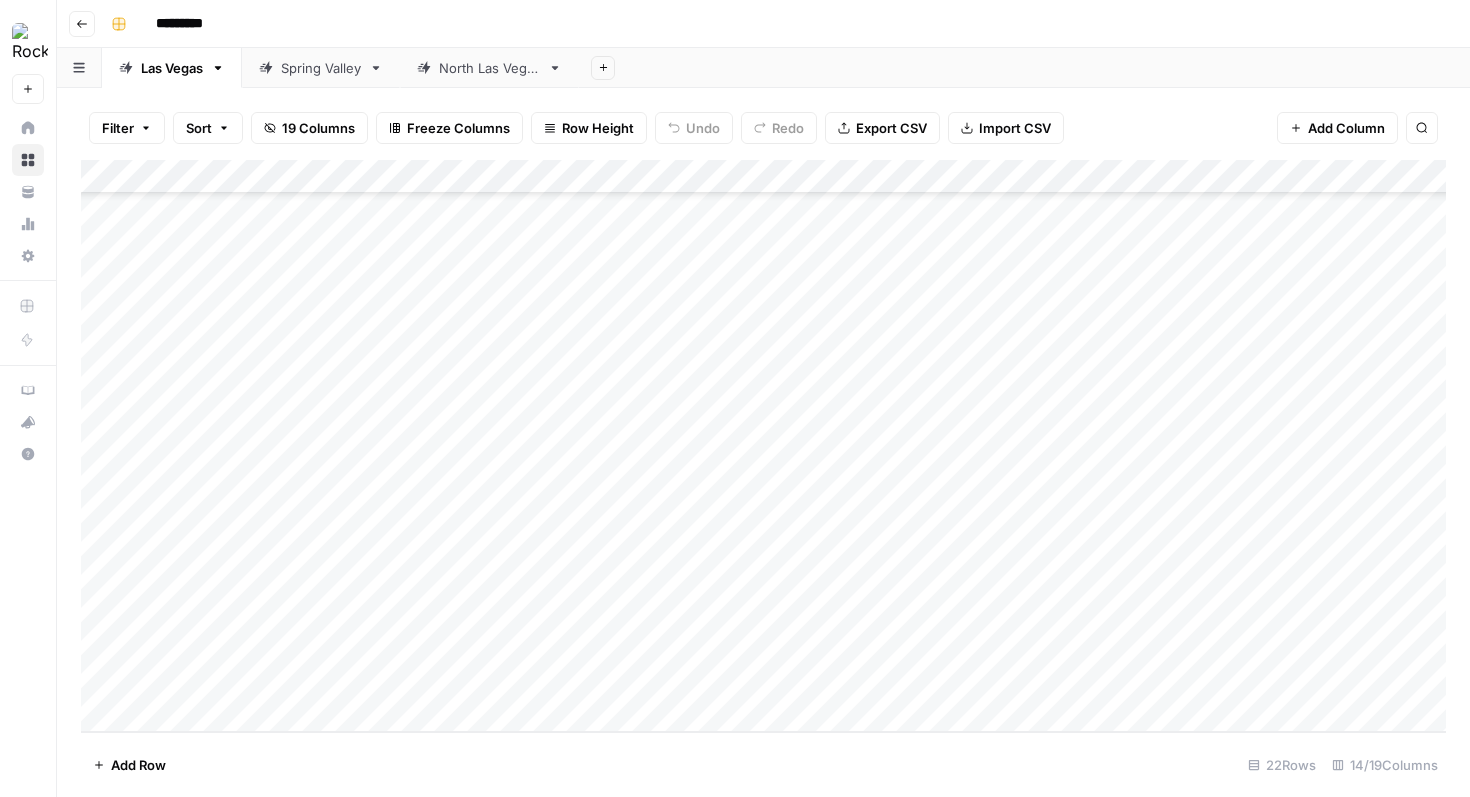 click on "Add Column" at bounding box center [763, 446] 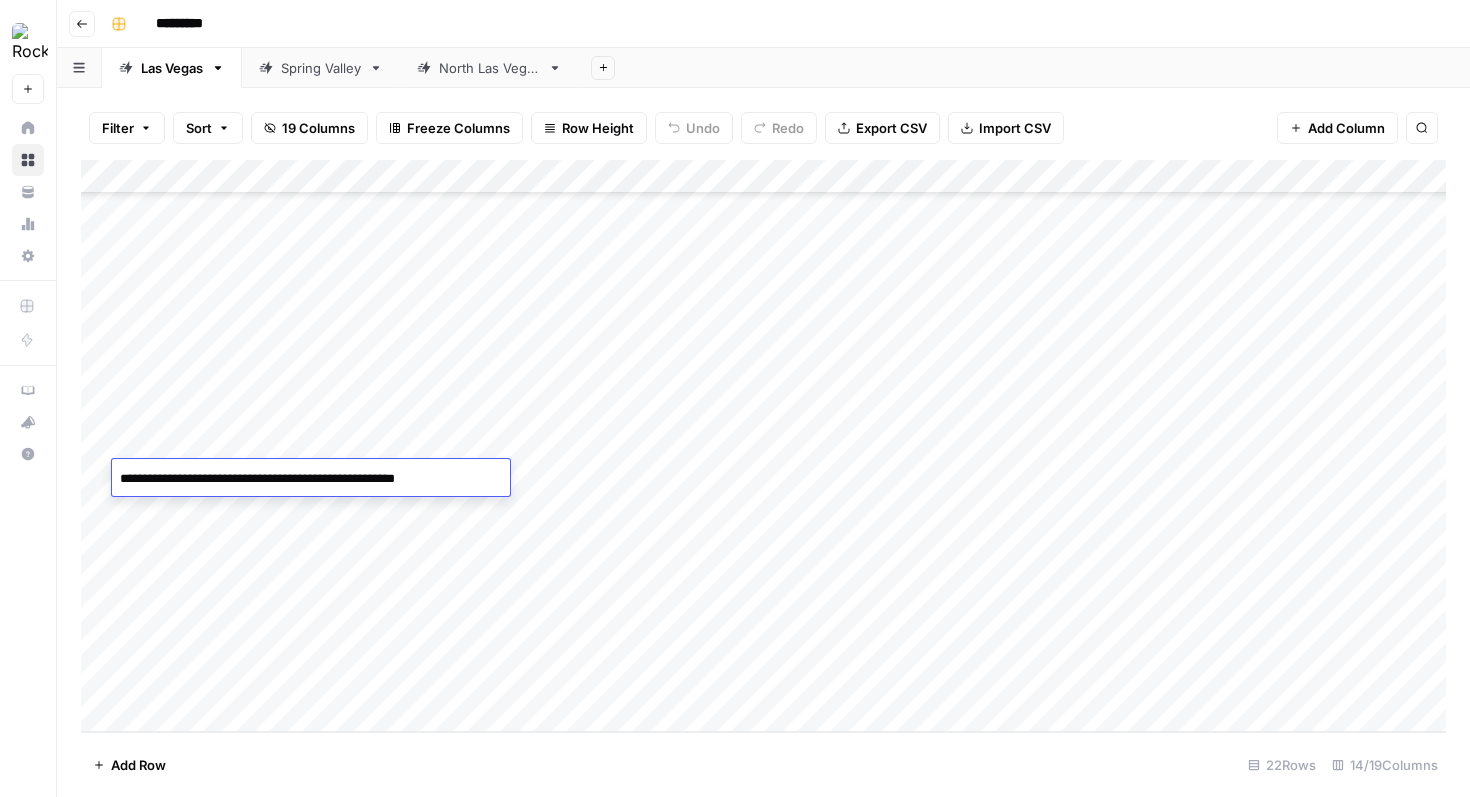 click on "**********" at bounding box center (308, 479) 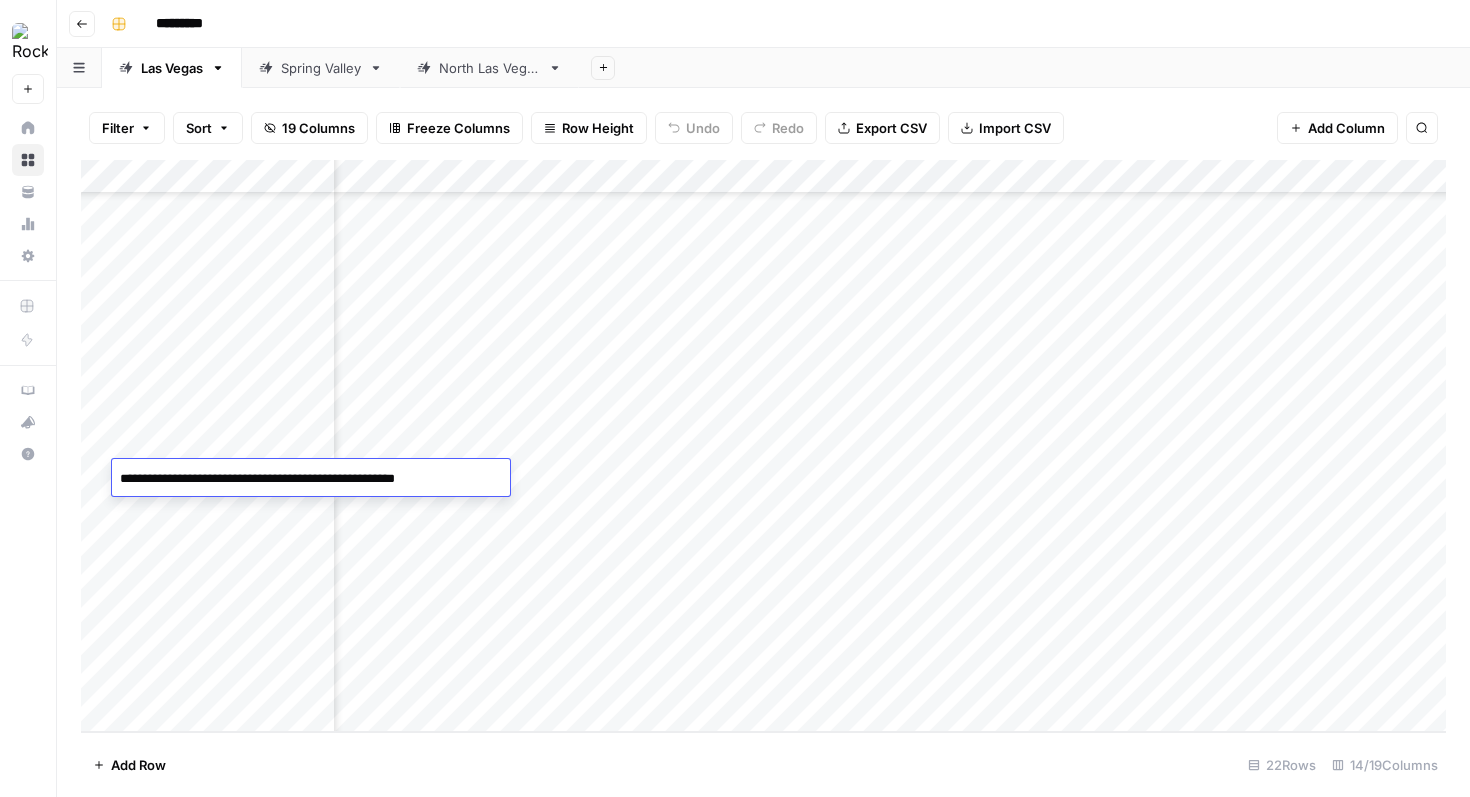 scroll, scrollTop: 242, scrollLeft: 381, axis: both 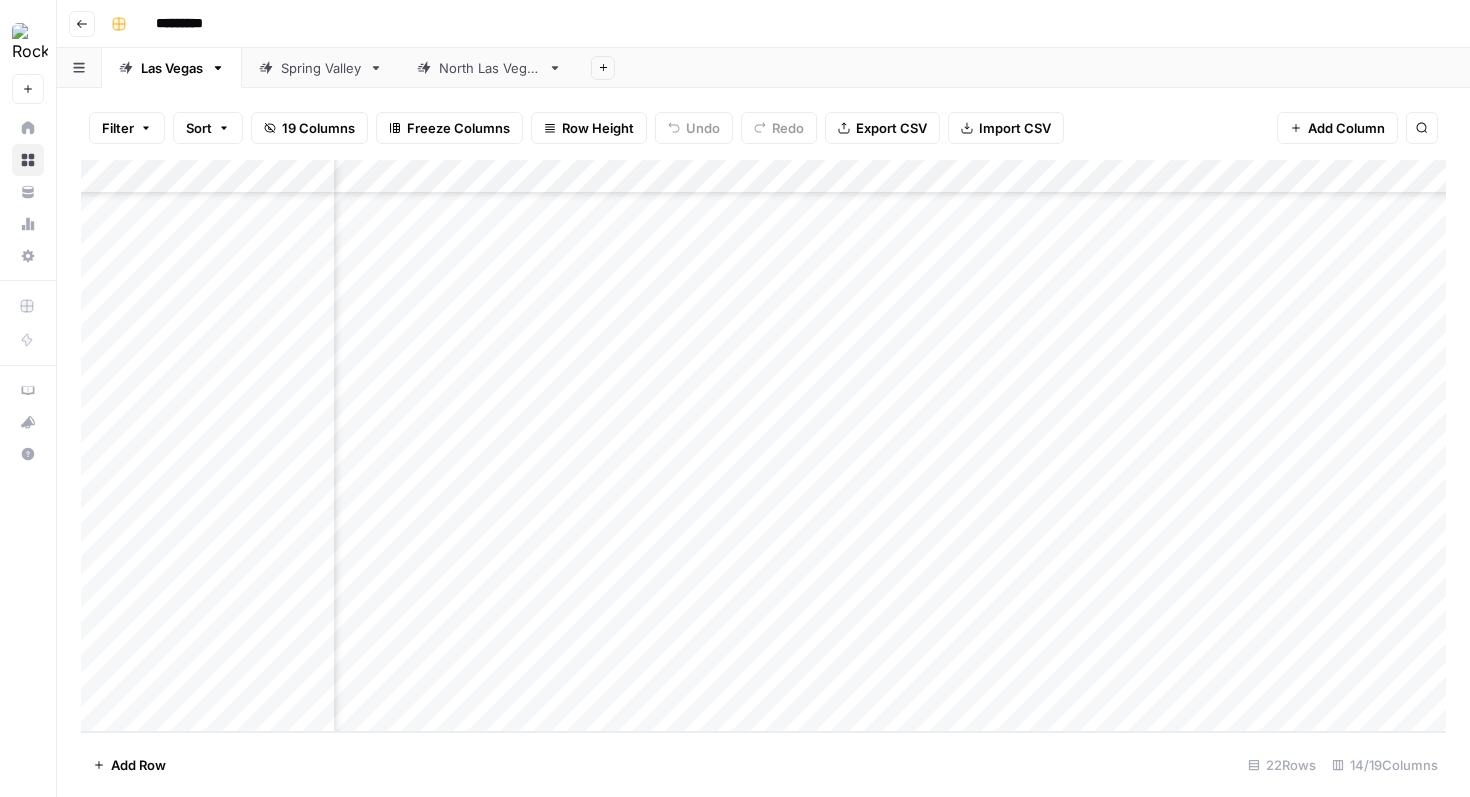 click on "Add Column" at bounding box center [763, 446] 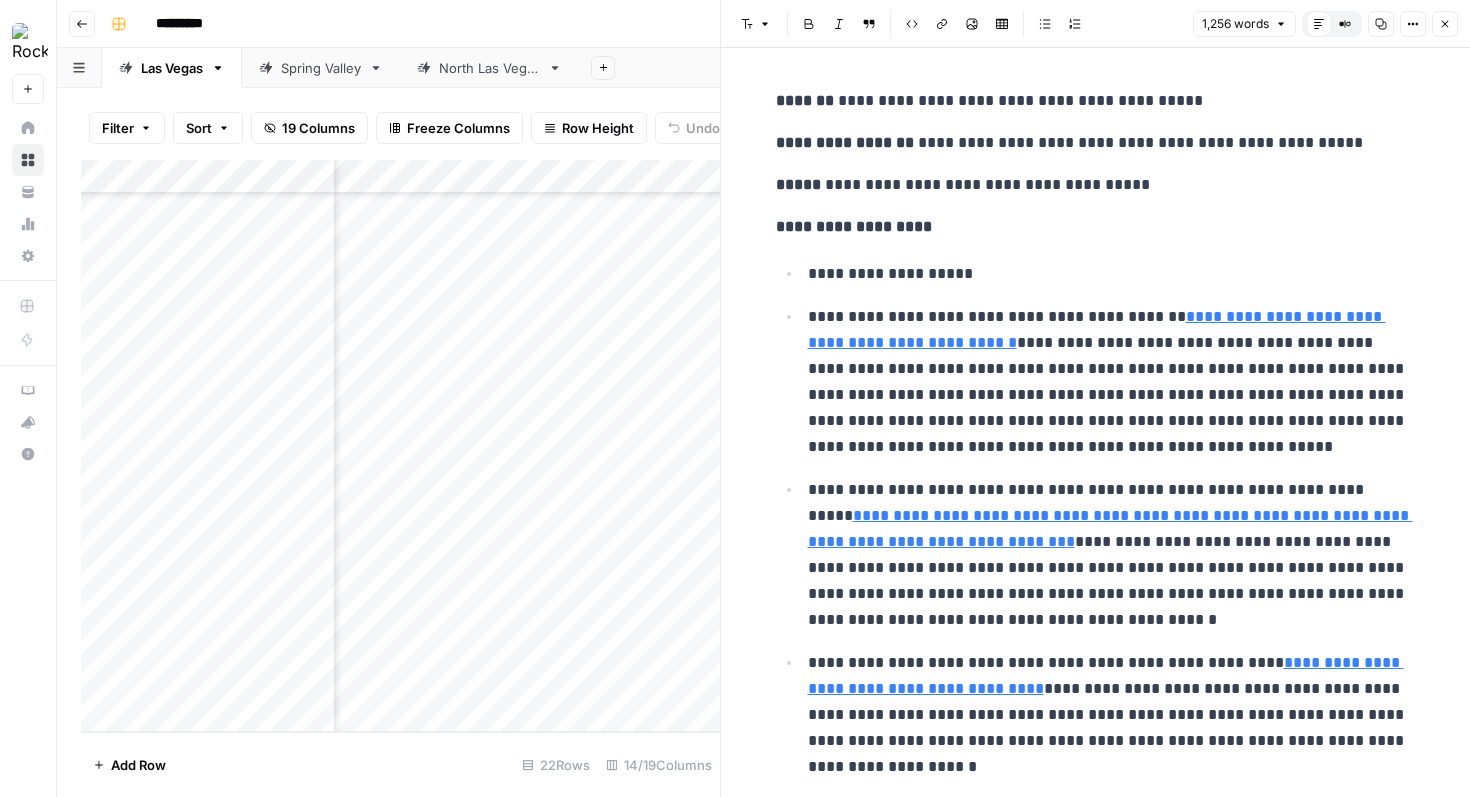 click on "Font style Bold Italic Block quote Code block Link Image Insert Table Bulleted list Numbered list 1,256 words Default Editor Compare Old vs New Content Copy Options Close" at bounding box center (1095, 24) 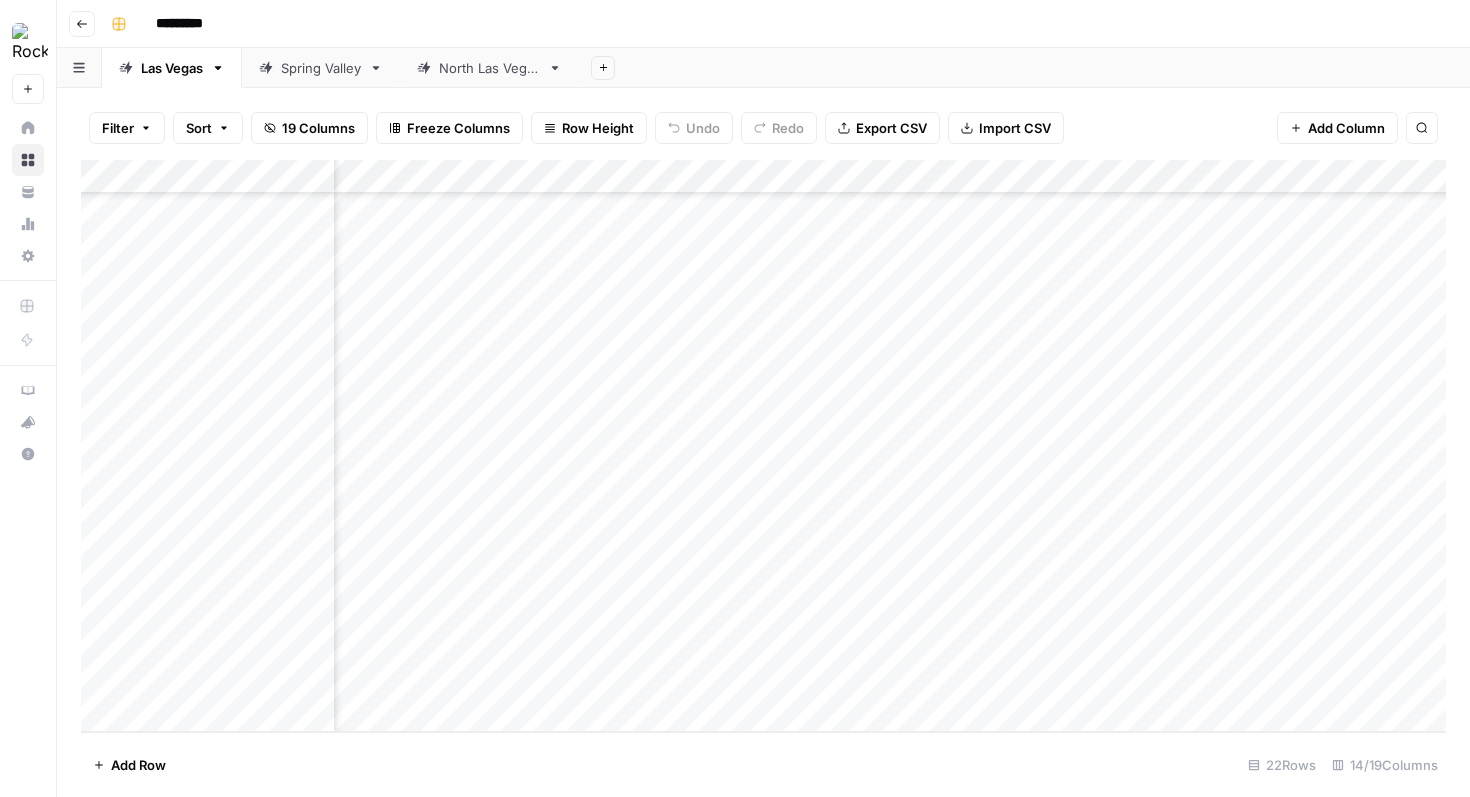 scroll, scrollTop: 242, scrollLeft: 932, axis: both 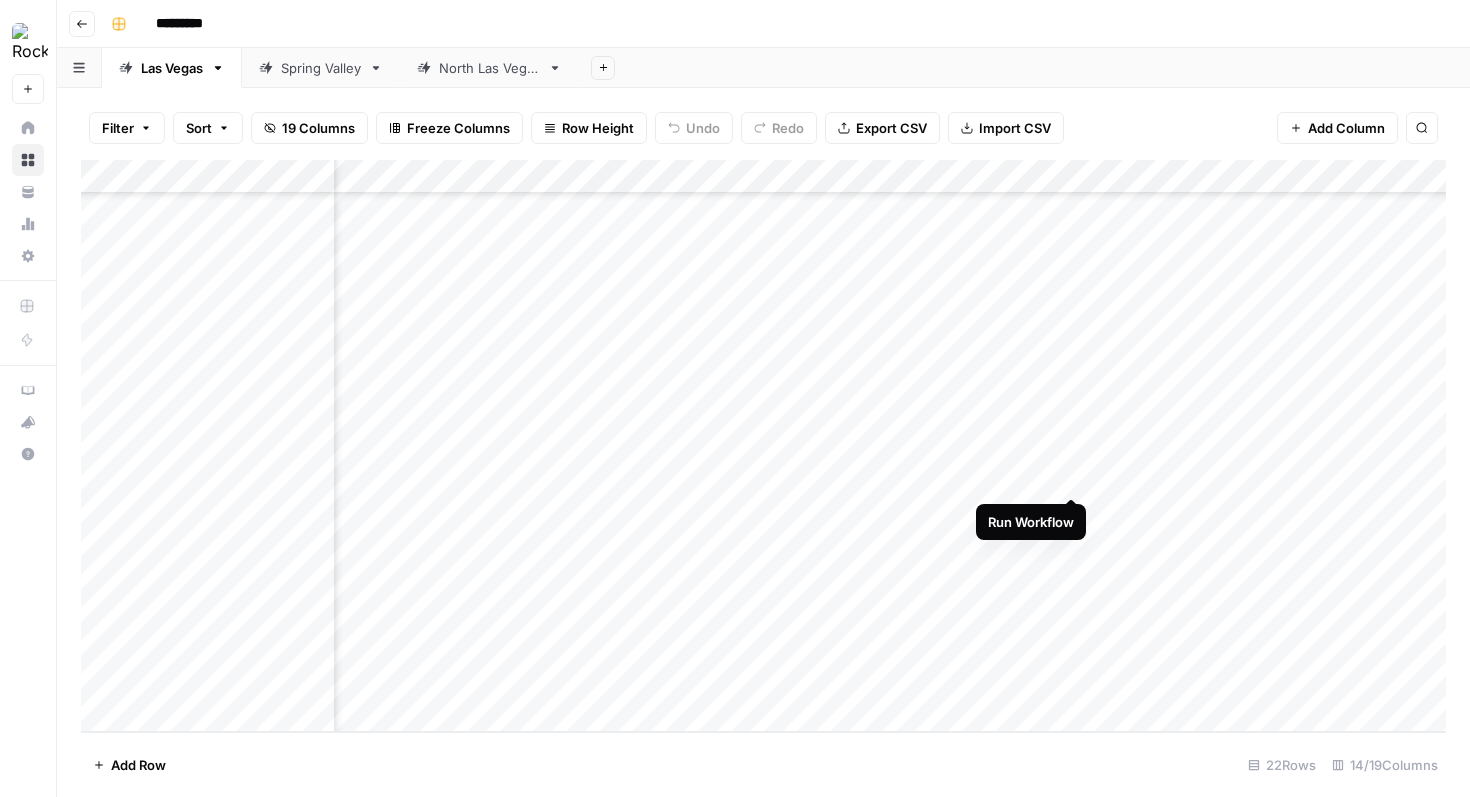 click on "Add Column" at bounding box center [763, 446] 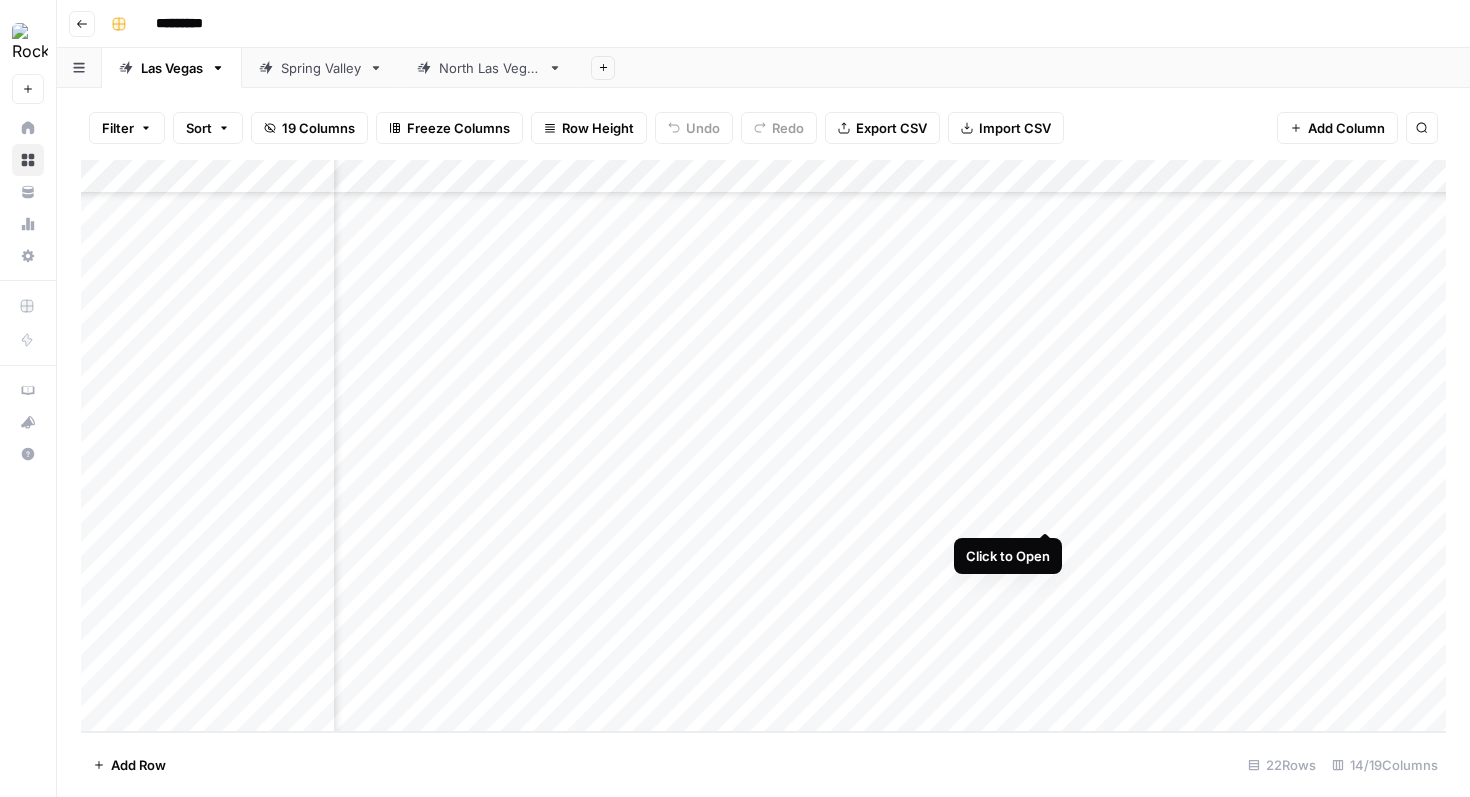 click on "Add Column" at bounding box center (763, 446) 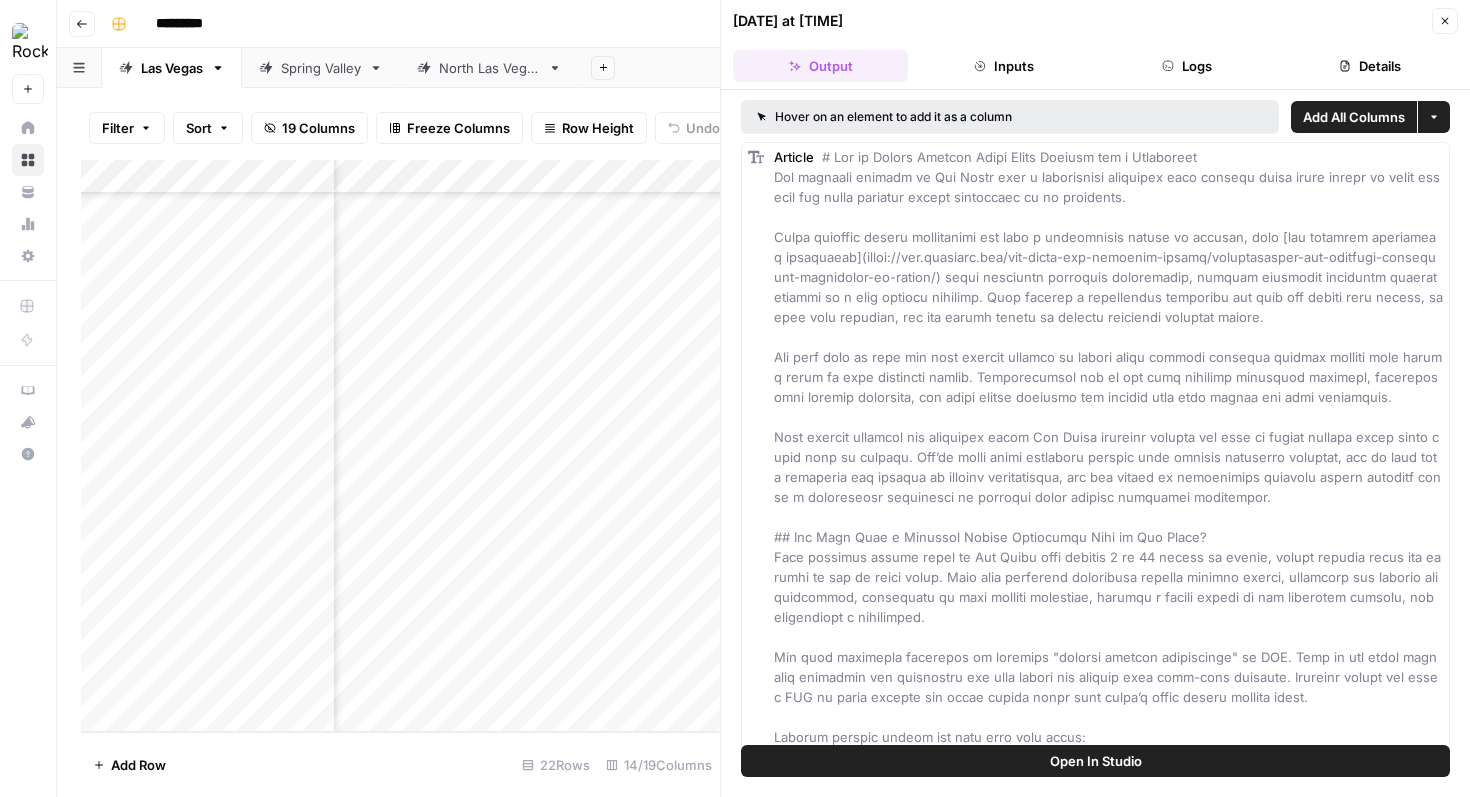 click on "[DATE] at [TIME] Close Output Inputs Logs Details" at bounding box center (1095, 45) 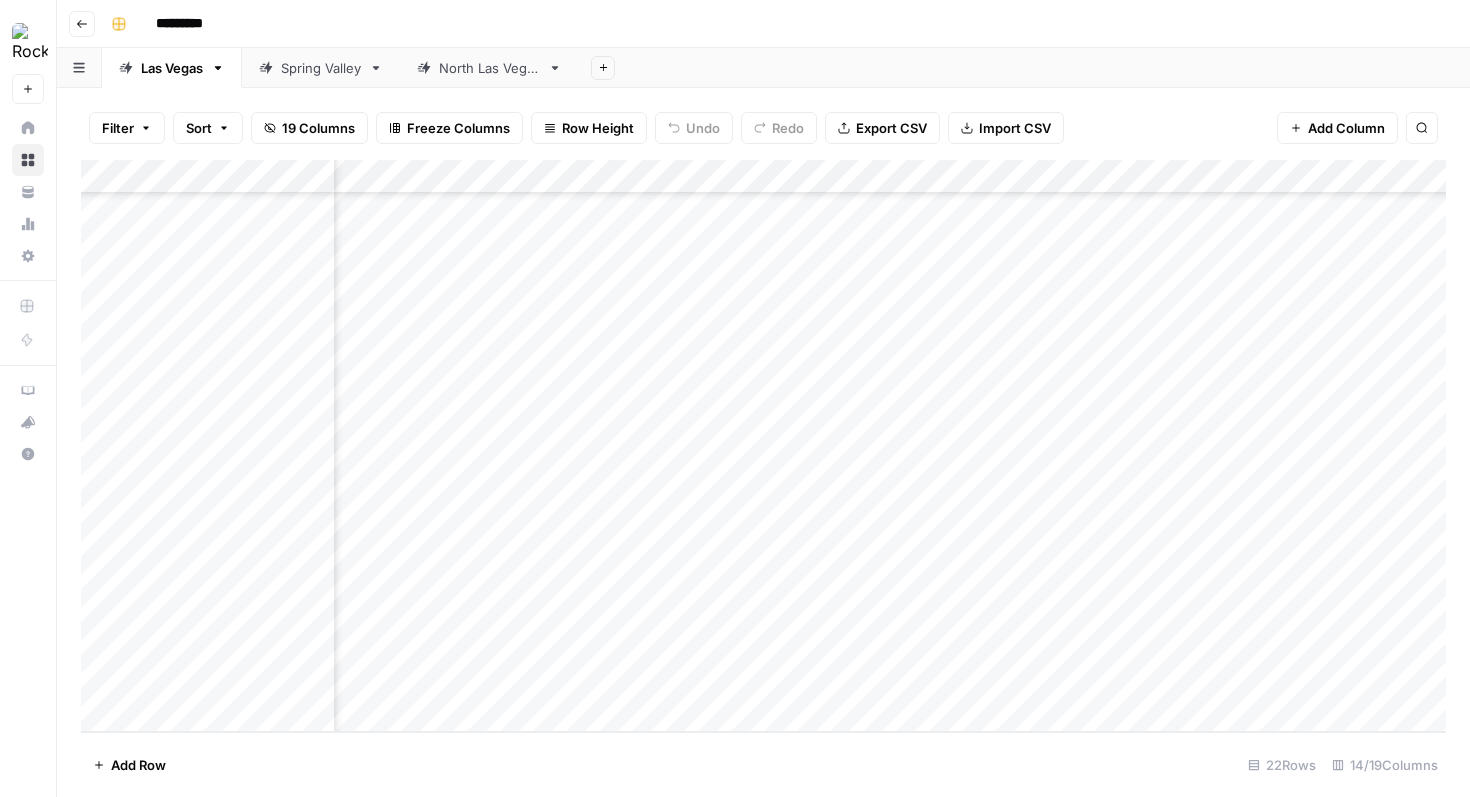 scroll, scrollTop: 242, scrollLeft: 1098, axis: both 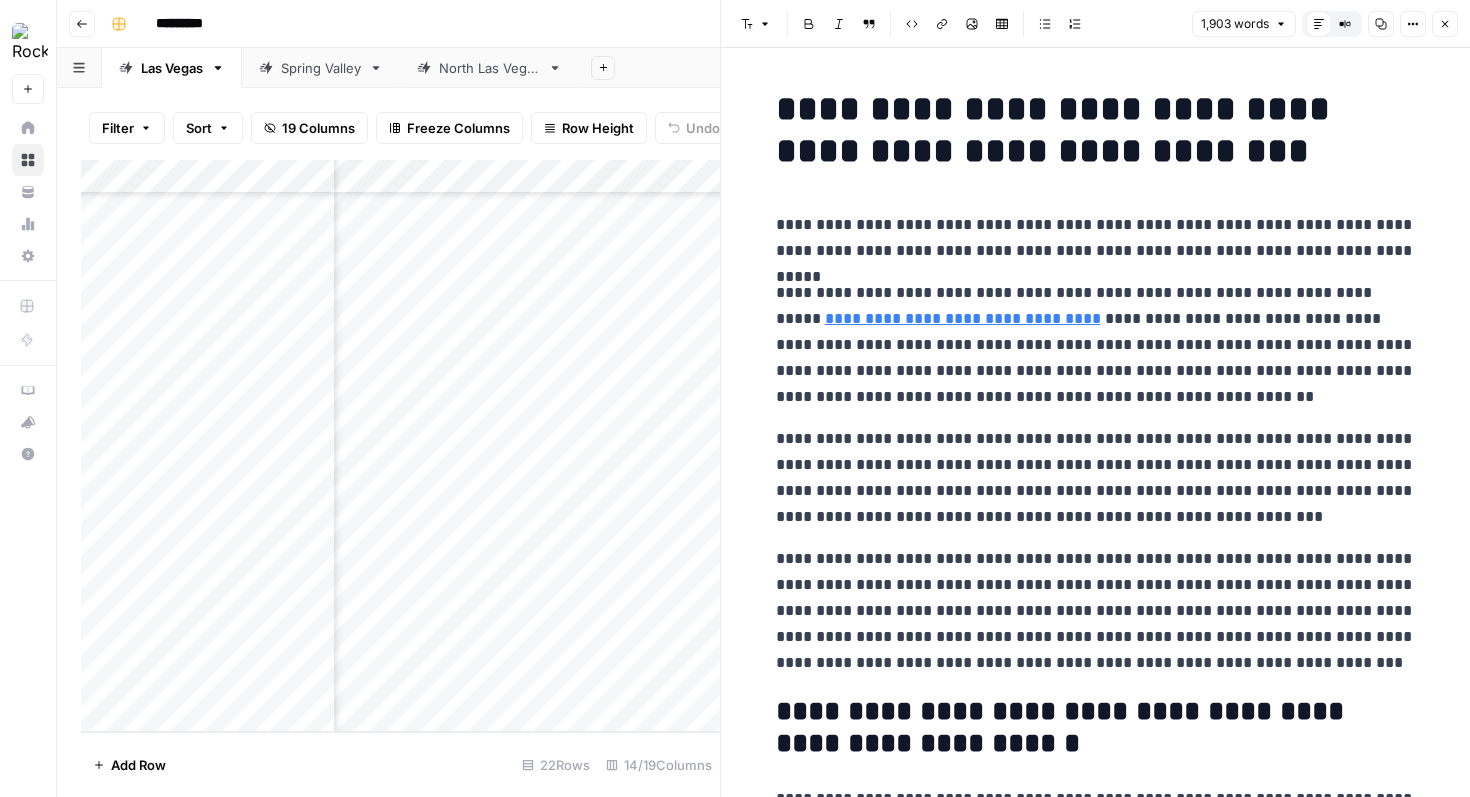 click on "**********" at bounding box center (1096, 345) 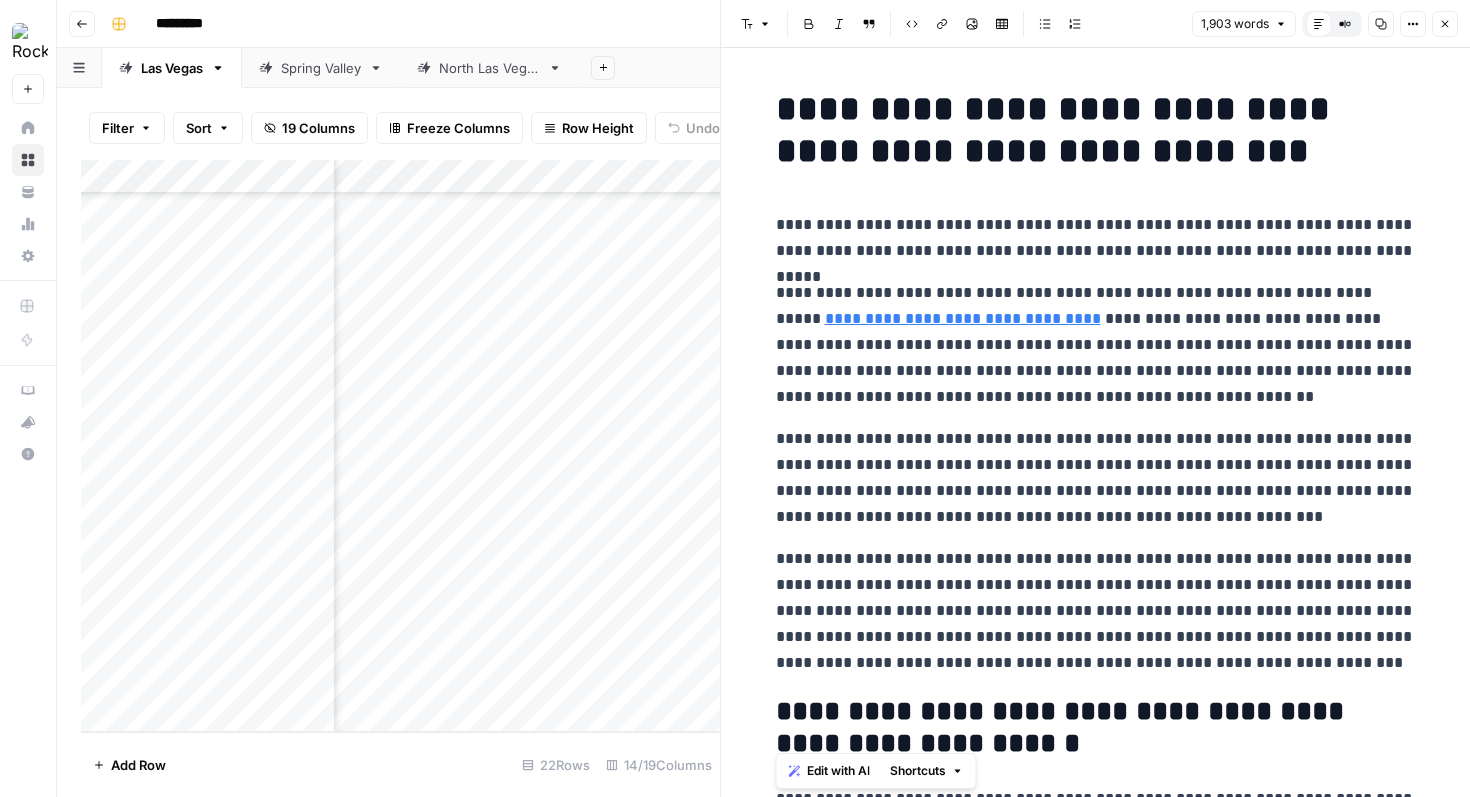 copy on "**********" 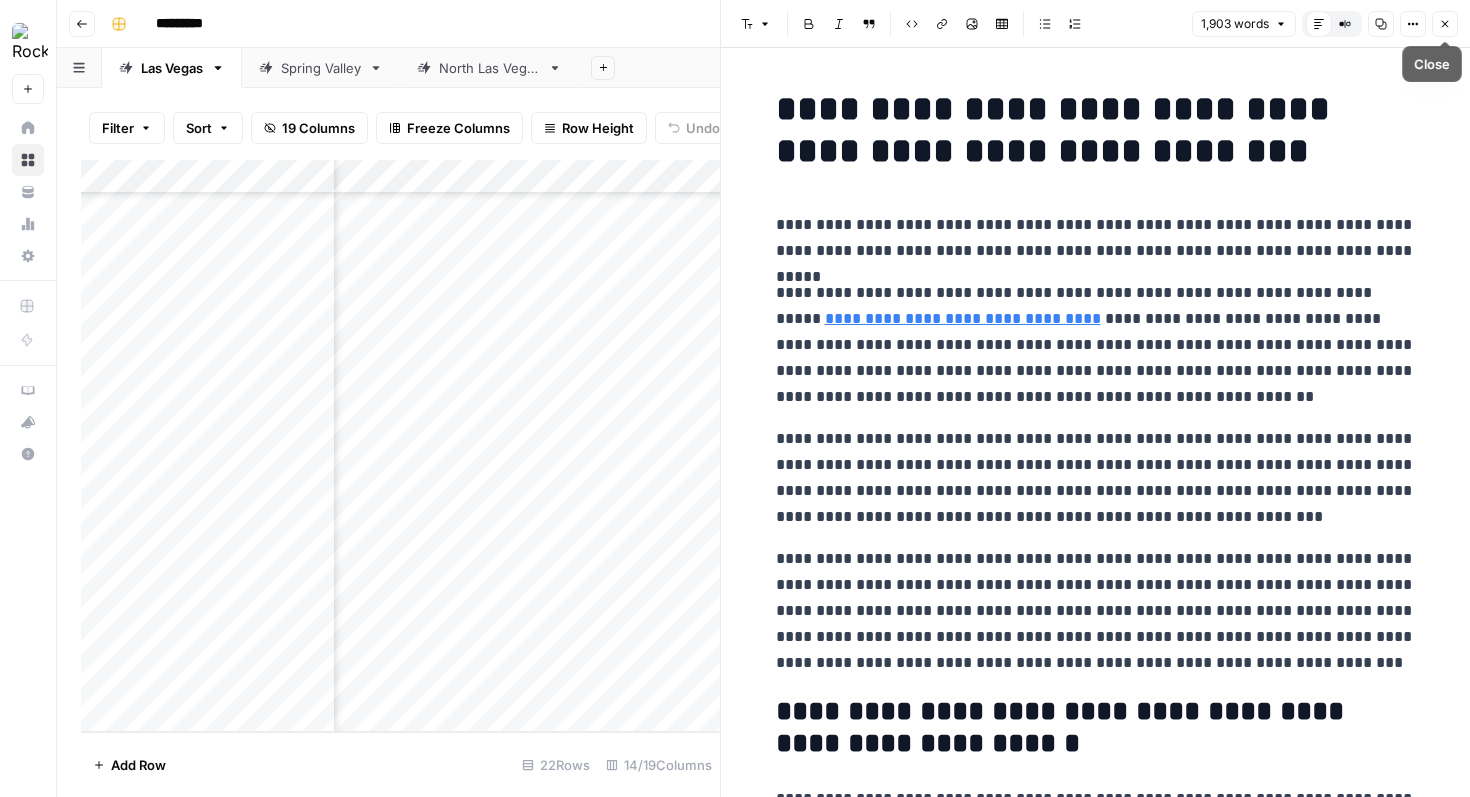 click 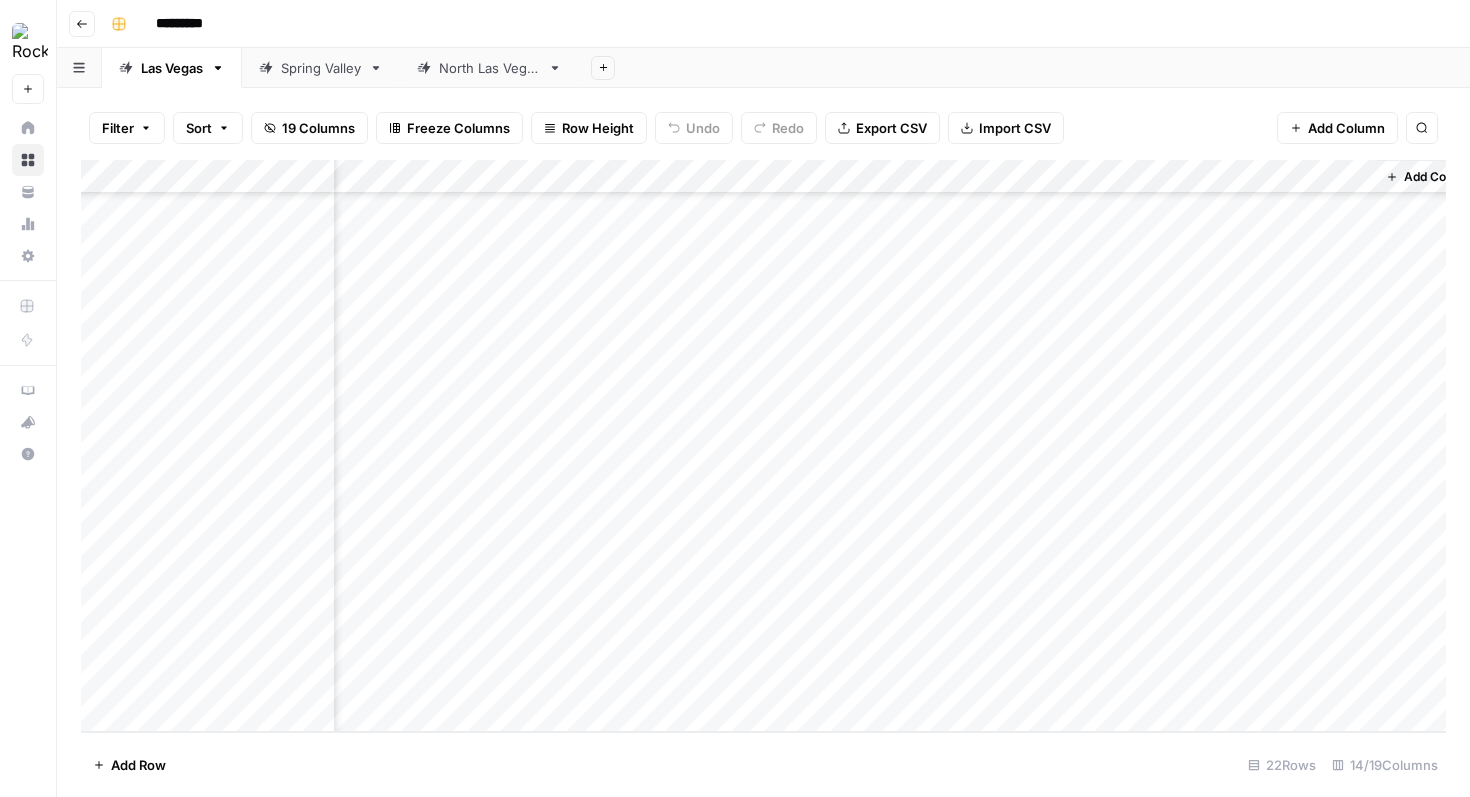 scroll, scrollTop: 242, scrollLeft: 1228, axis: both 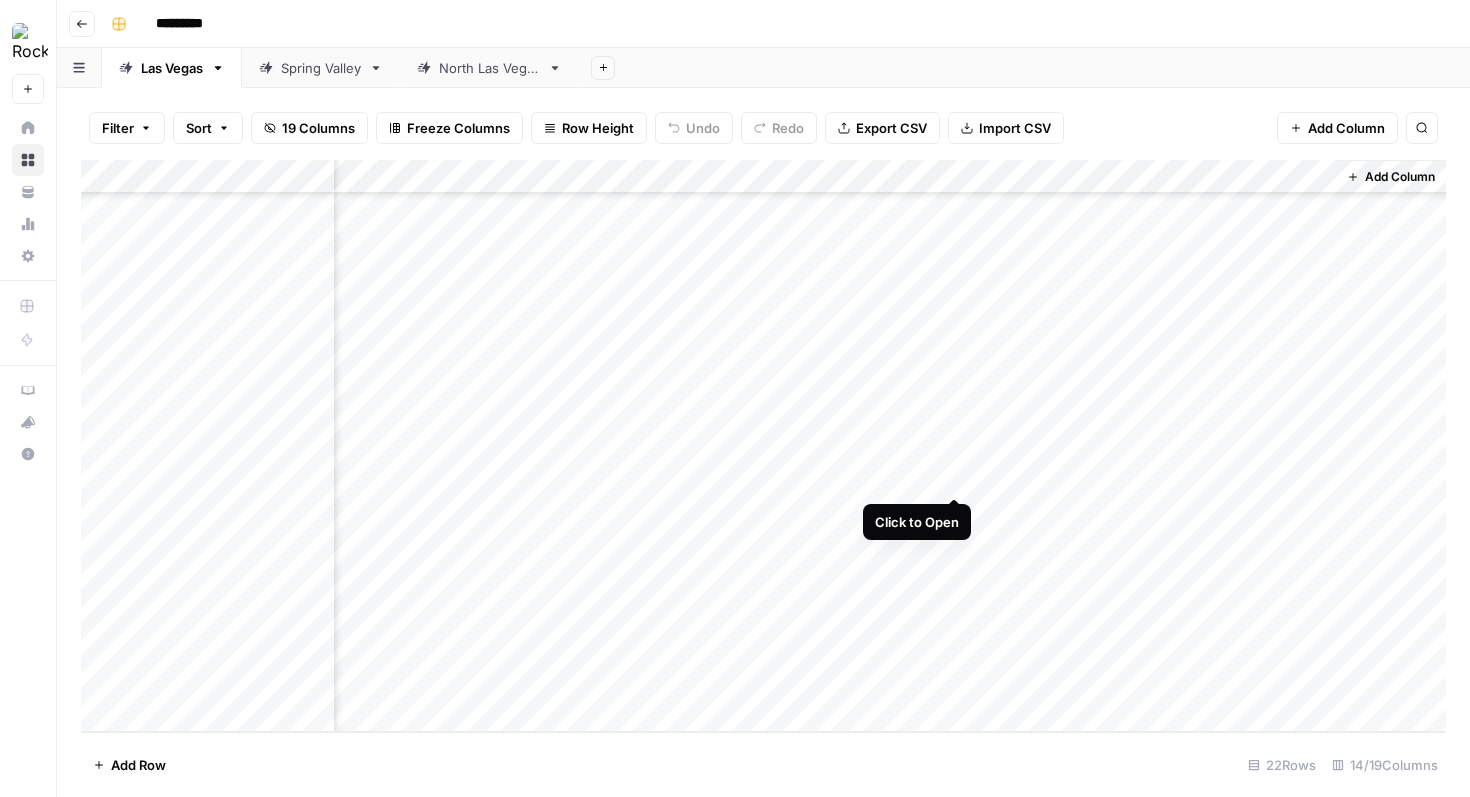 click on "Add Column" at bounding box center (763, 446) 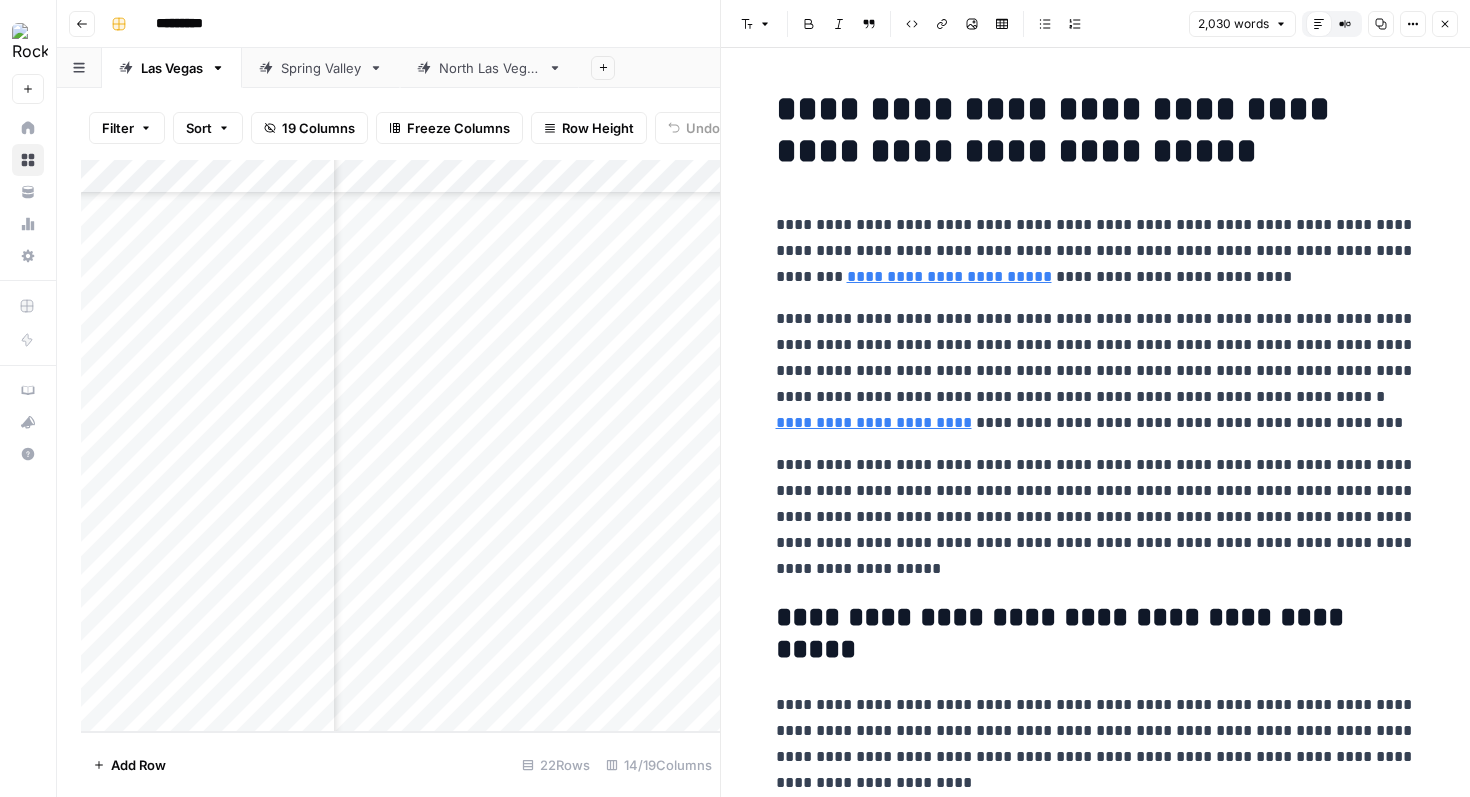 click on "**********" at bounding box center [1096, 371] 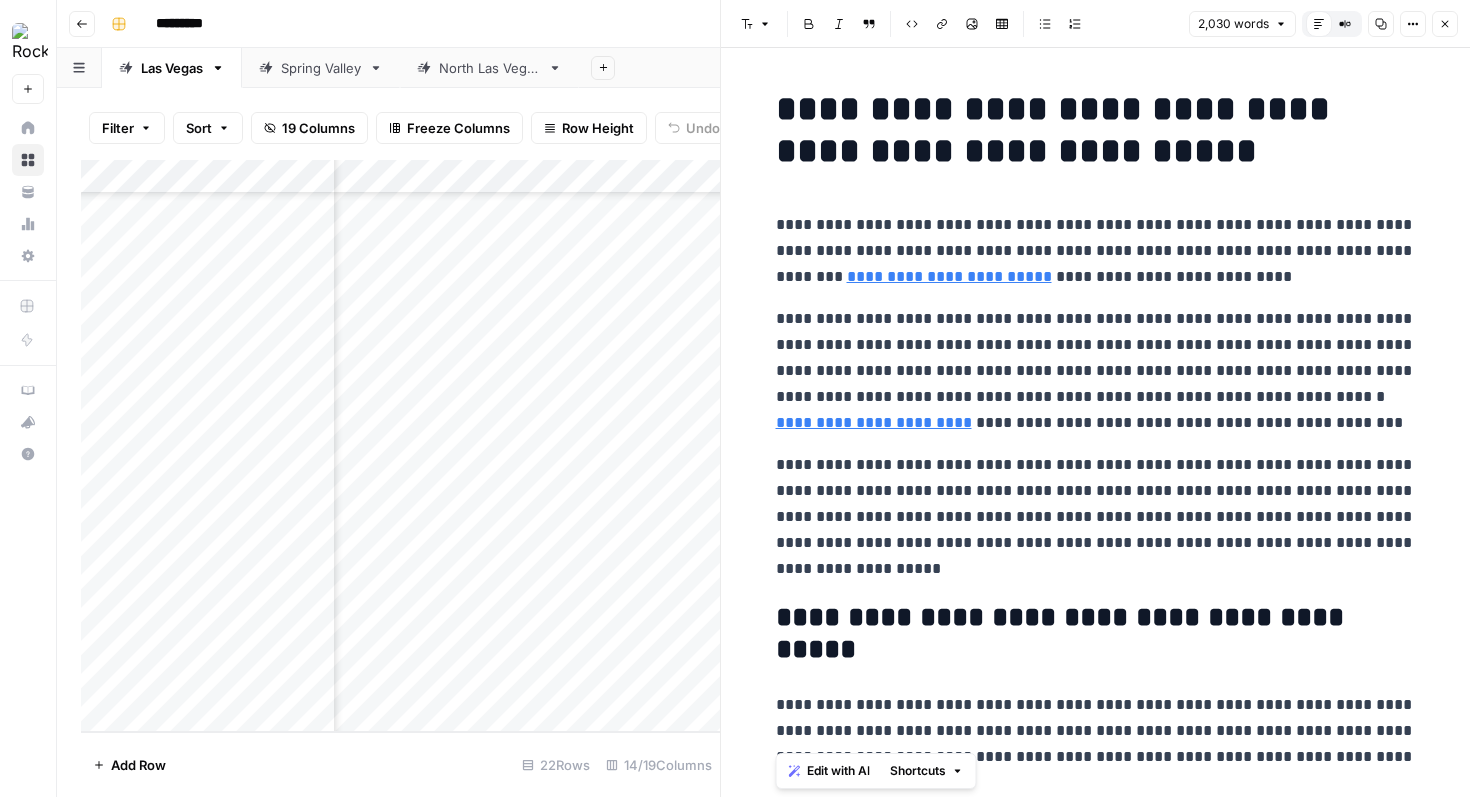 copy on "**********" 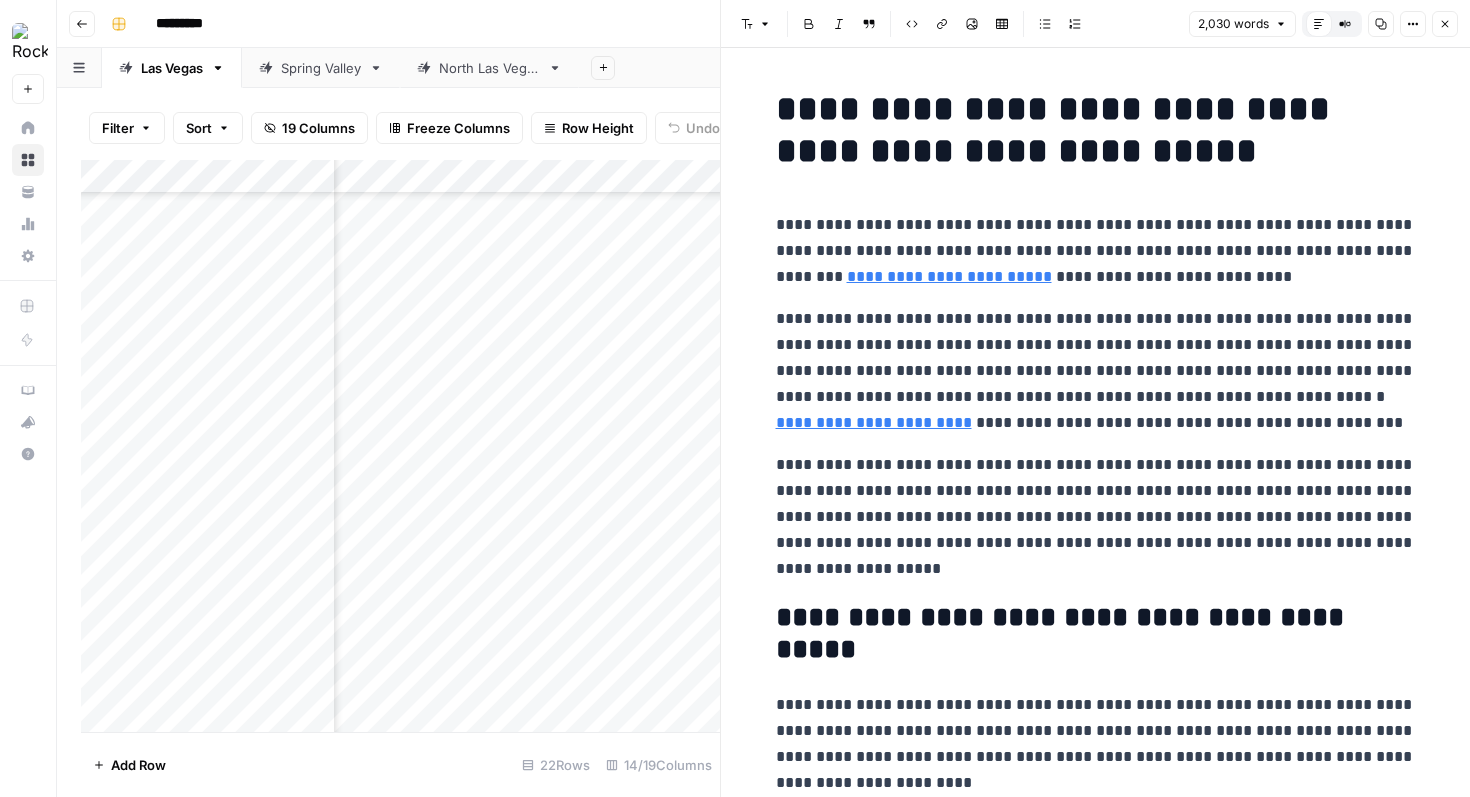 scroll, scrollTop: 0, scrollLeft: 0, axis: both 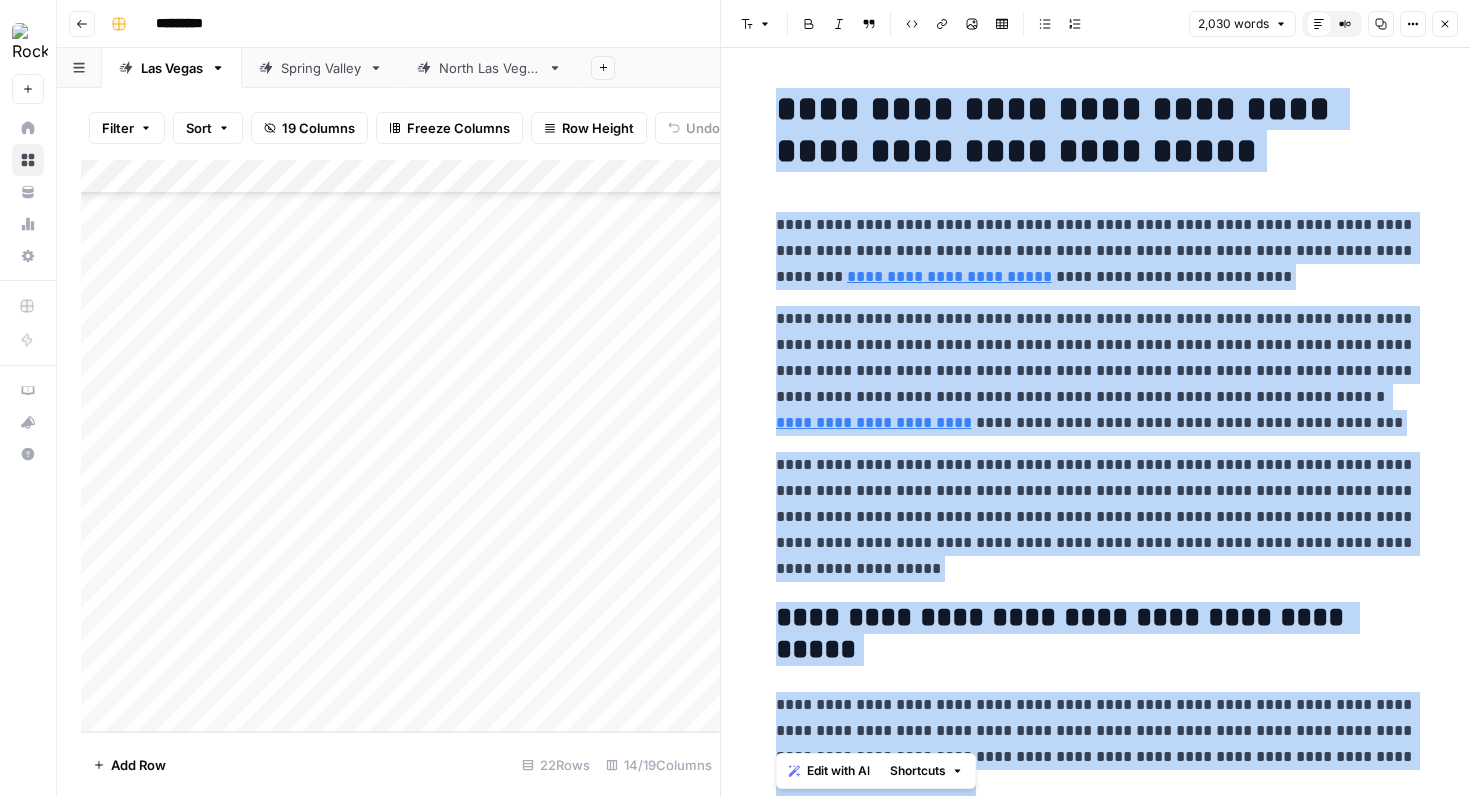 click 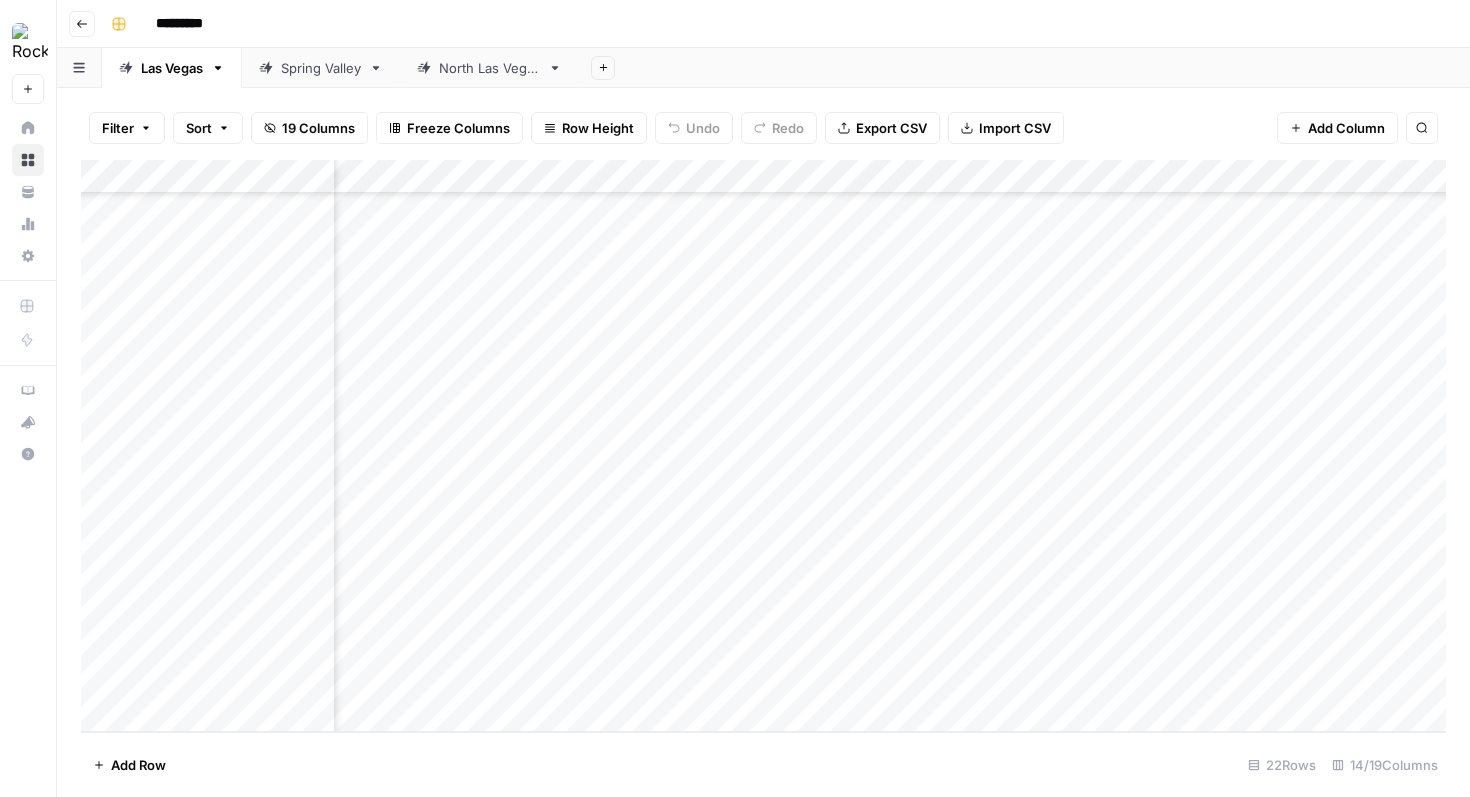 scroll, scrollTop: 242, scrollLeft: 607, axis: both 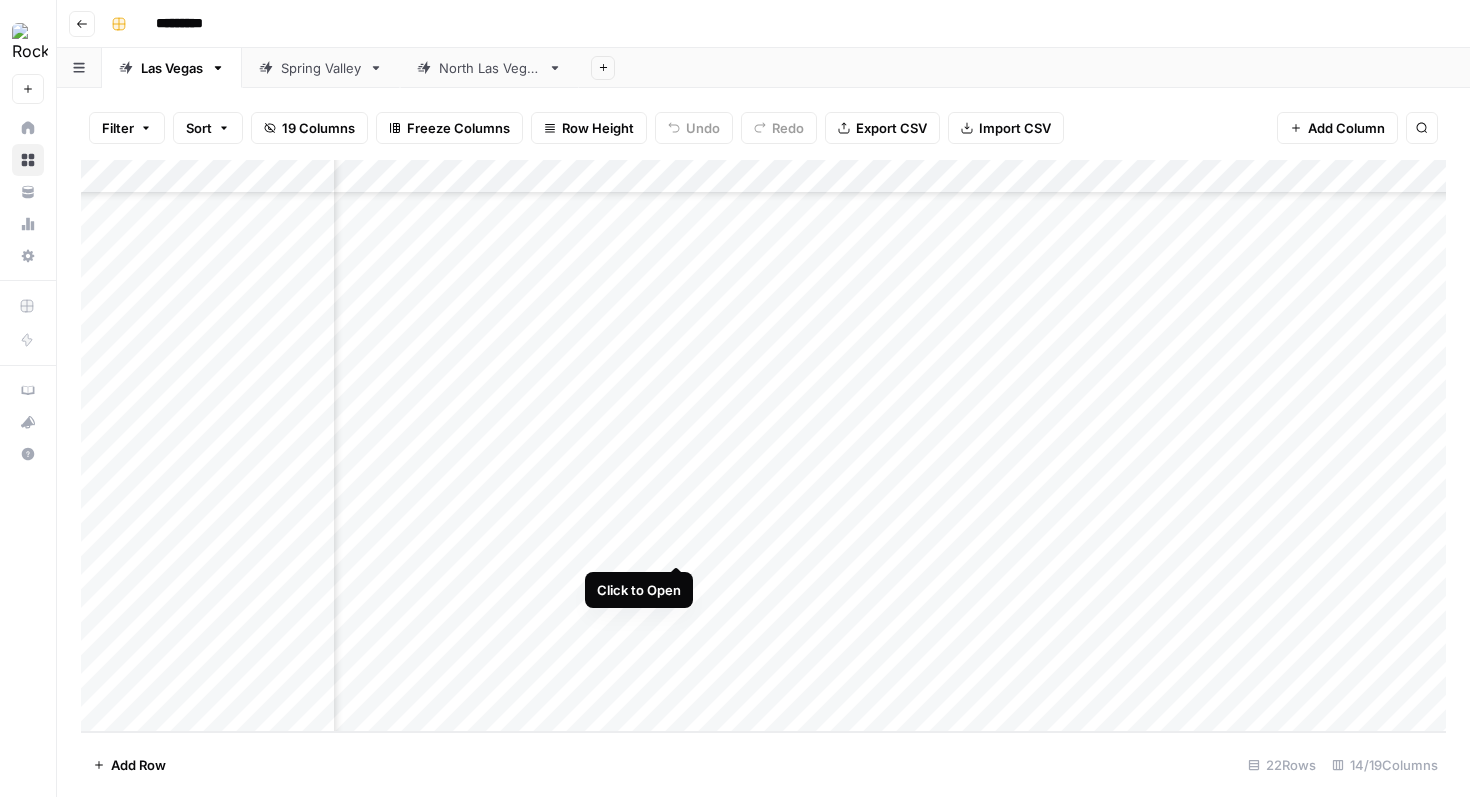 click on "Add Column" at bounding box center [763, 446] 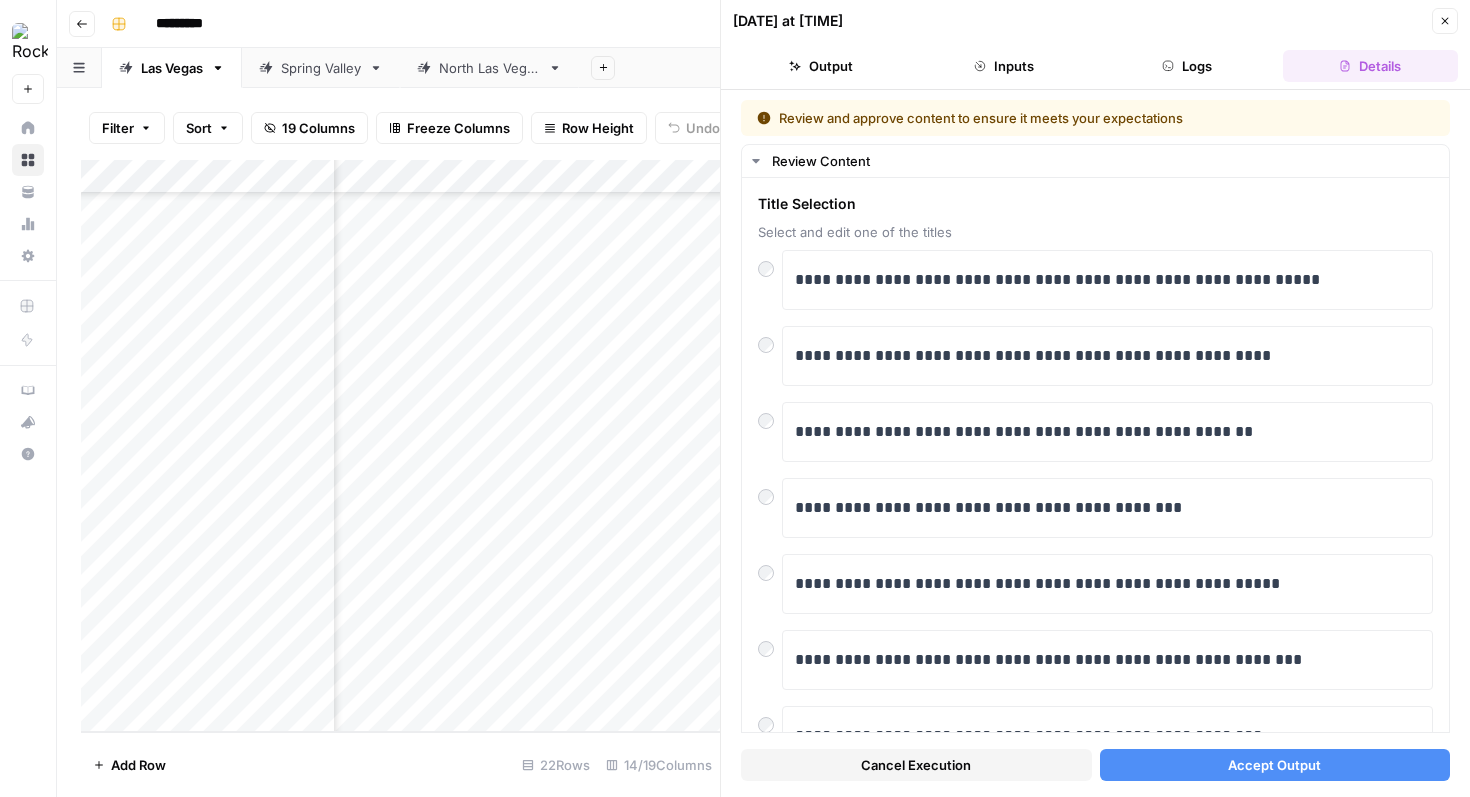 click on "Add Column" at bounding box center (400, 446) 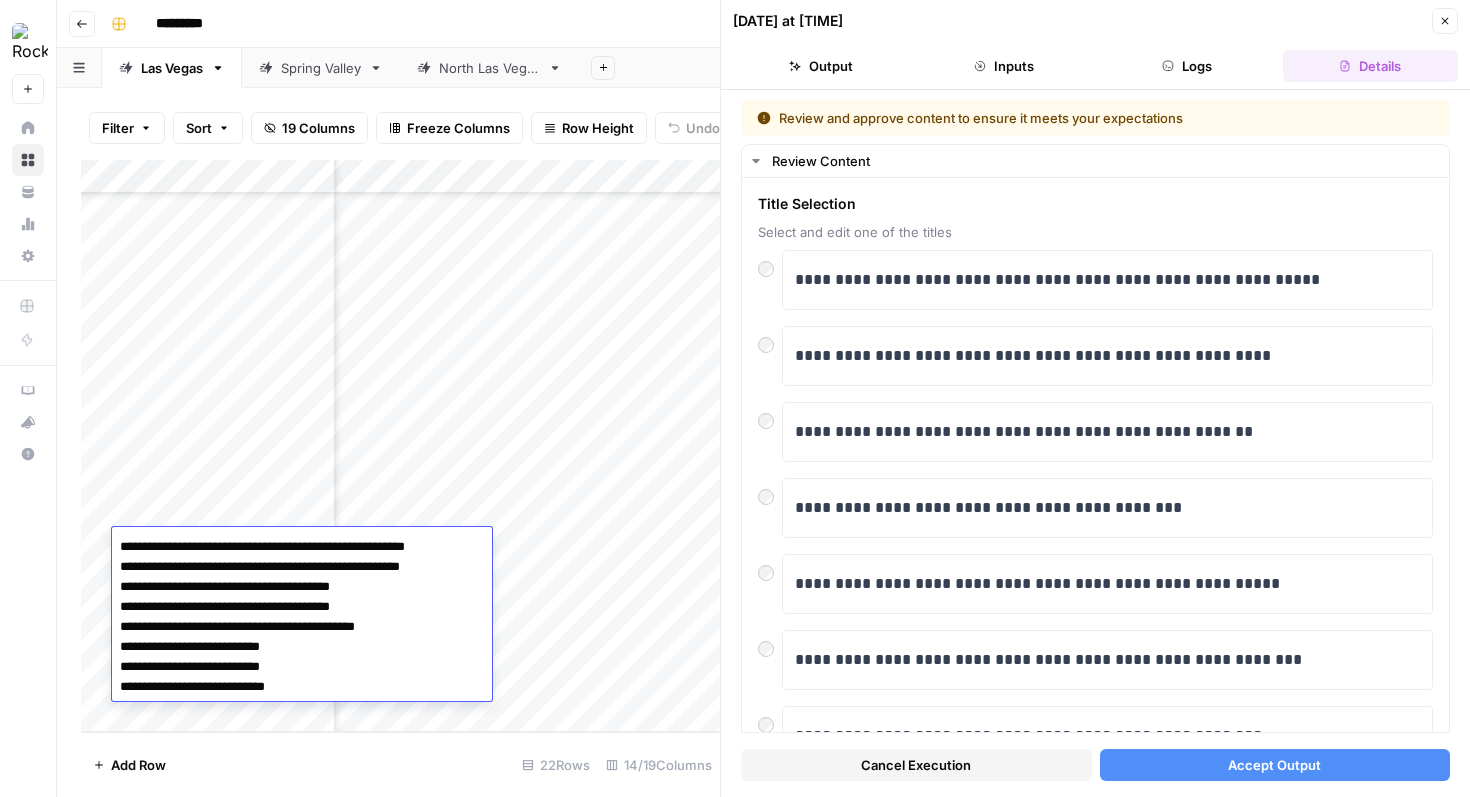 click on "**********" at bounding box center (300, 617) 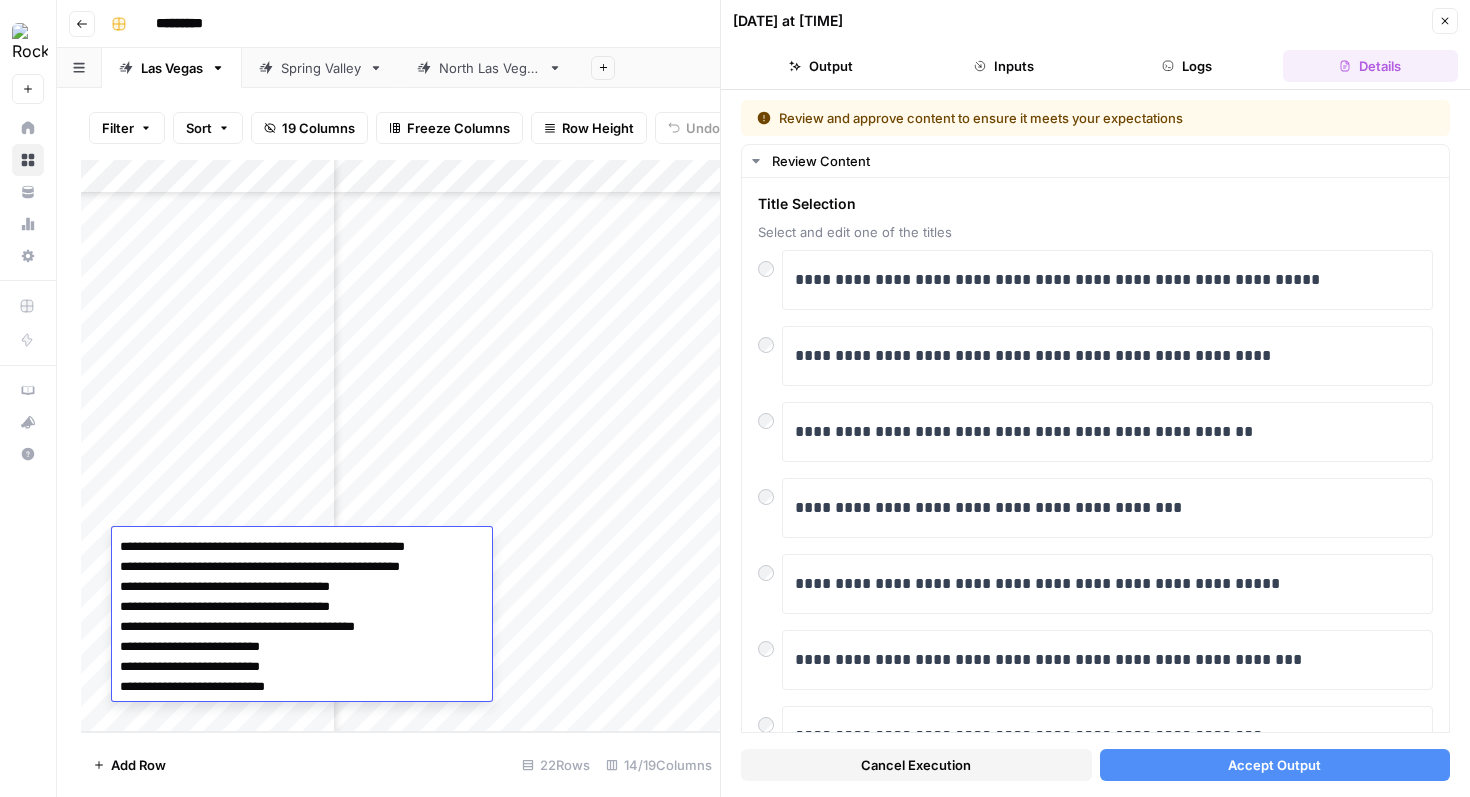 drag, startPoint x: 133, startPoint y: 547, endPoint x: 446, endPoint y: 545, distance: 313.00638 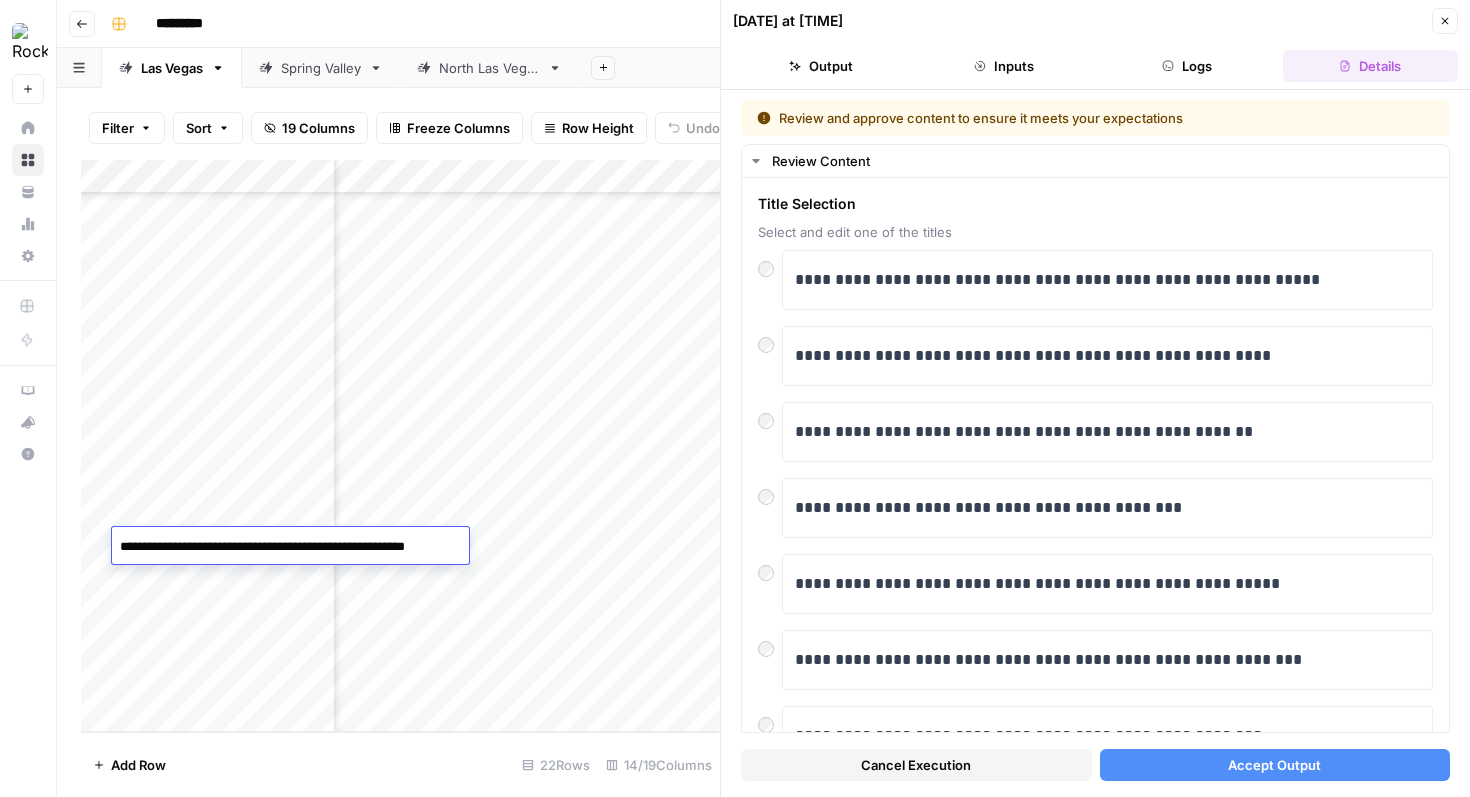 click on "Add Column" at bounding box center [400, 446] 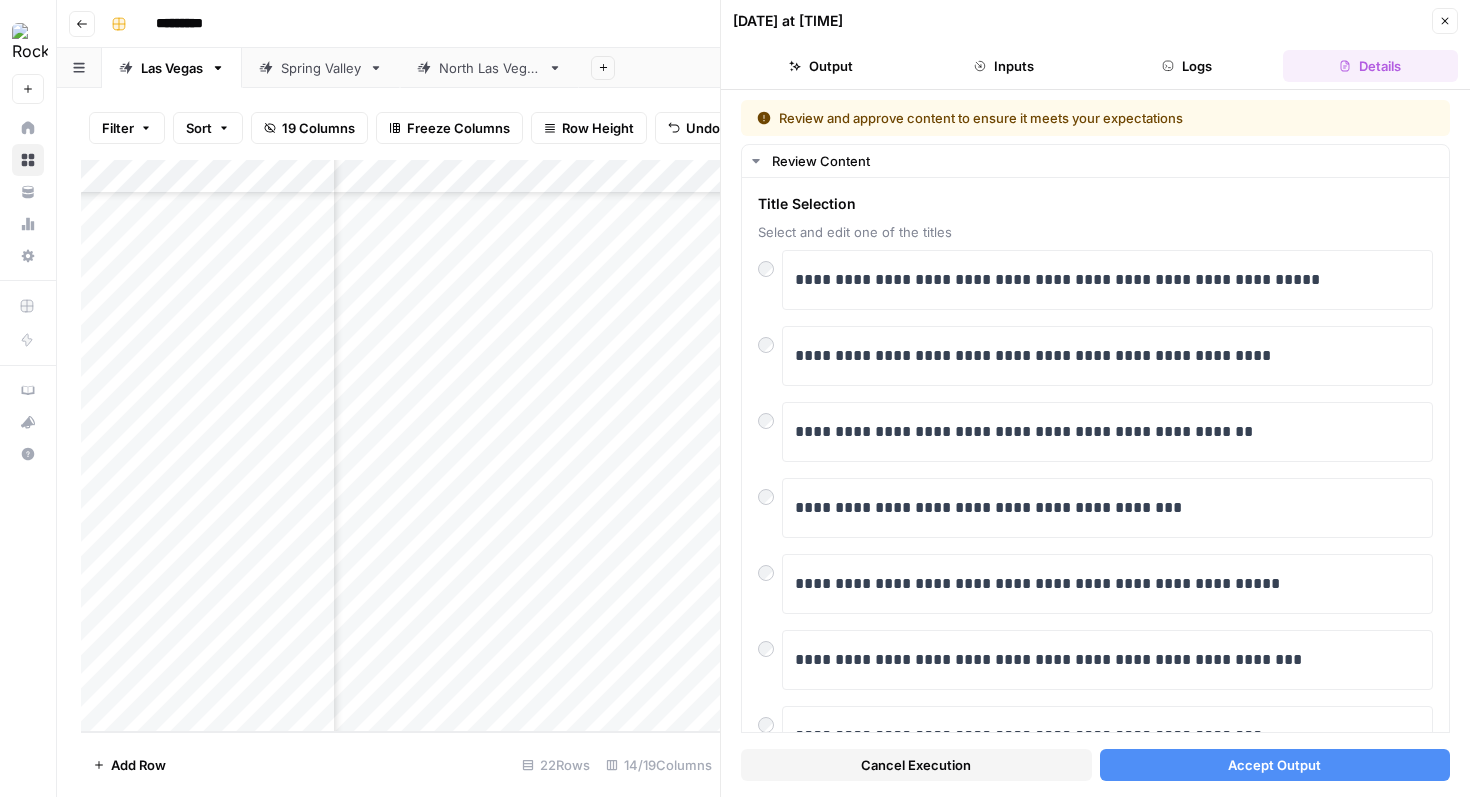 click on "Add Column" at bounding box center [400, 446] 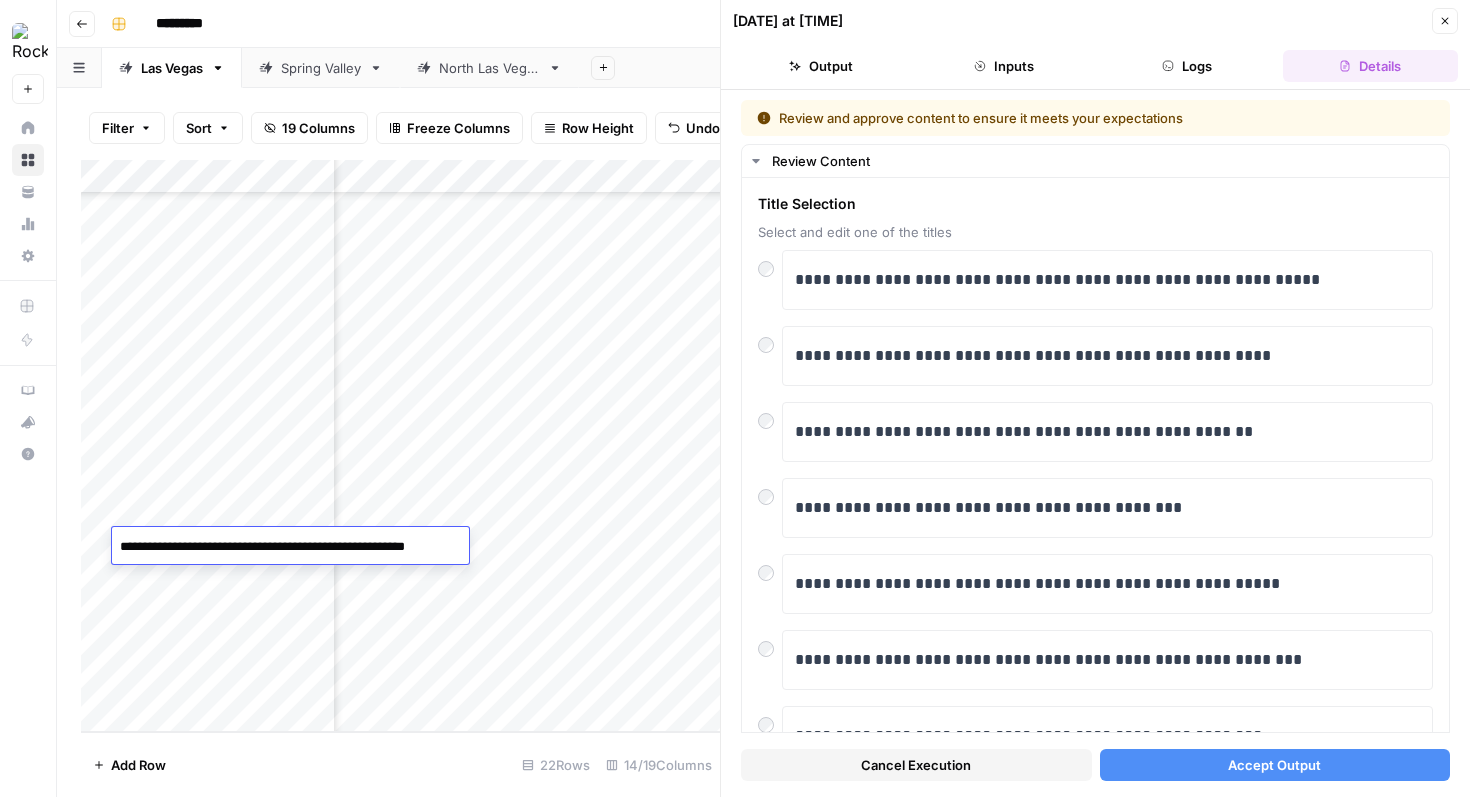 click on "**********" at bounding box center (300, 547) 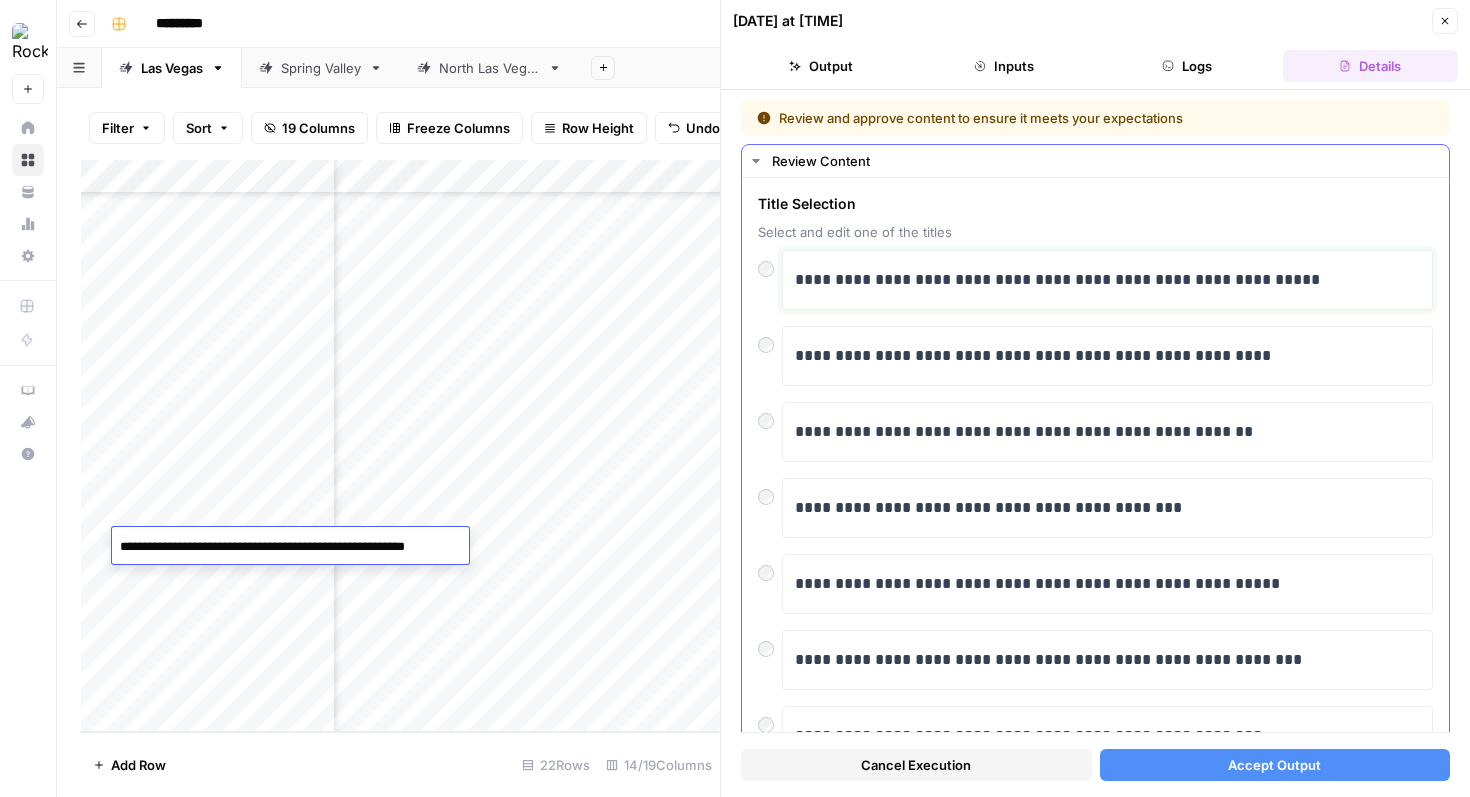 click on "**********" at bounding box center [1107, 280] 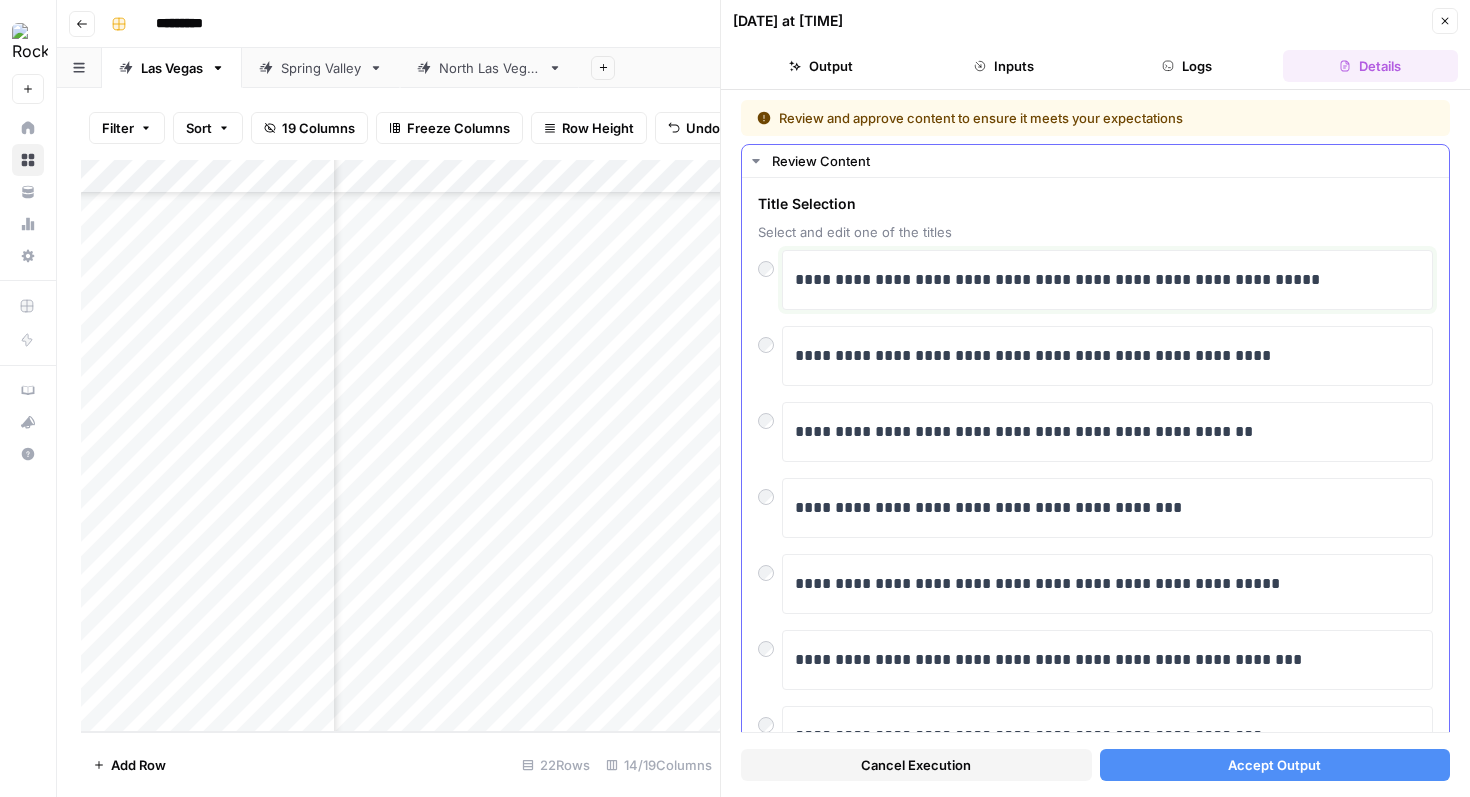 click on "**********" at bounding box center [1107, 280] 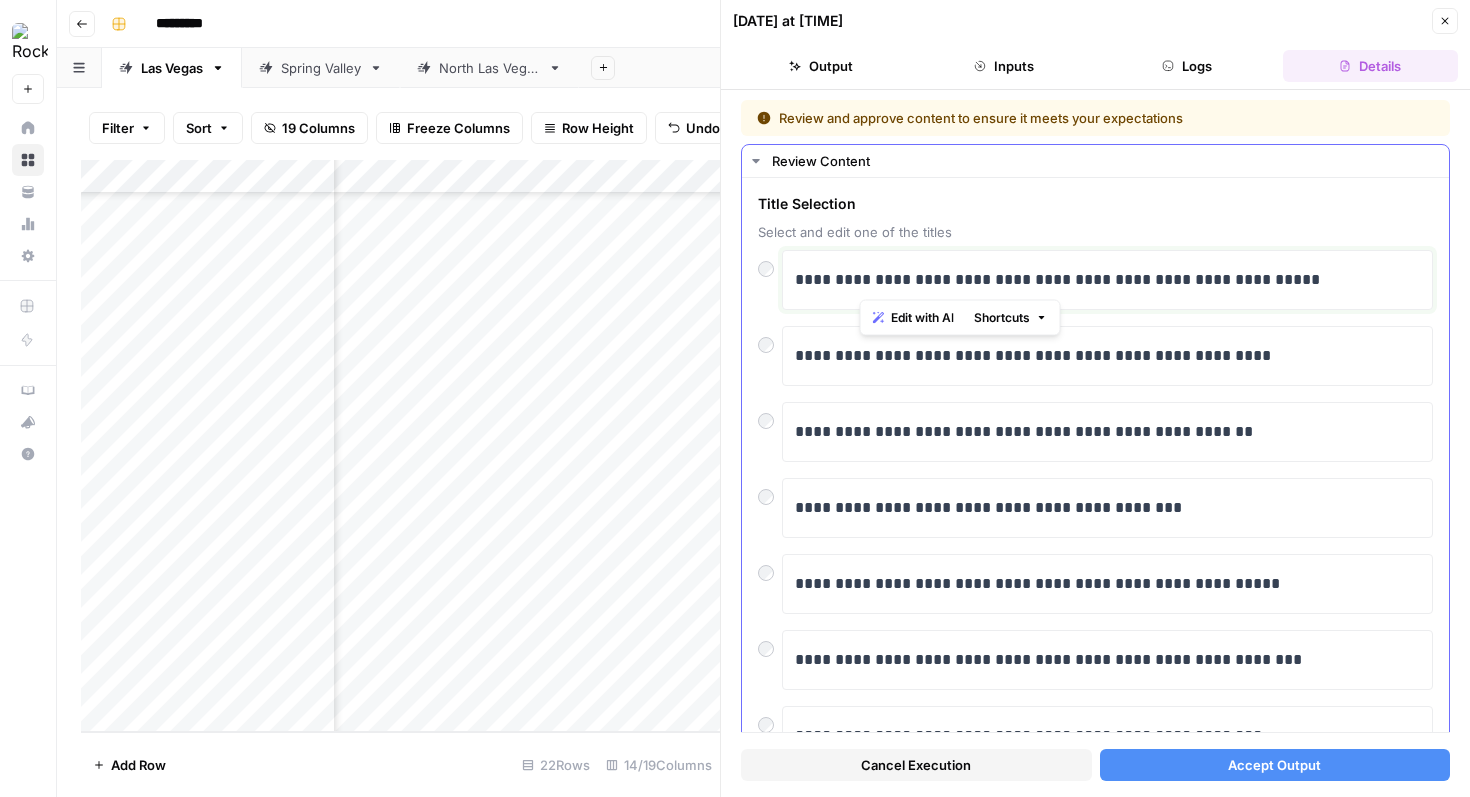 click on "**********" at bounding box center [1107, 280] 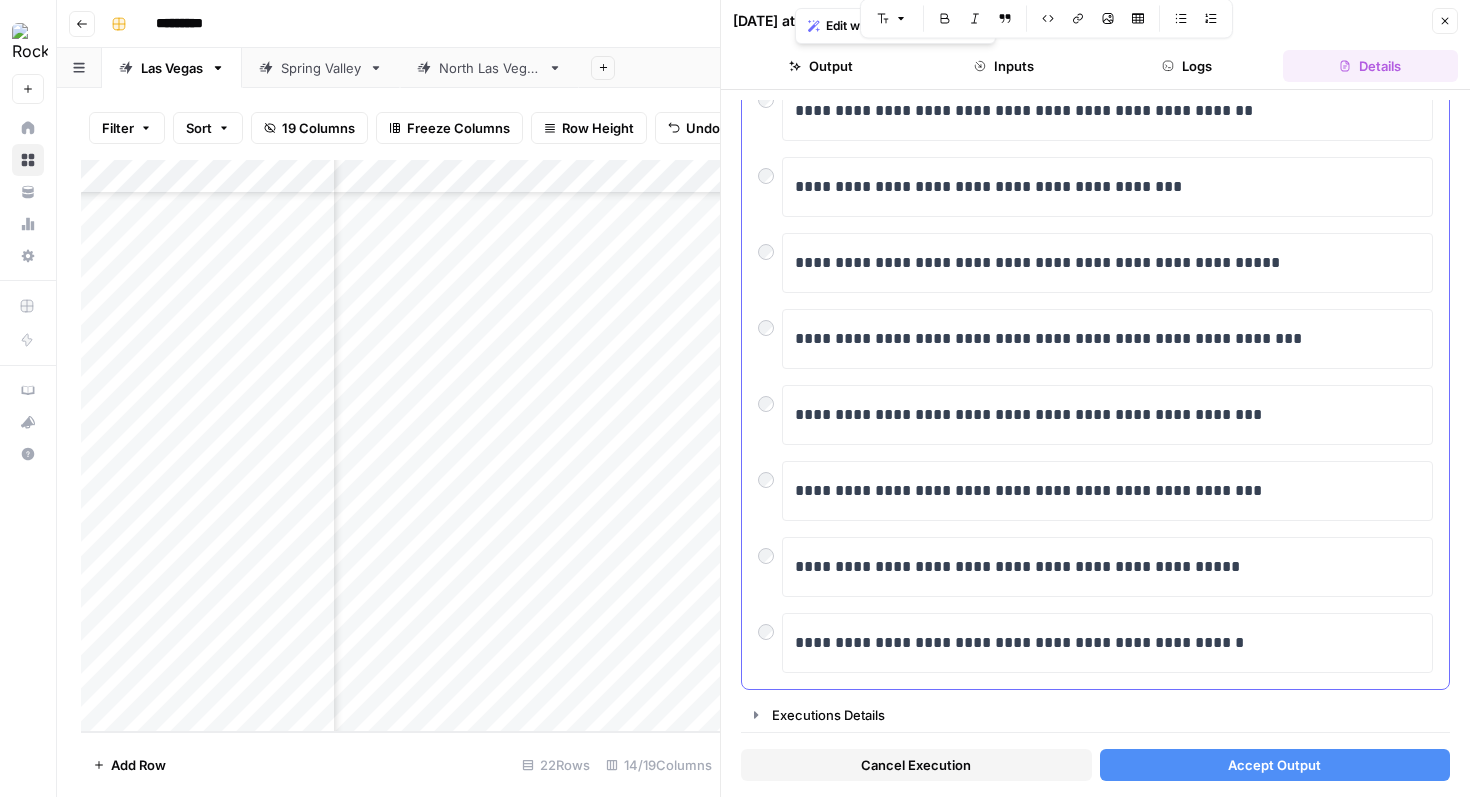 scroll, scrollTop: 0, scrollLeft: 0, axis: both 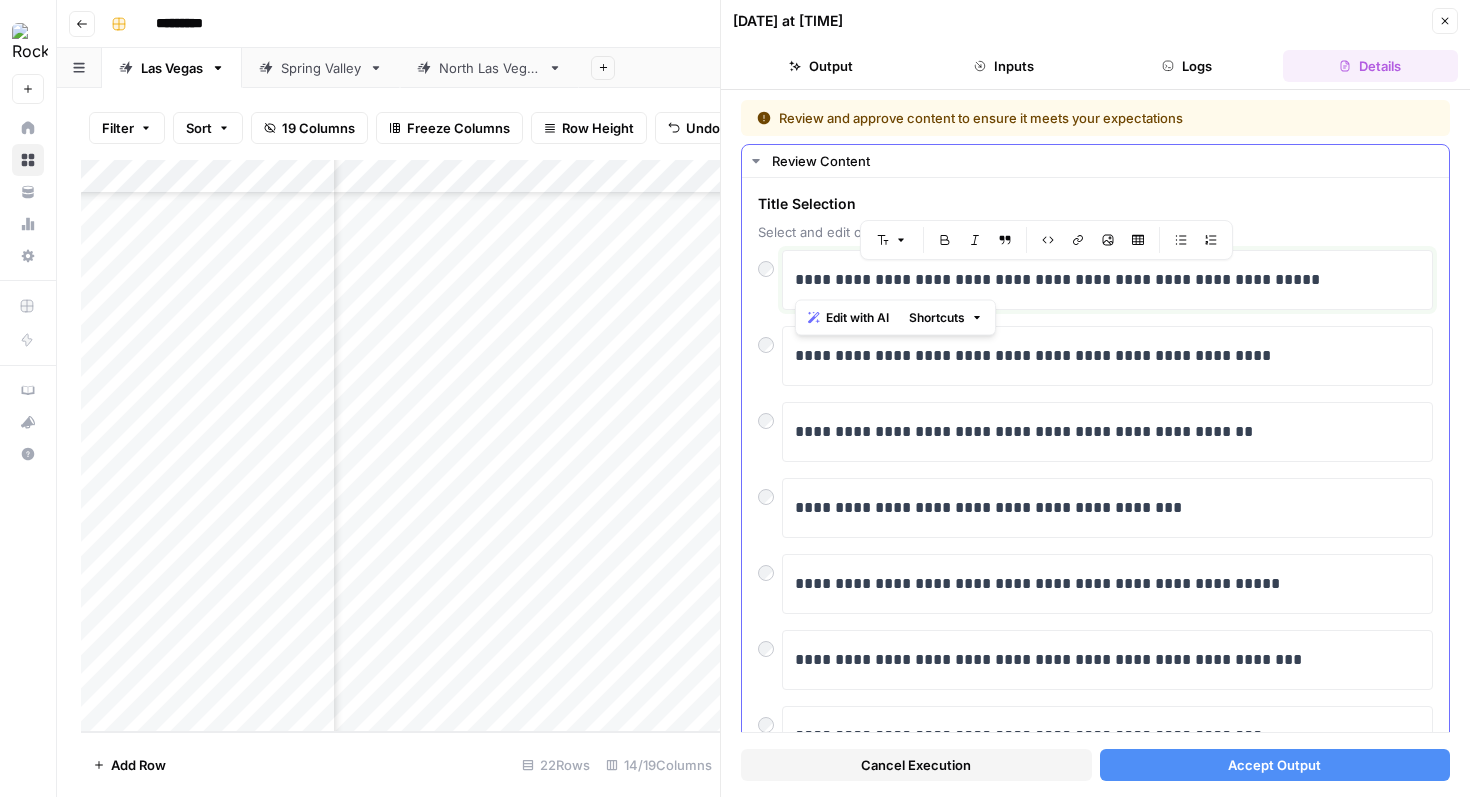click on "**********" at bounding box center (1107, 280) 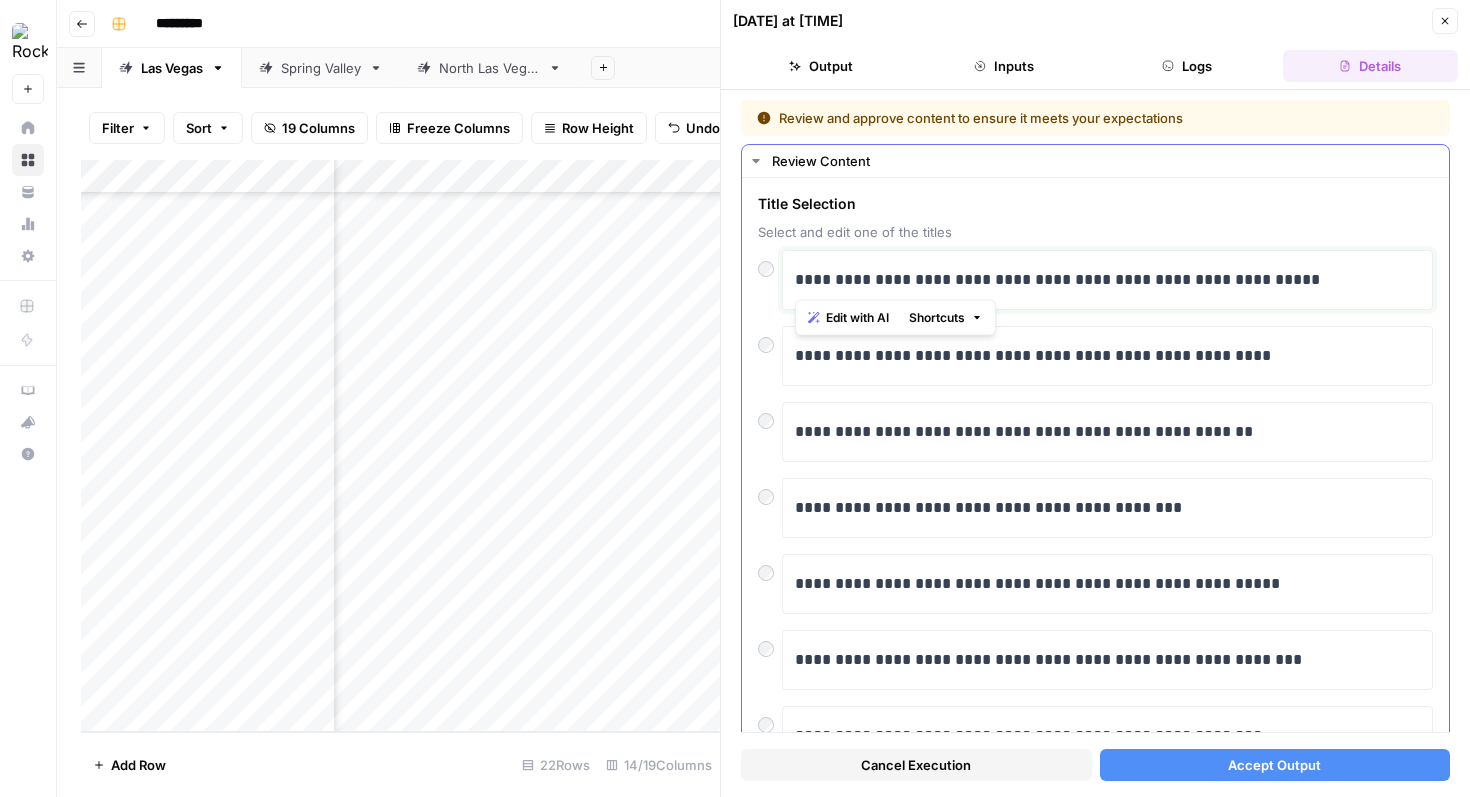 click on "**********" at bounding box center [1107, 280] 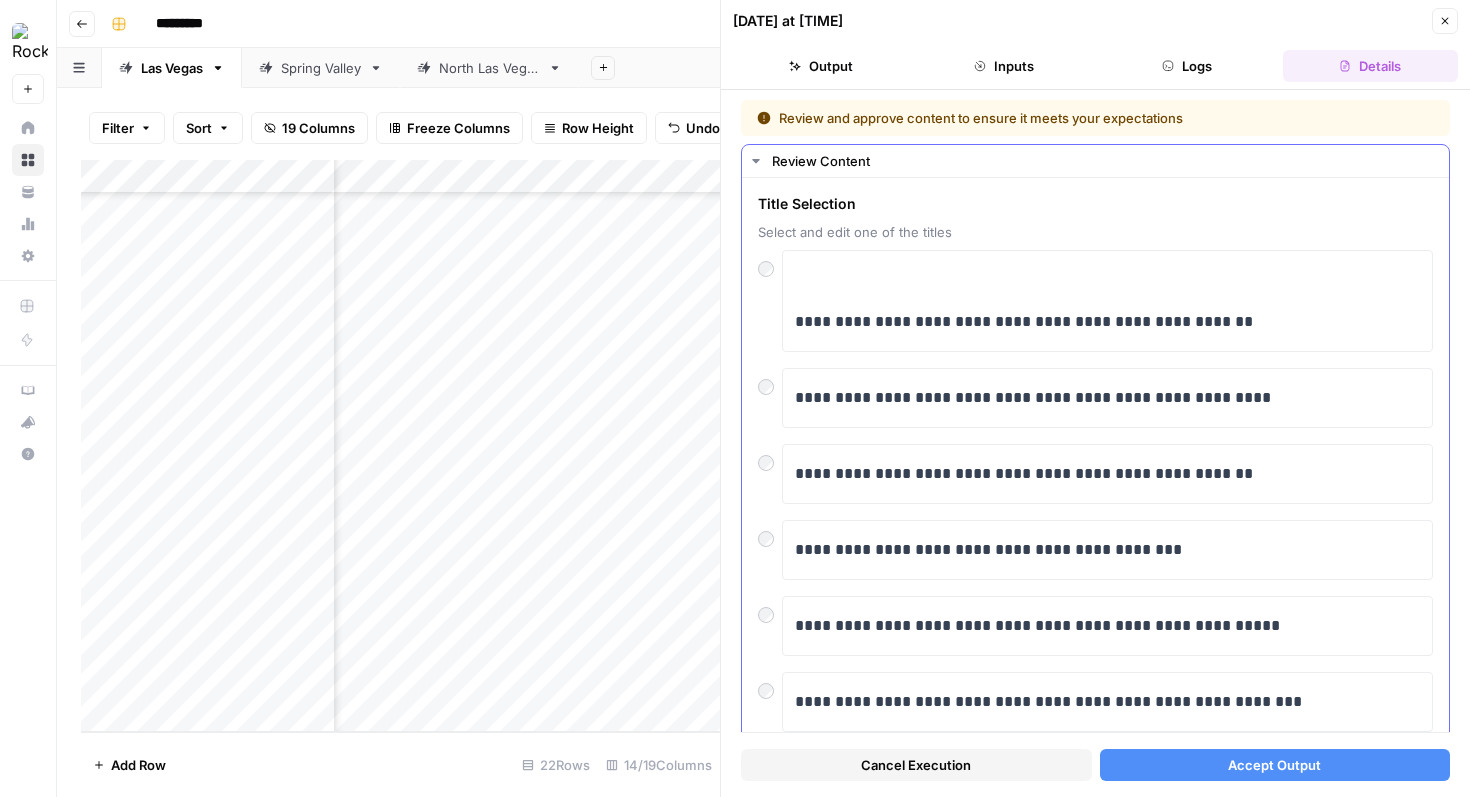 drag, startPoint x: 794, startPoint y: 322, endPoint x: 793, endPoint y: 268, distance: 54.00926 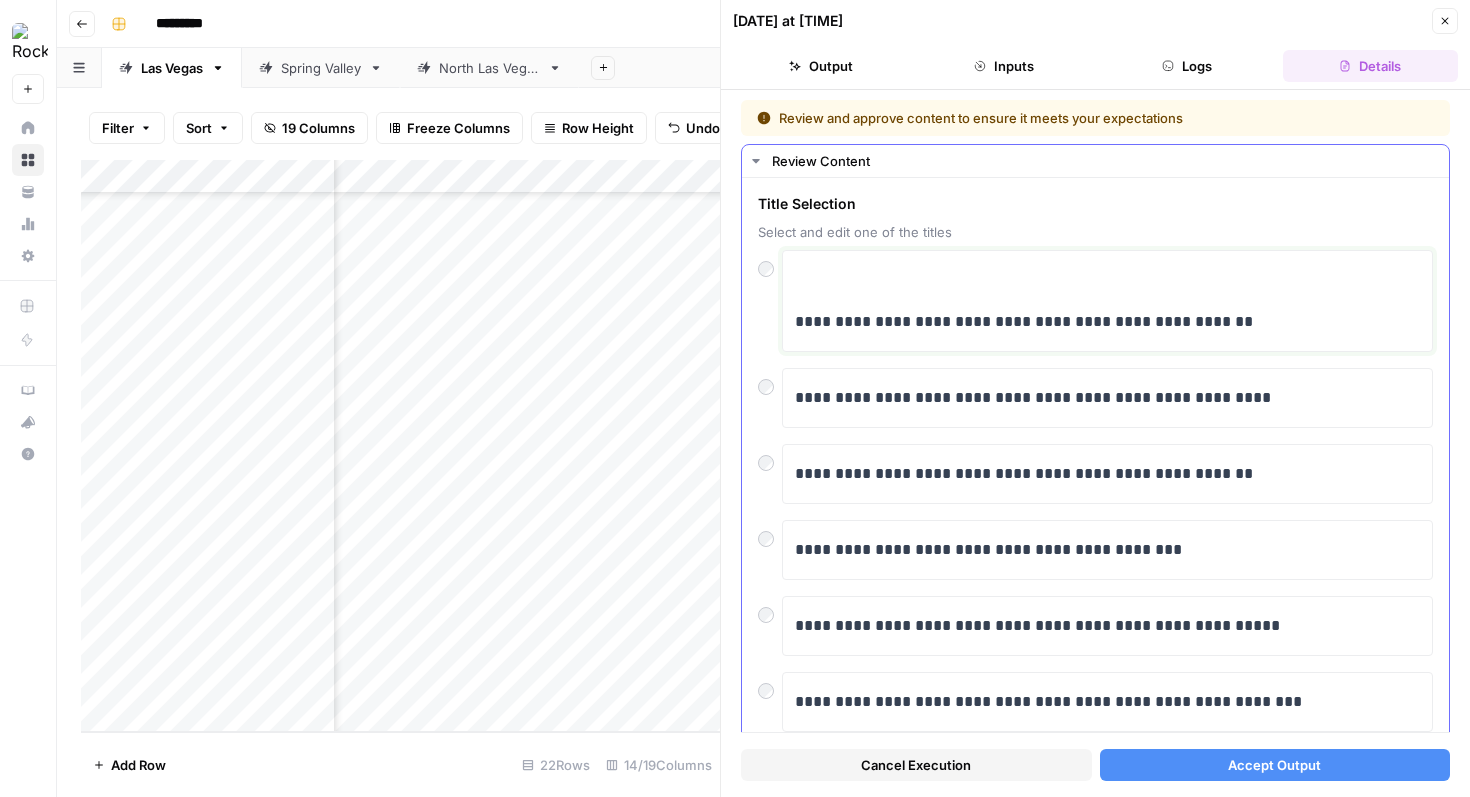 click at bounding box center [1107, 280] 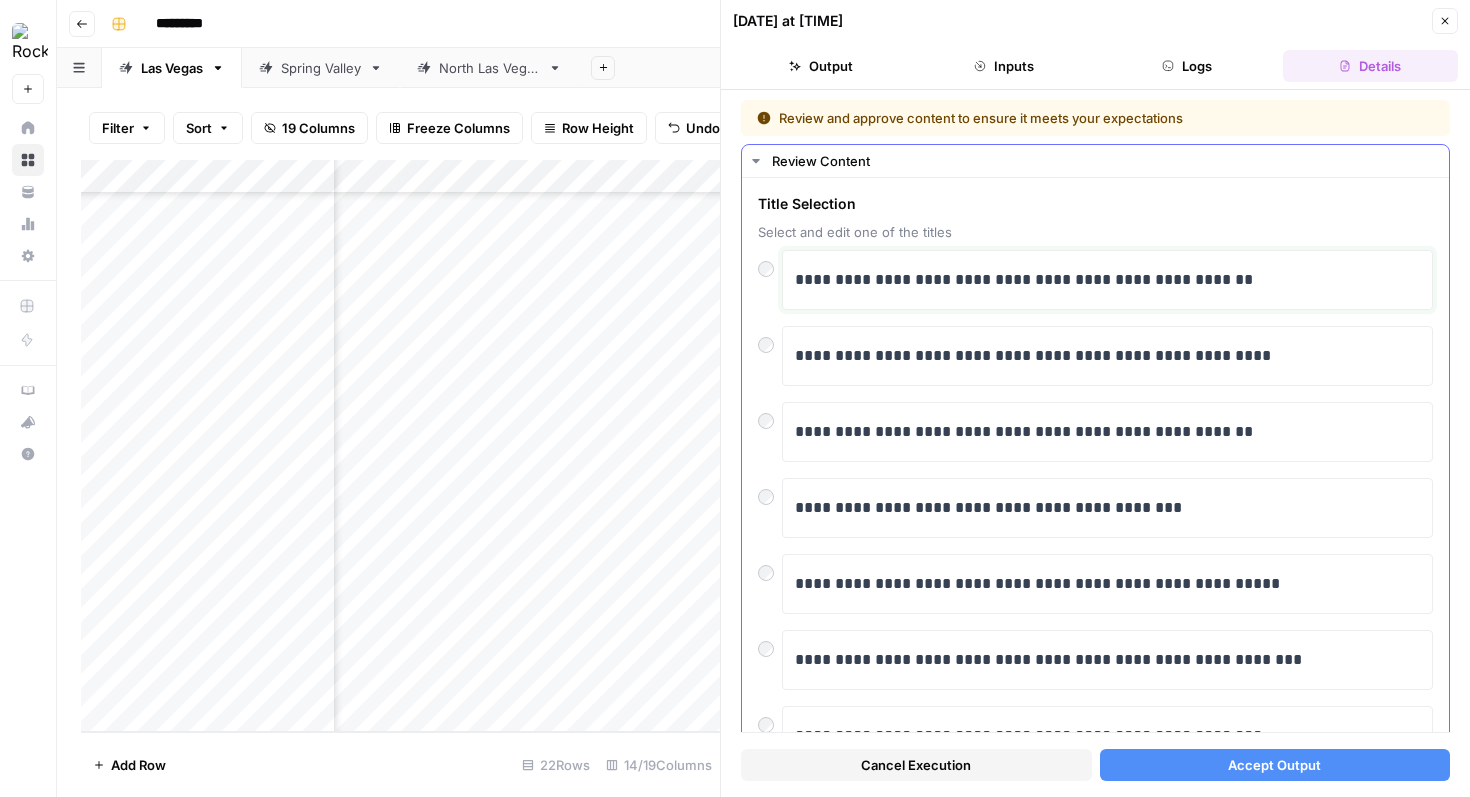 click on "**********" at bounding box center (1107, 280) 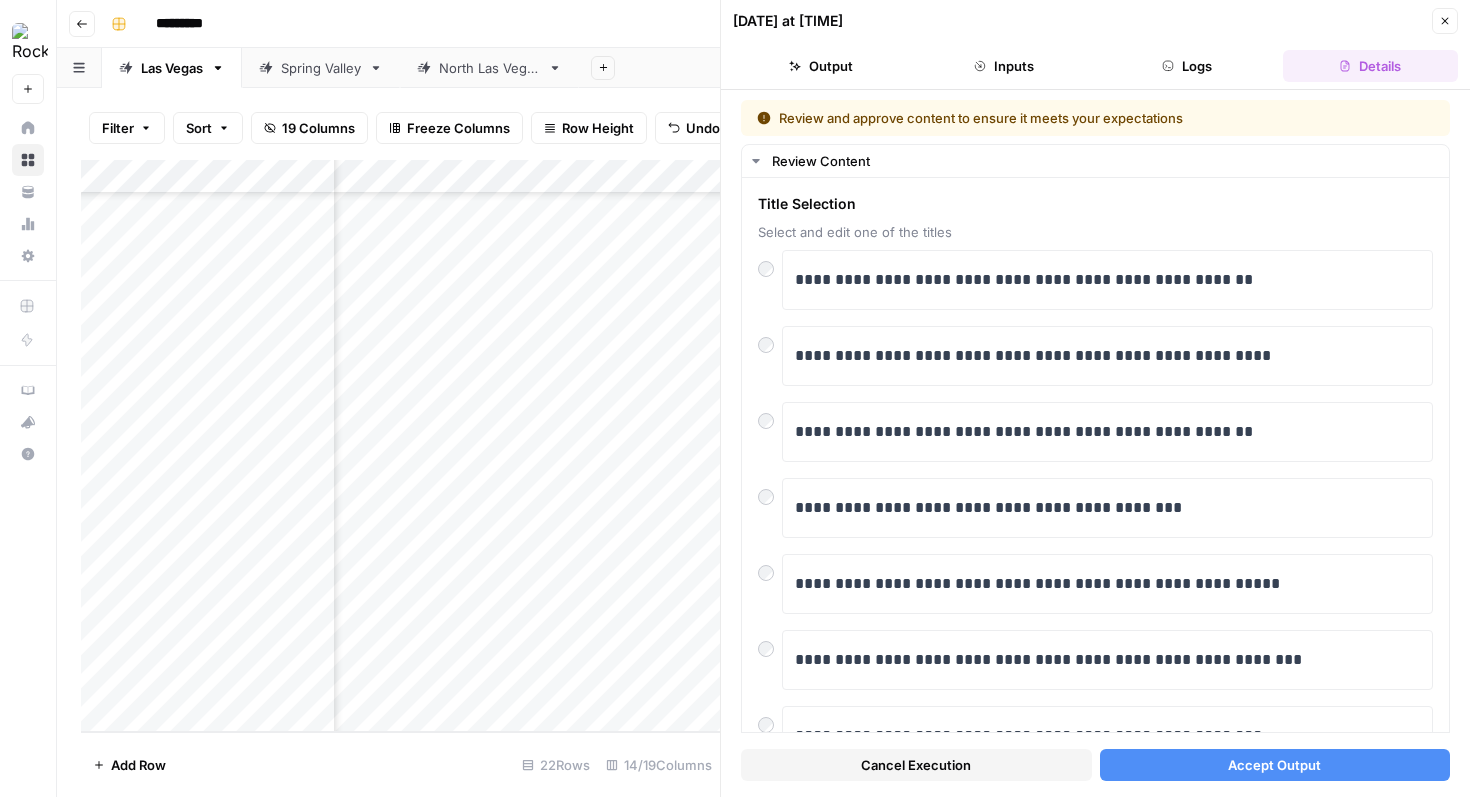 click on "Accept Output" at bounding box center [1275, 765] 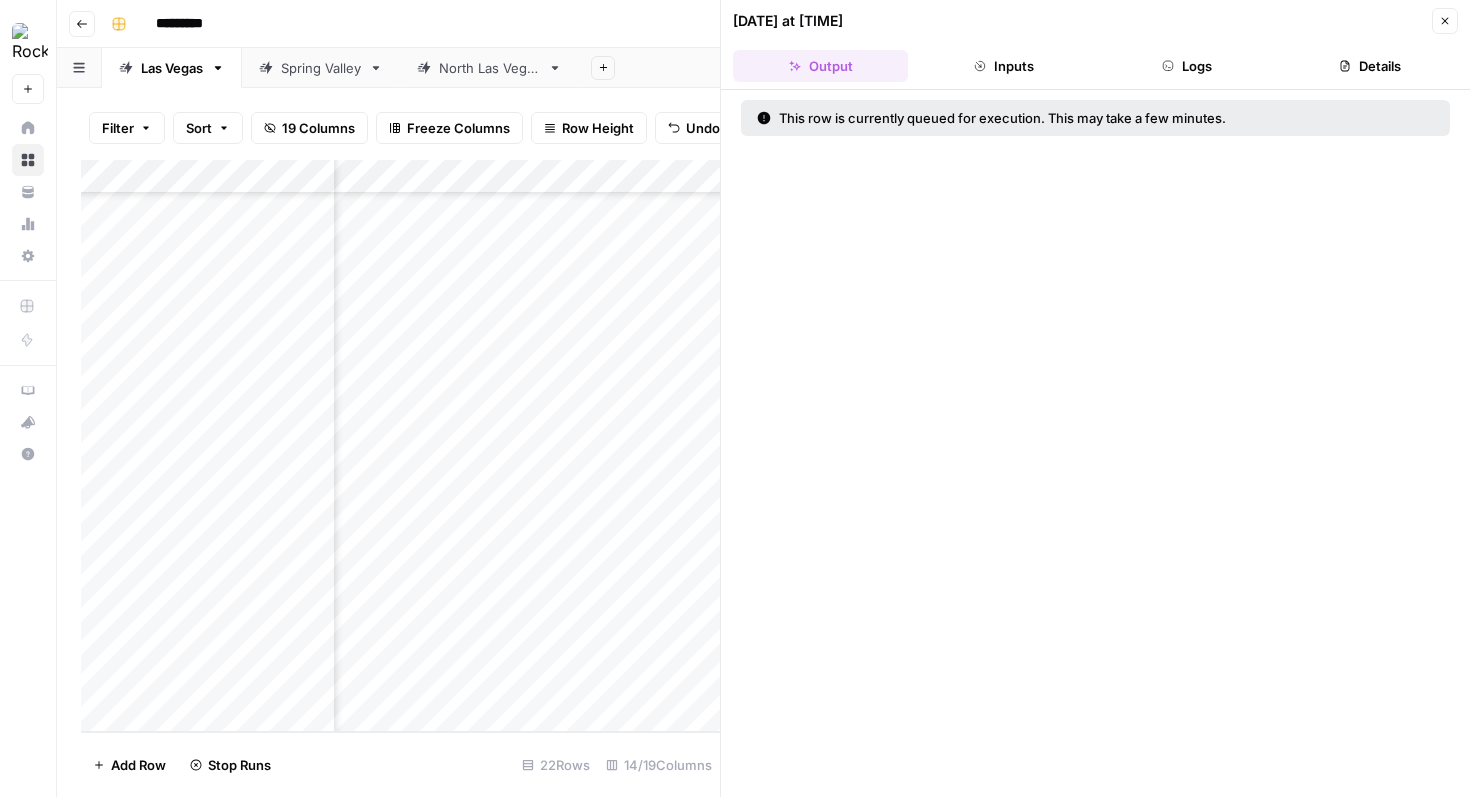click on "Add Column" at bounding box center (400, 446) 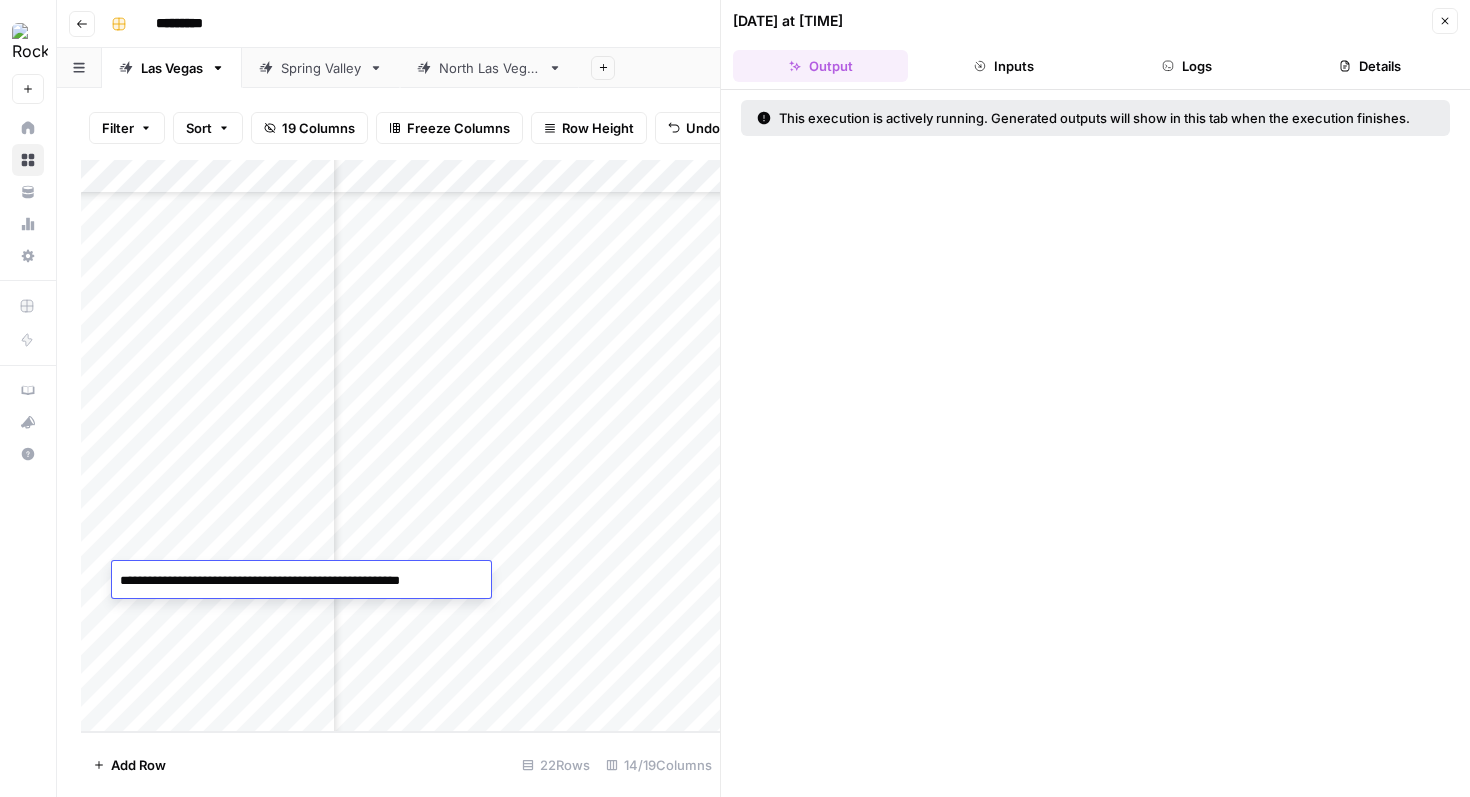 click on "**********" at bounding box center (298, 581) 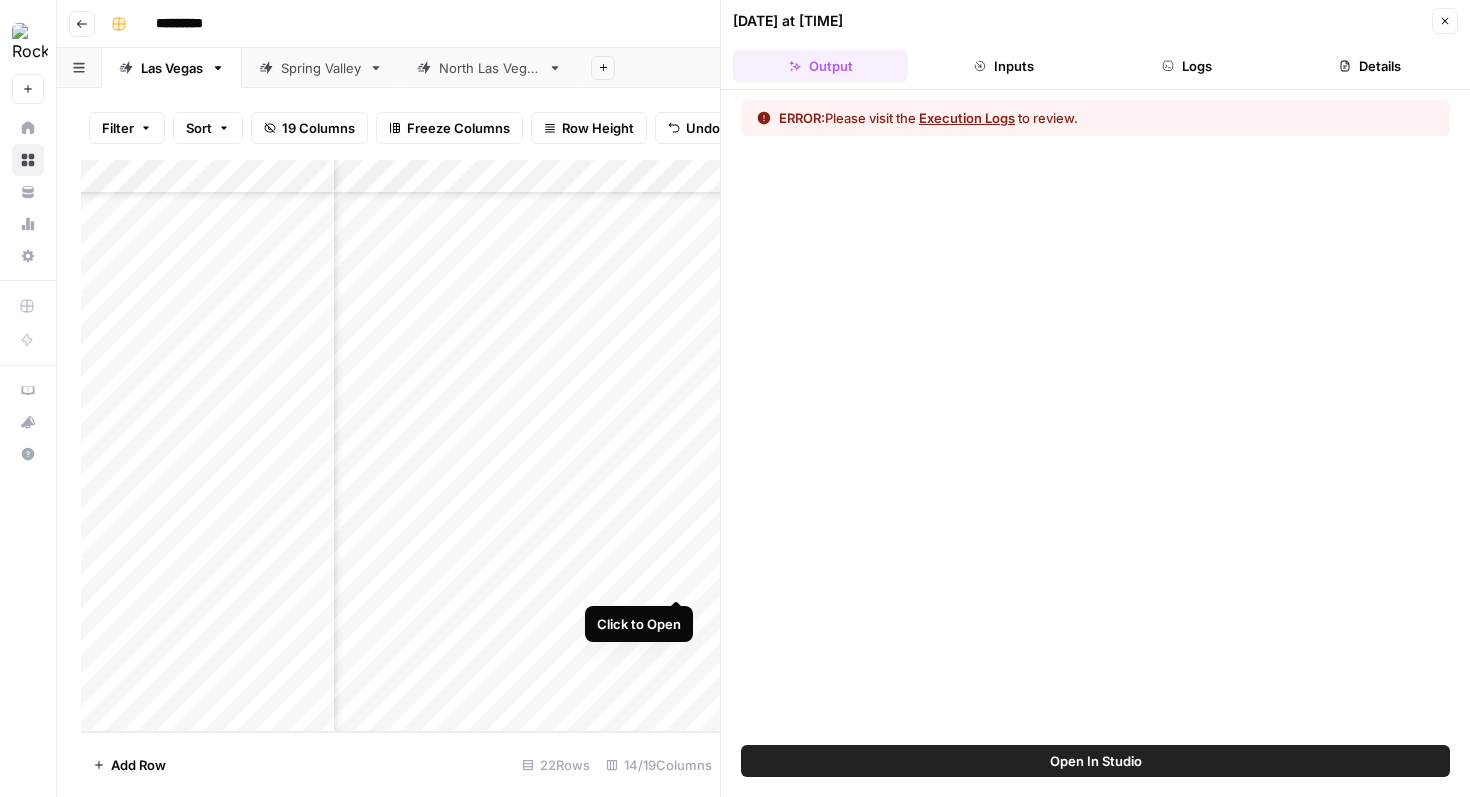 click on "Add Column" at bounding box center (400, 446) 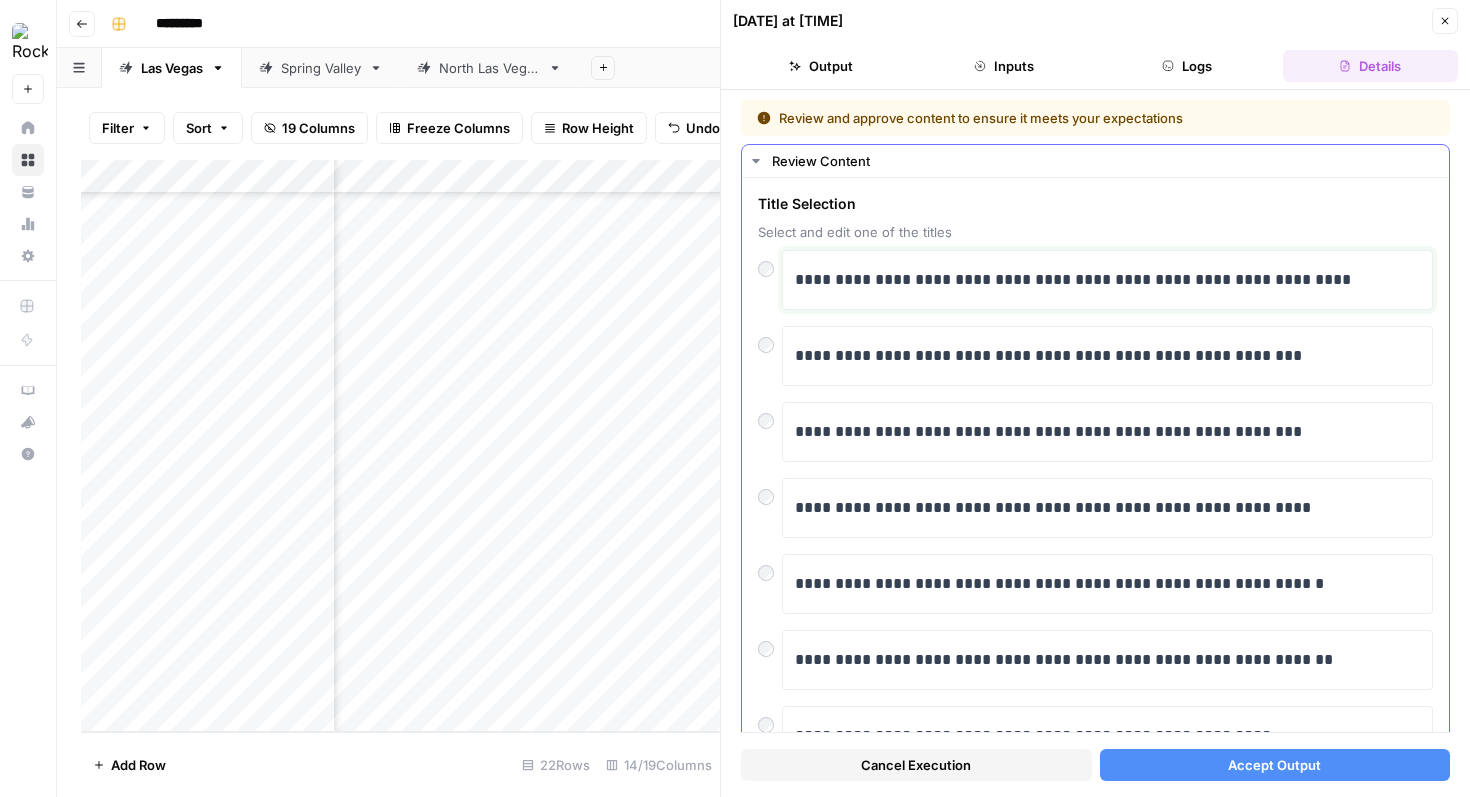 click on "**********" at bounding box center [1107, 280] 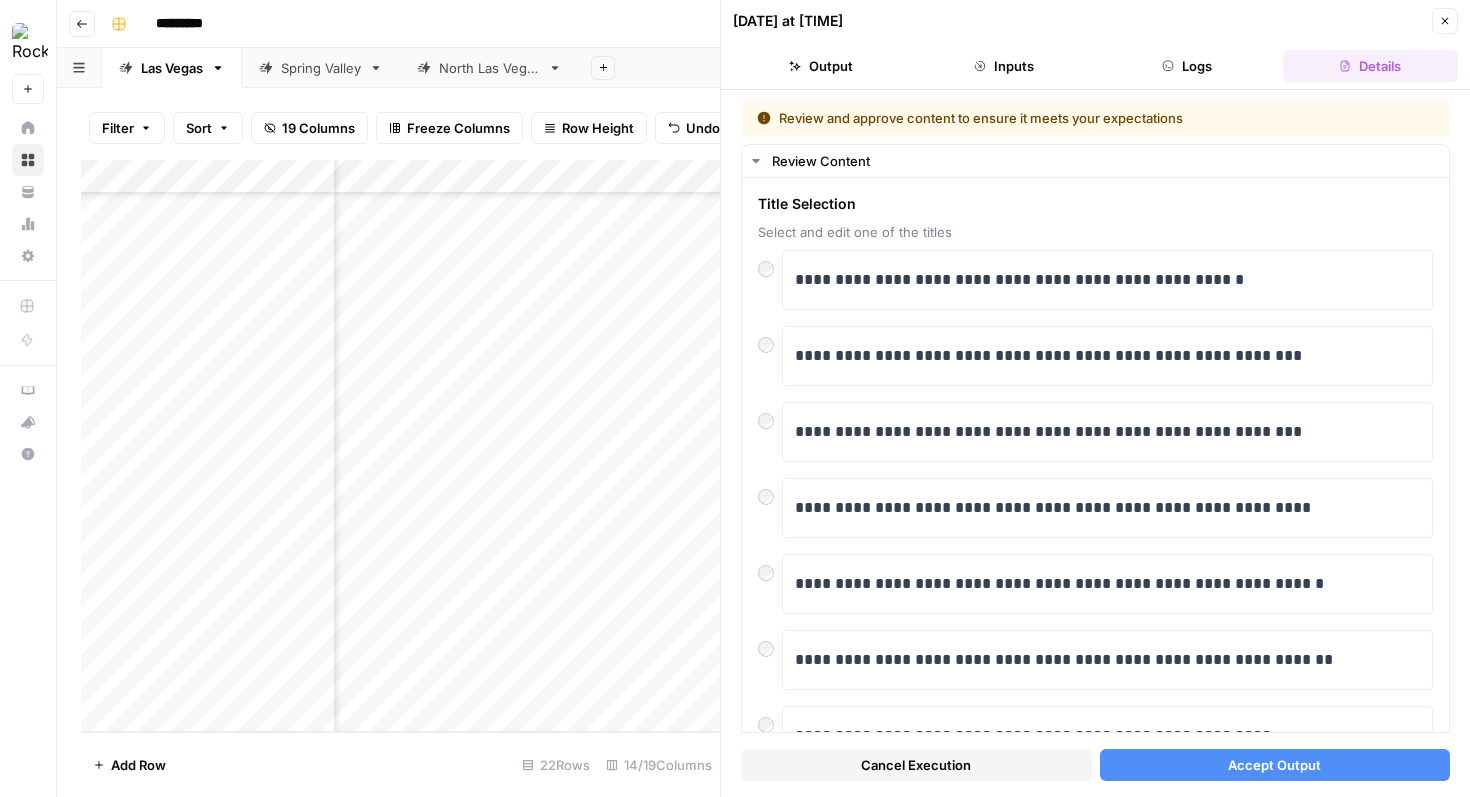 click on "Accept Output" at bounding box center (1275, 765) 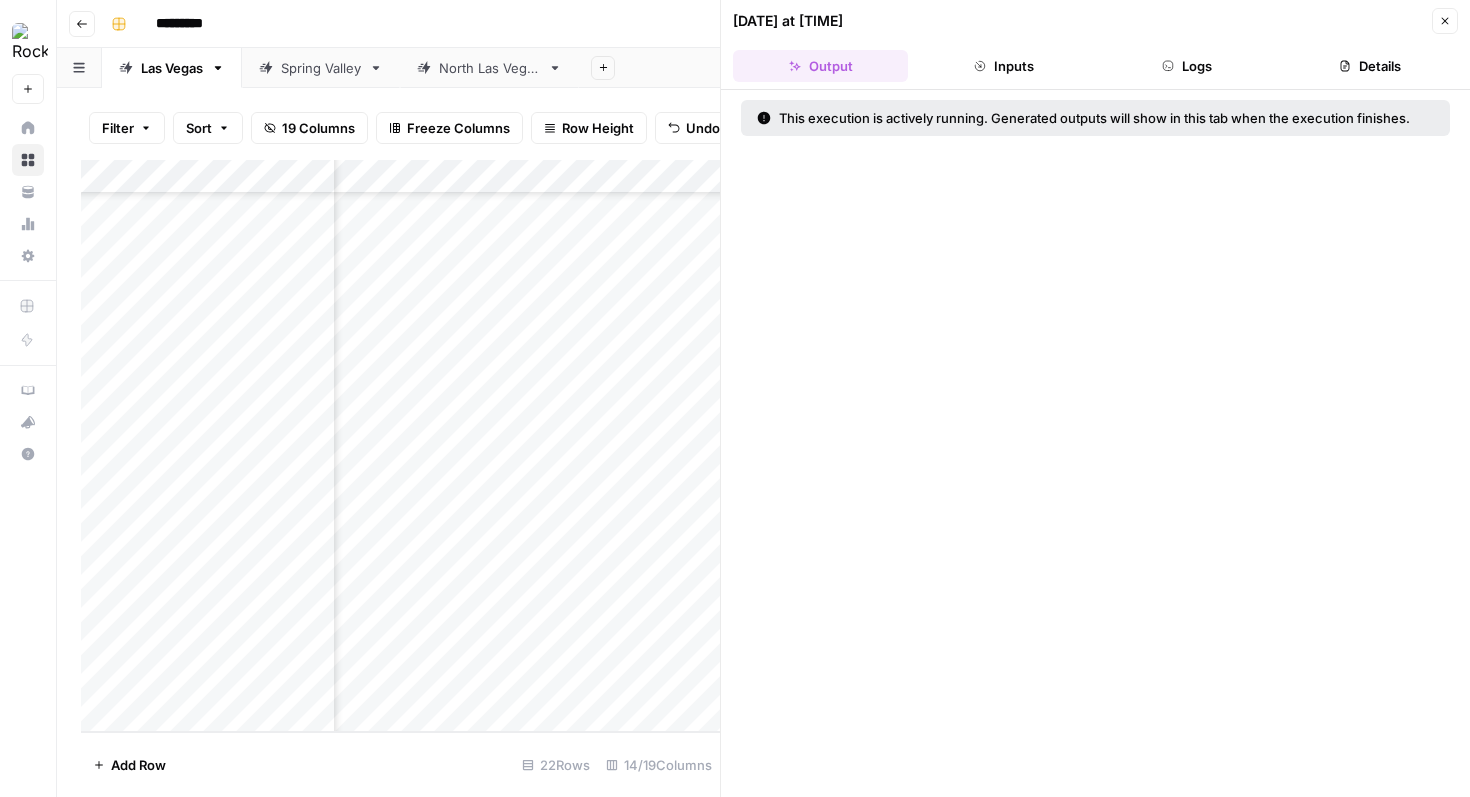 click on "Add Column" at bounding box center (400, 446) 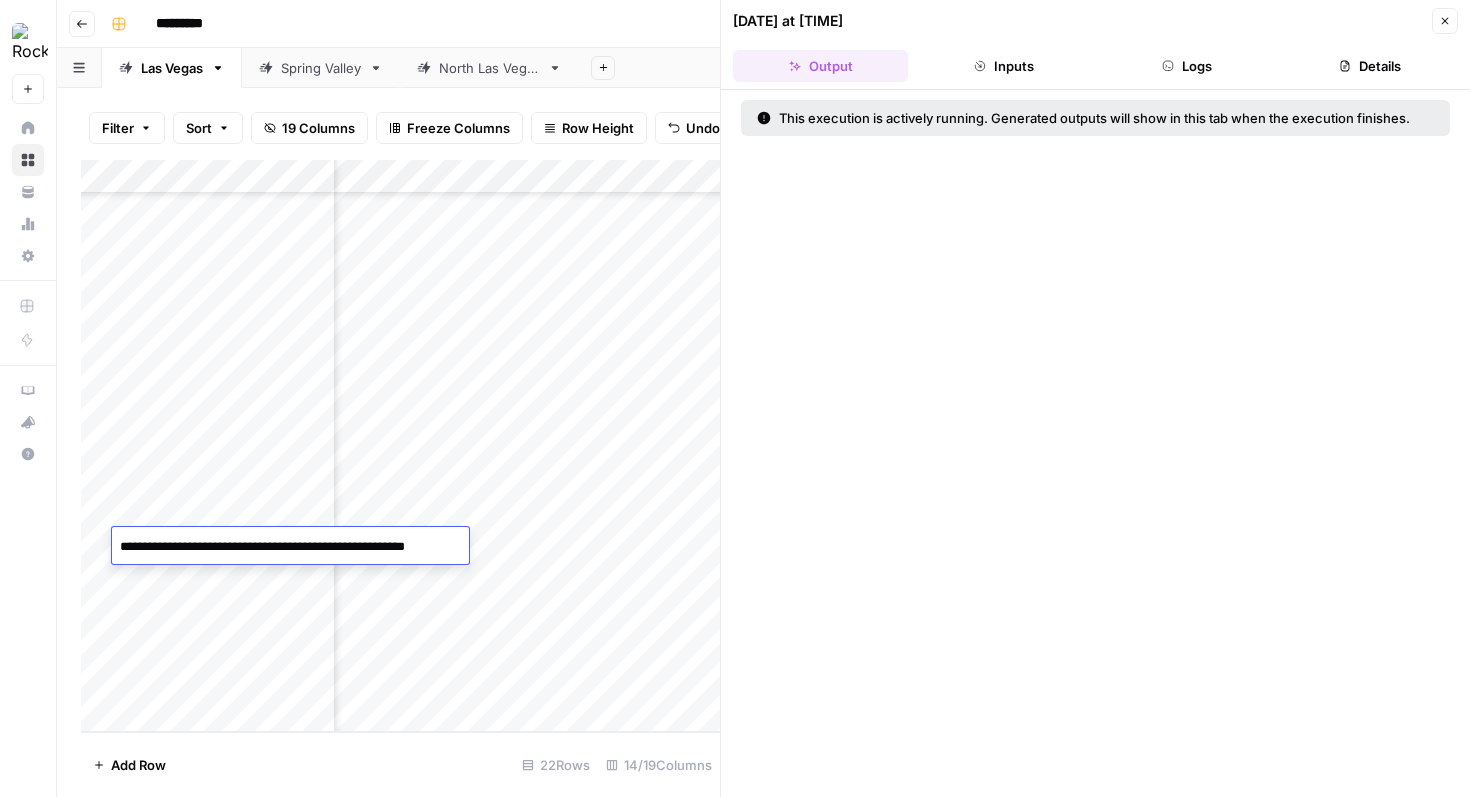 click on "**********" at bounding box center [300, 547] 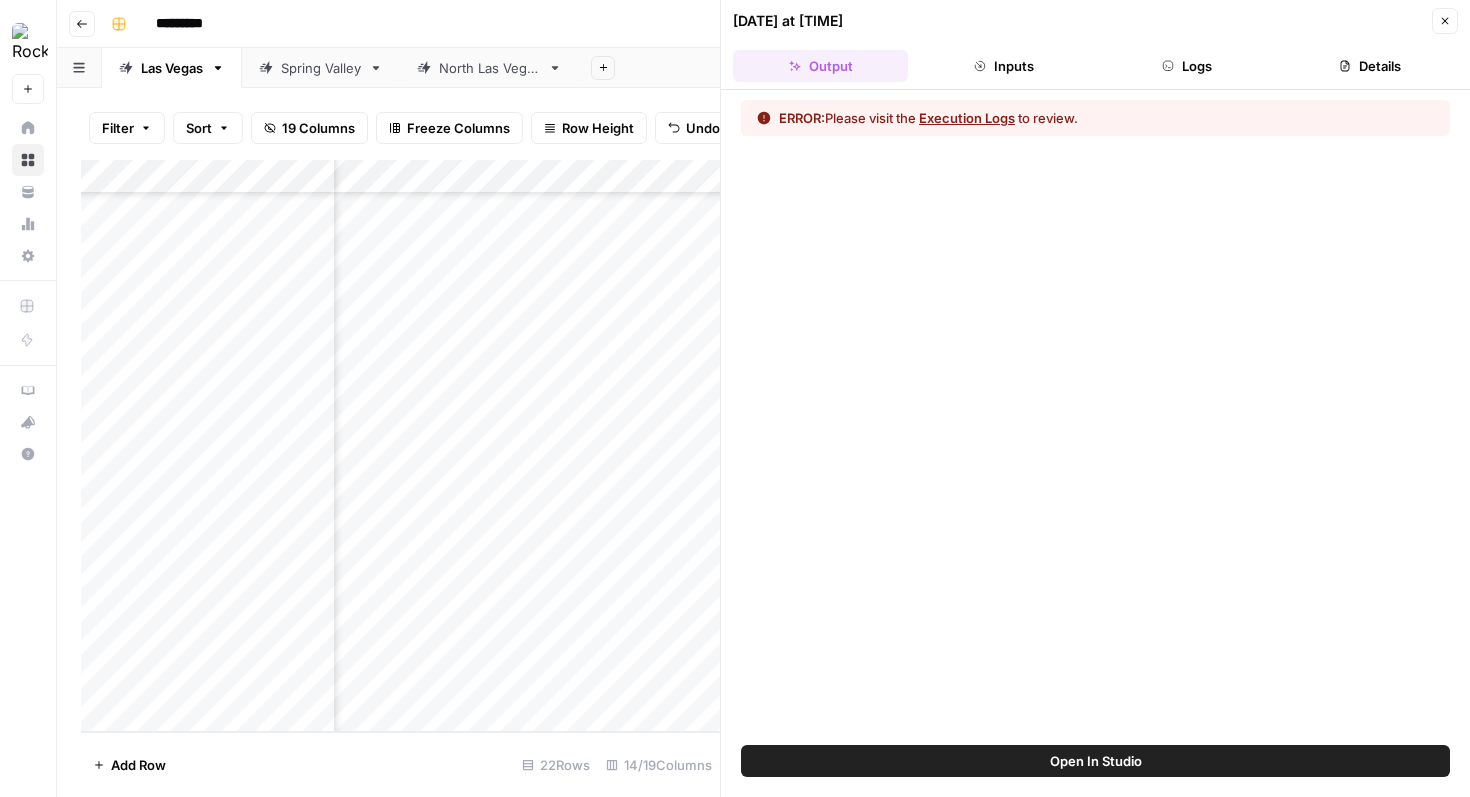 click on "Execution Logs" at bounding box center [967, 118] 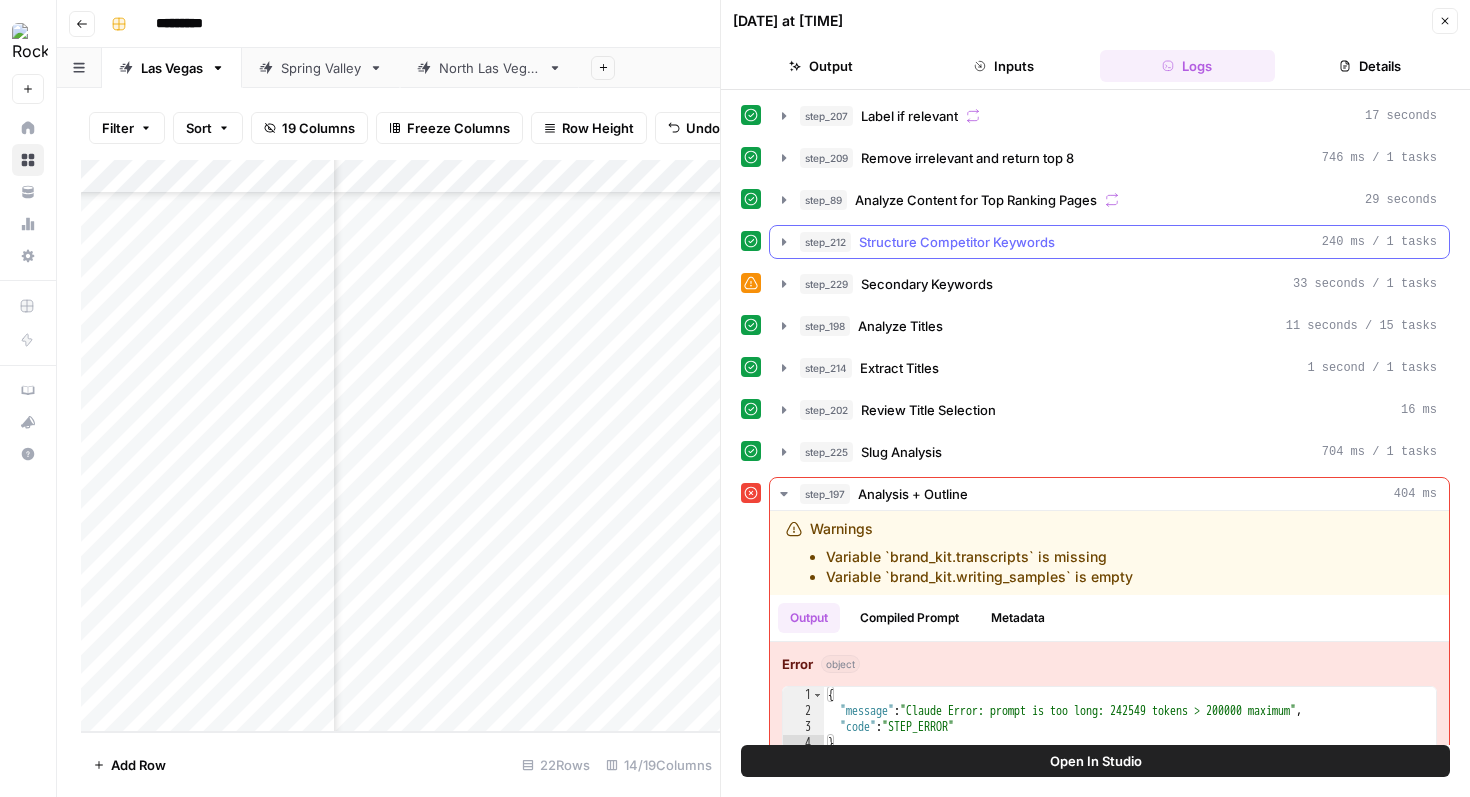 scroll, scrollTop: 71, scrollLeft: 0, axis: vertical 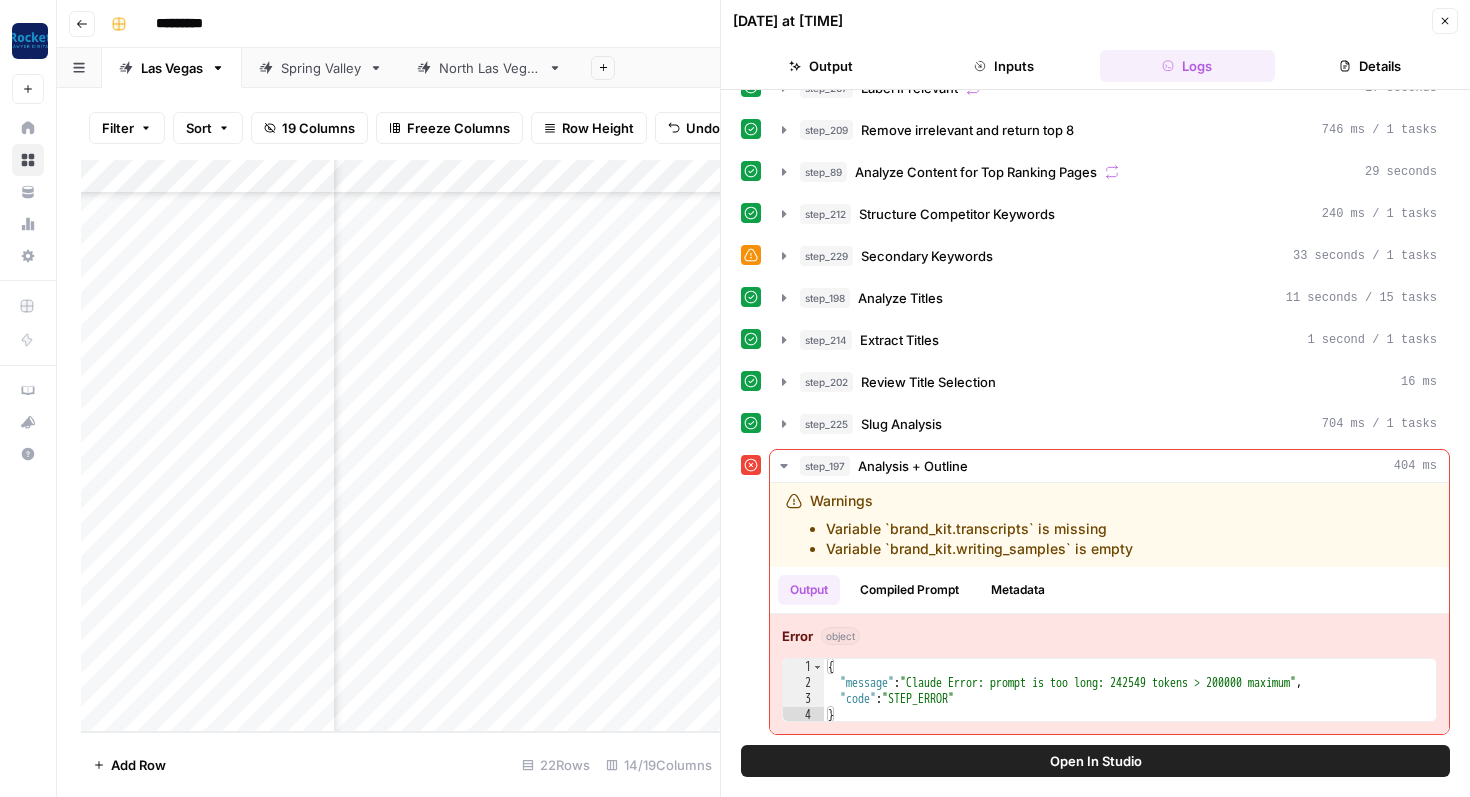 click 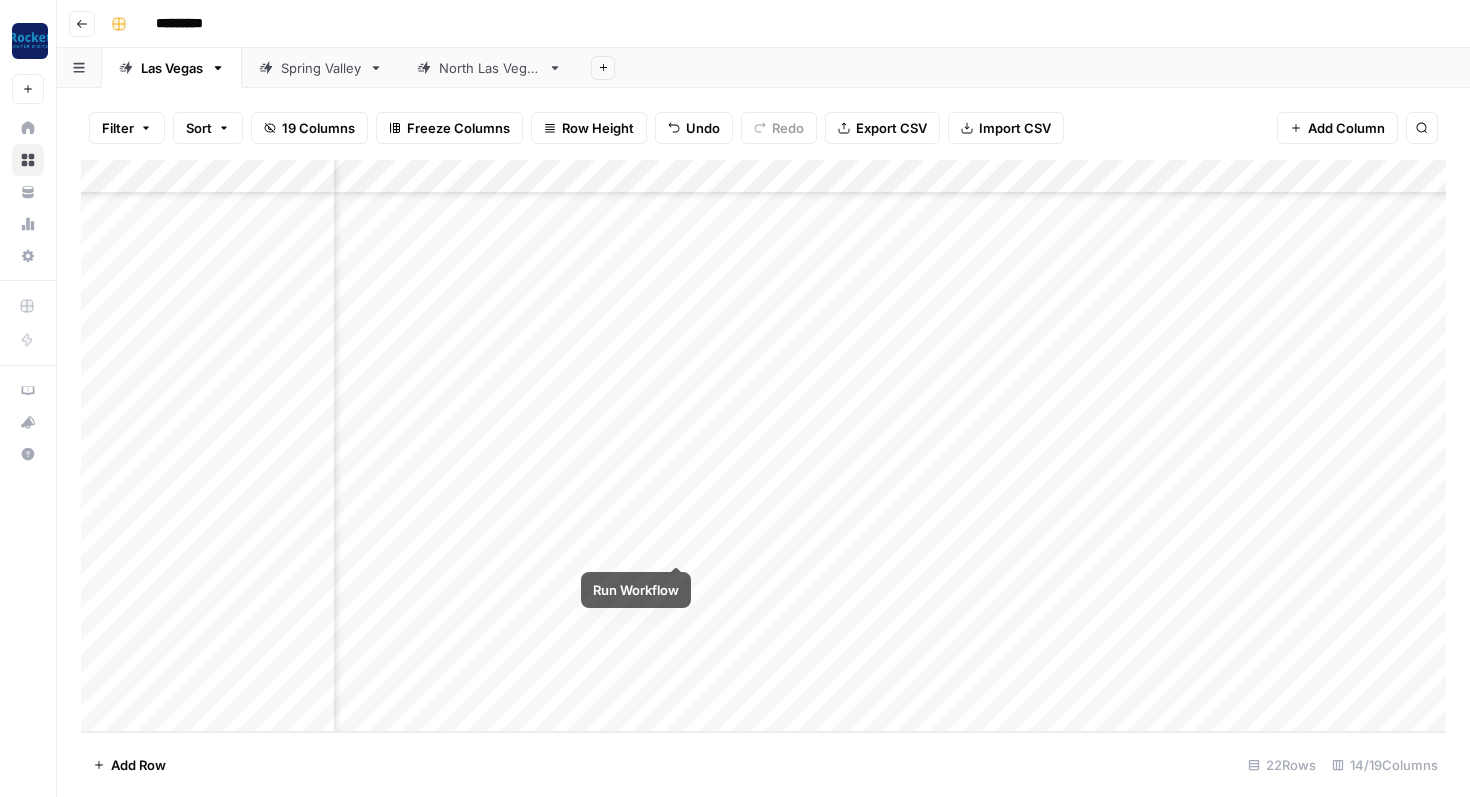 click on "Add Column" at bounding box center (763, 446) 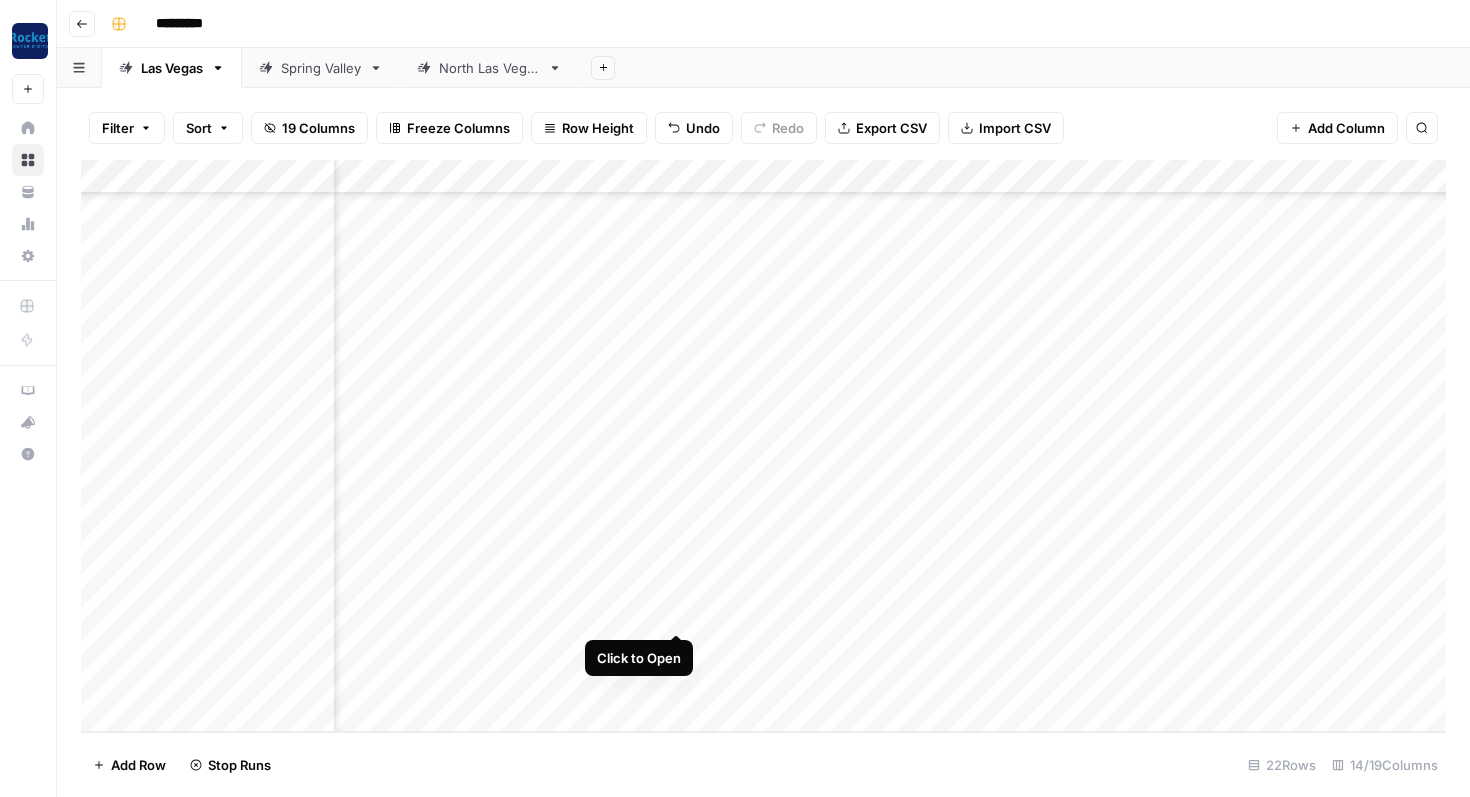 click on "Add Column" at bounding box center [763, 446] 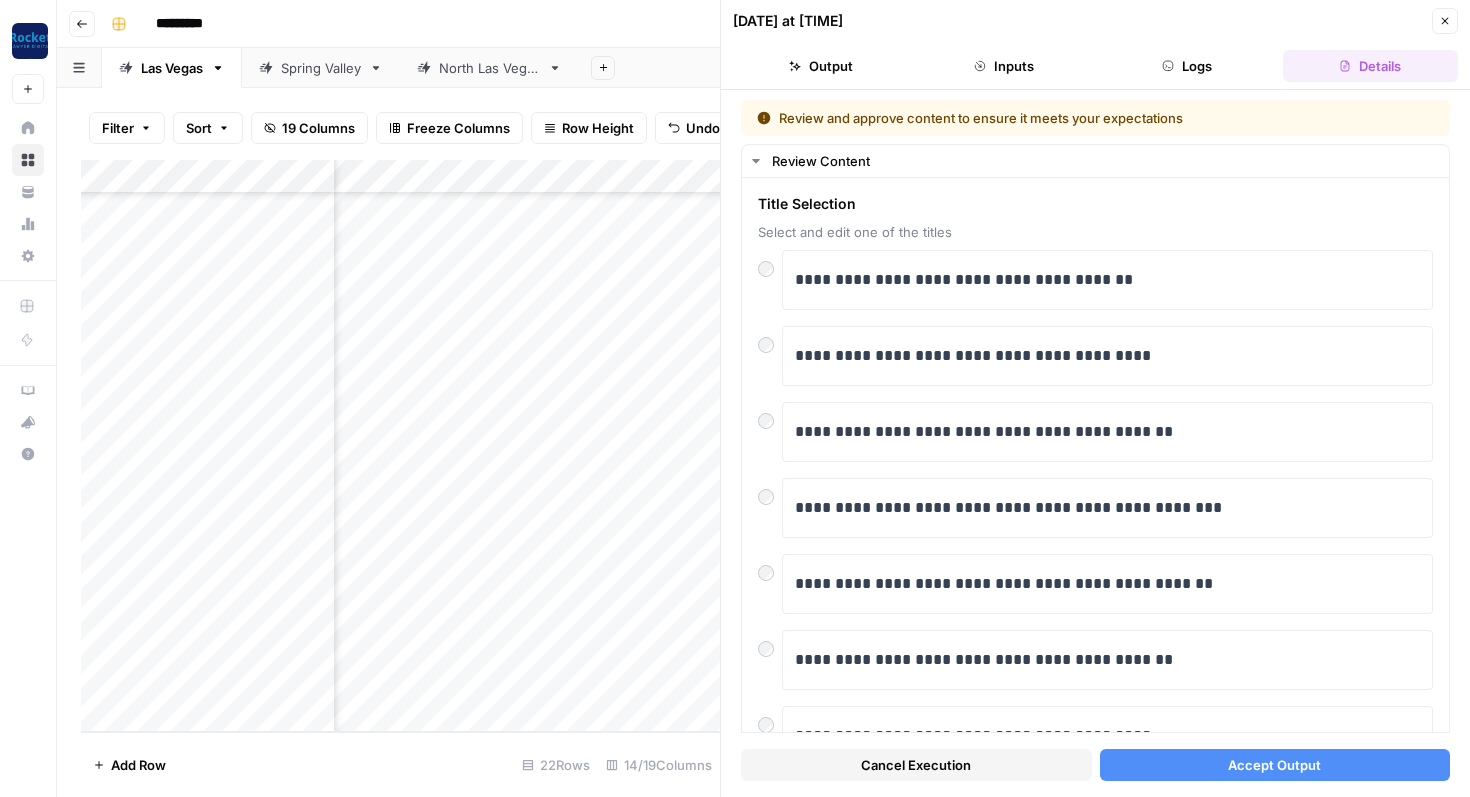 click on "Add Column" at bounding box center (400, 446) 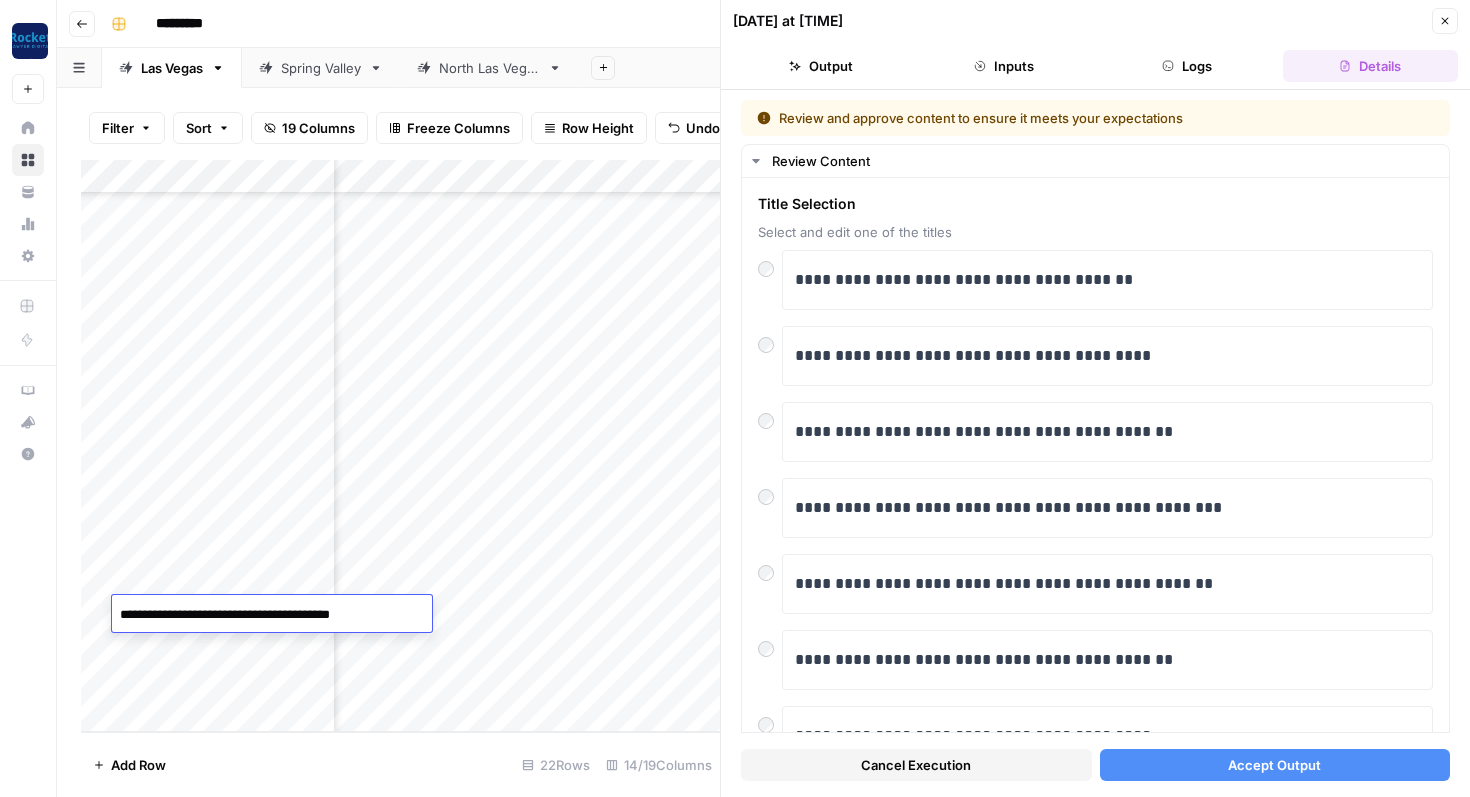 click on "**********" at bounding box center [272, 615] 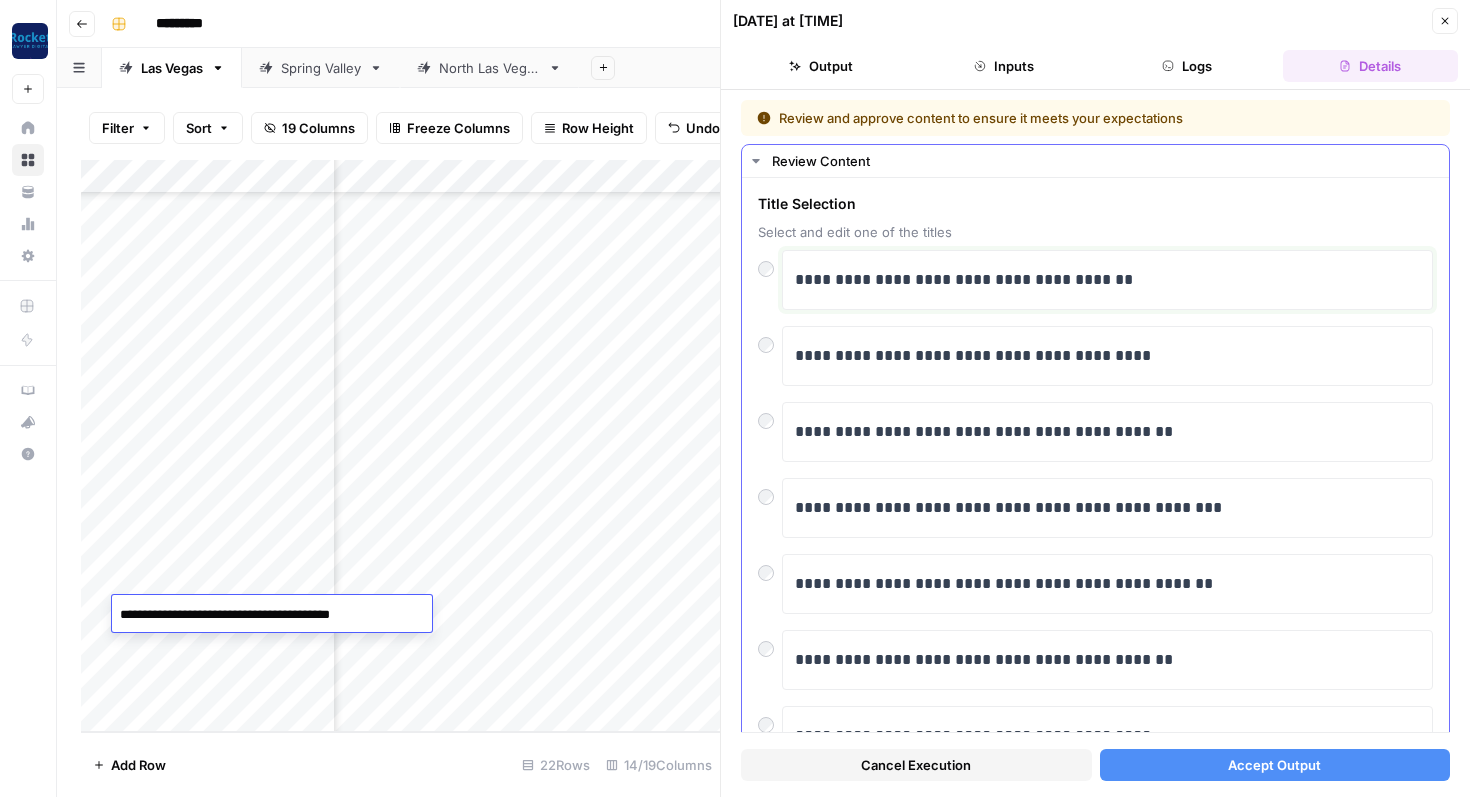 click on "**********" at bounding box center (1107, 280) 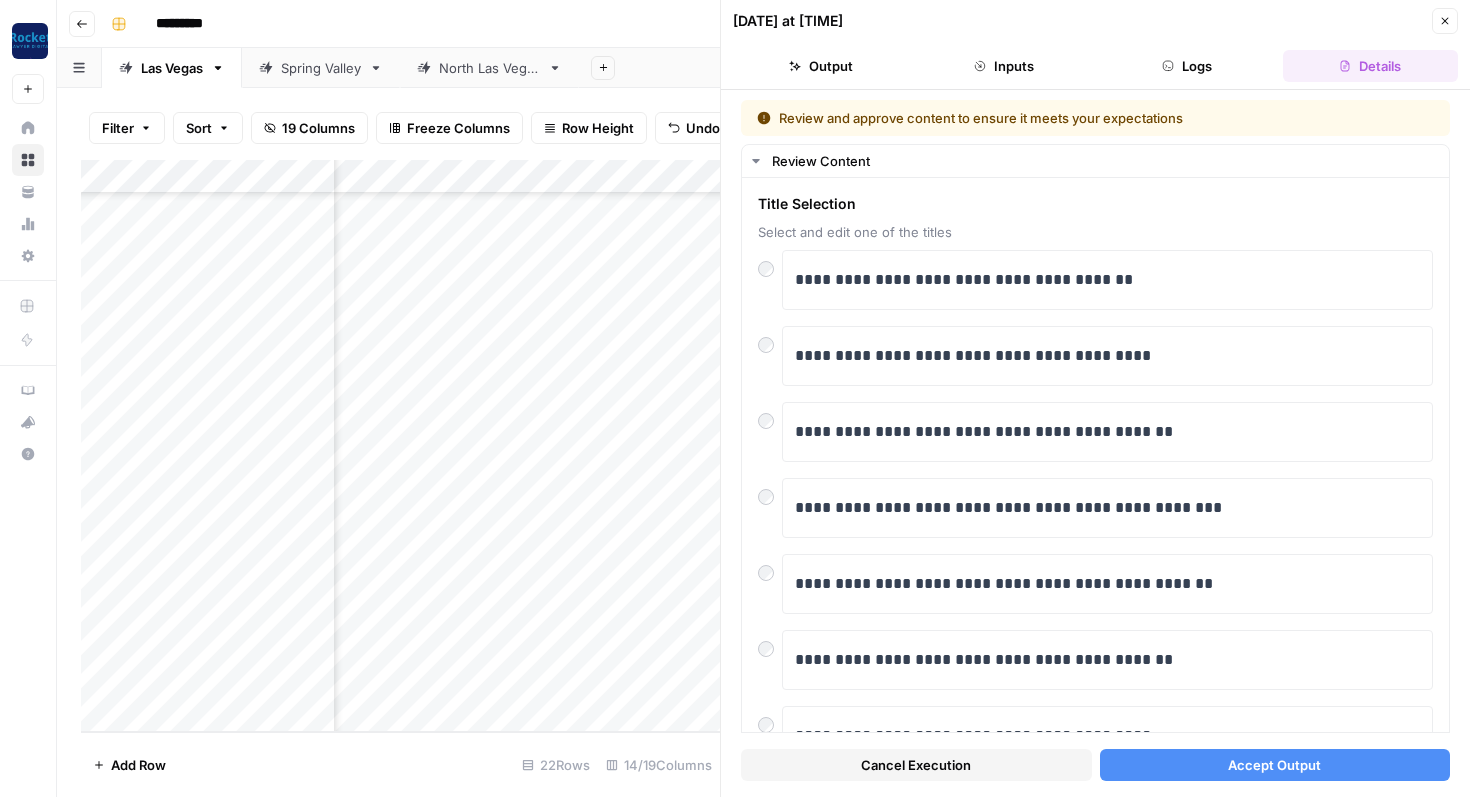 click on "Accept Output" at bounding box center (1275, 765) 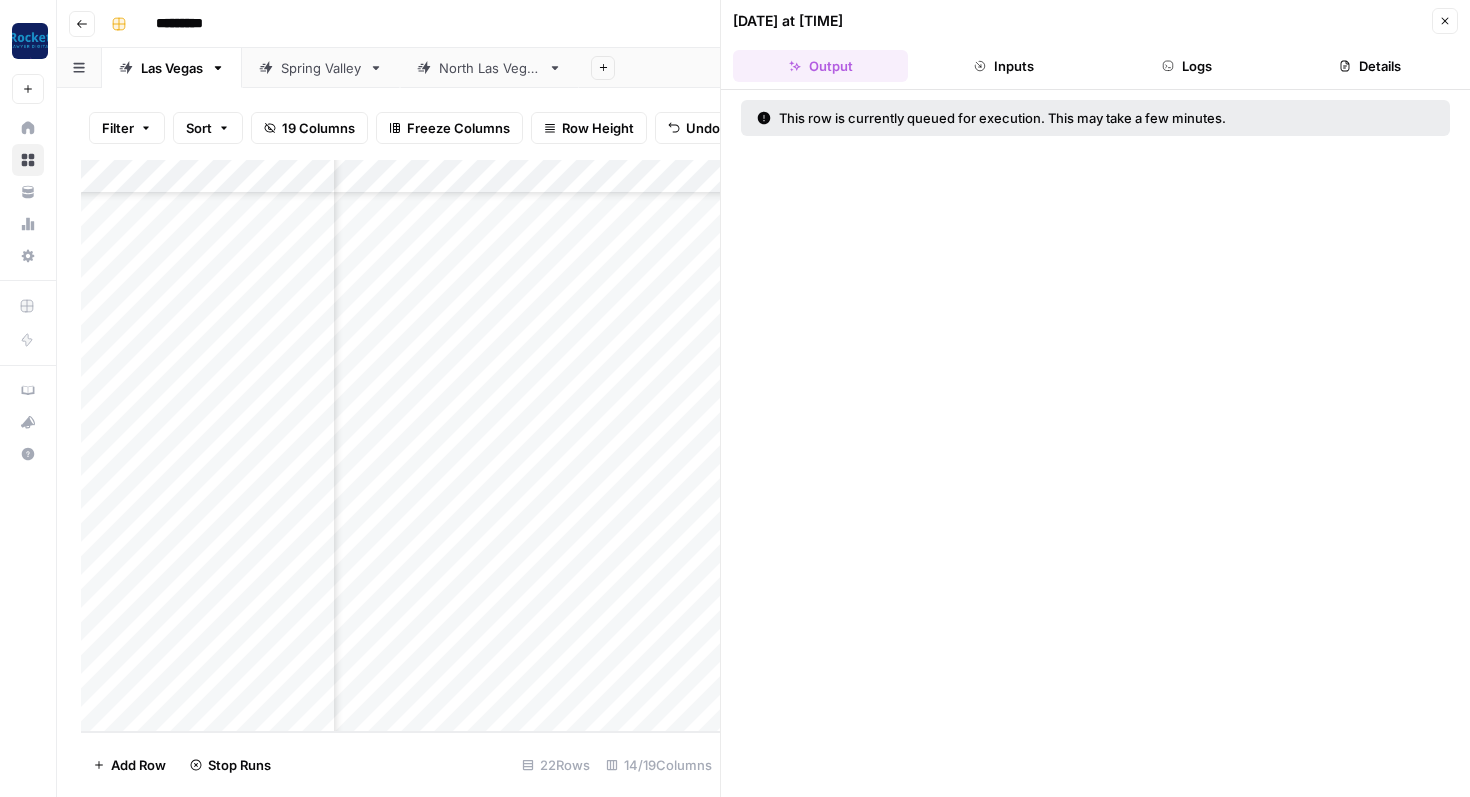 click on "Add Column" at bounding box center [400, 446] 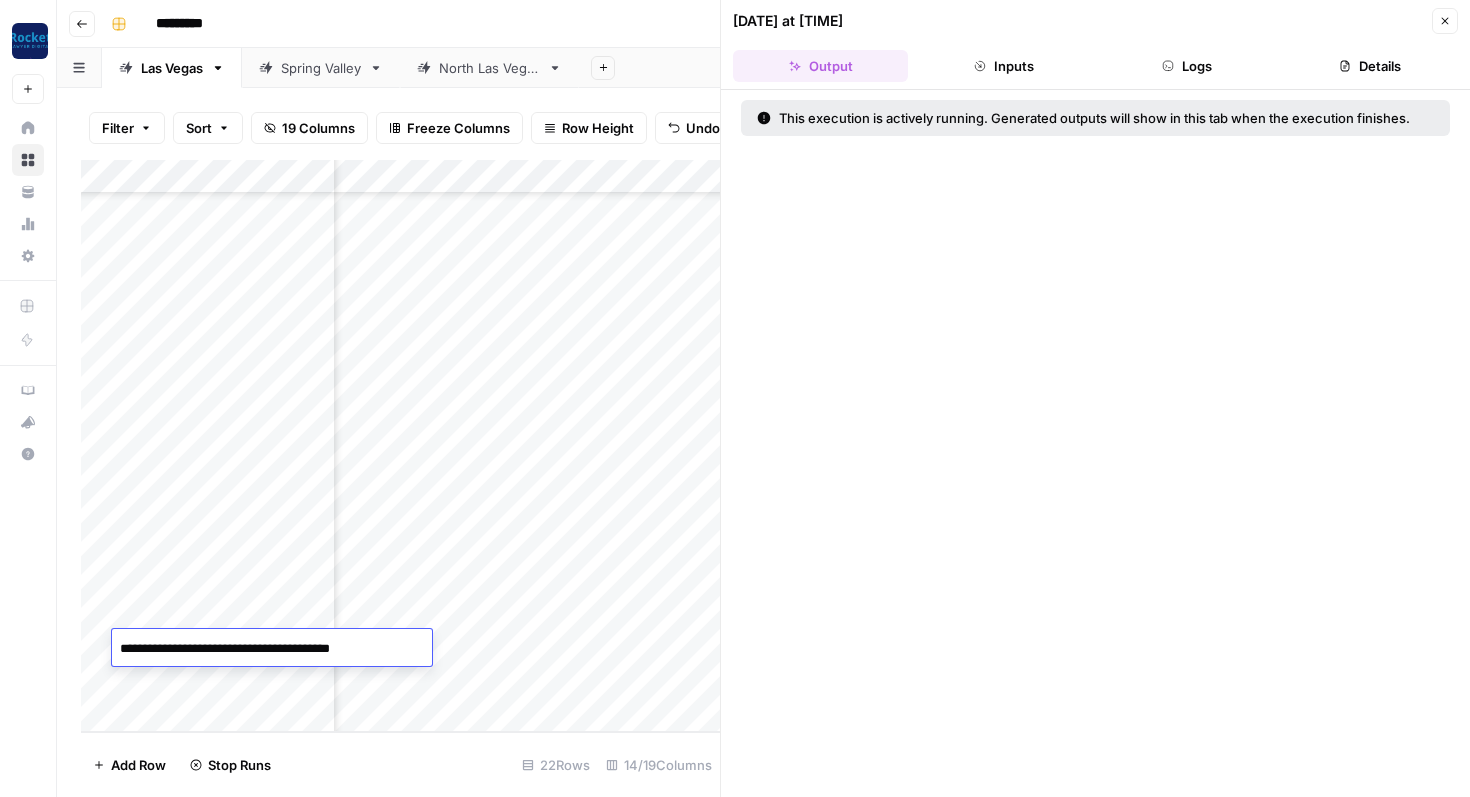 click on "**********" at bounding box center [272, 649] 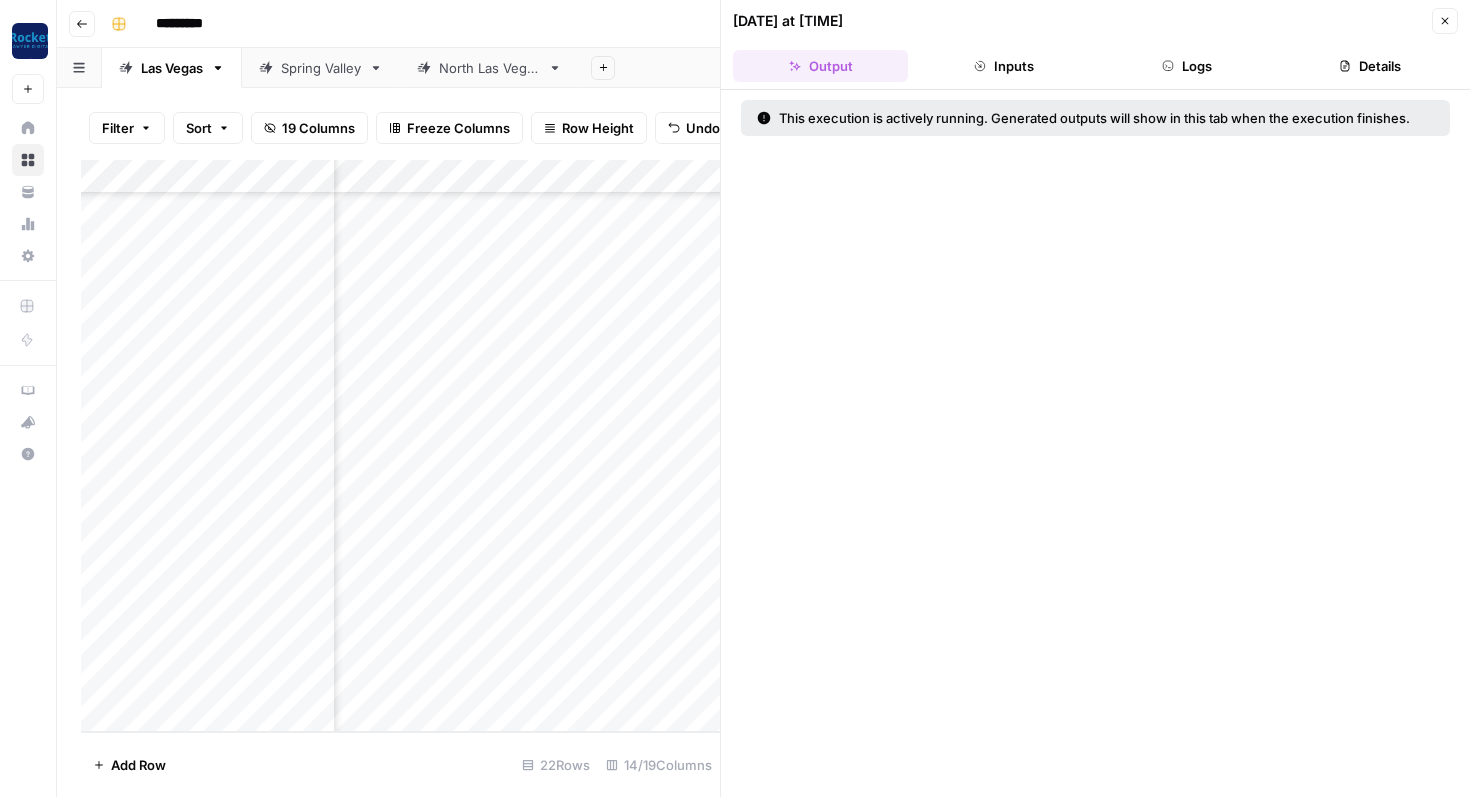 click on "Add Column" at bounding box center [400, 446] 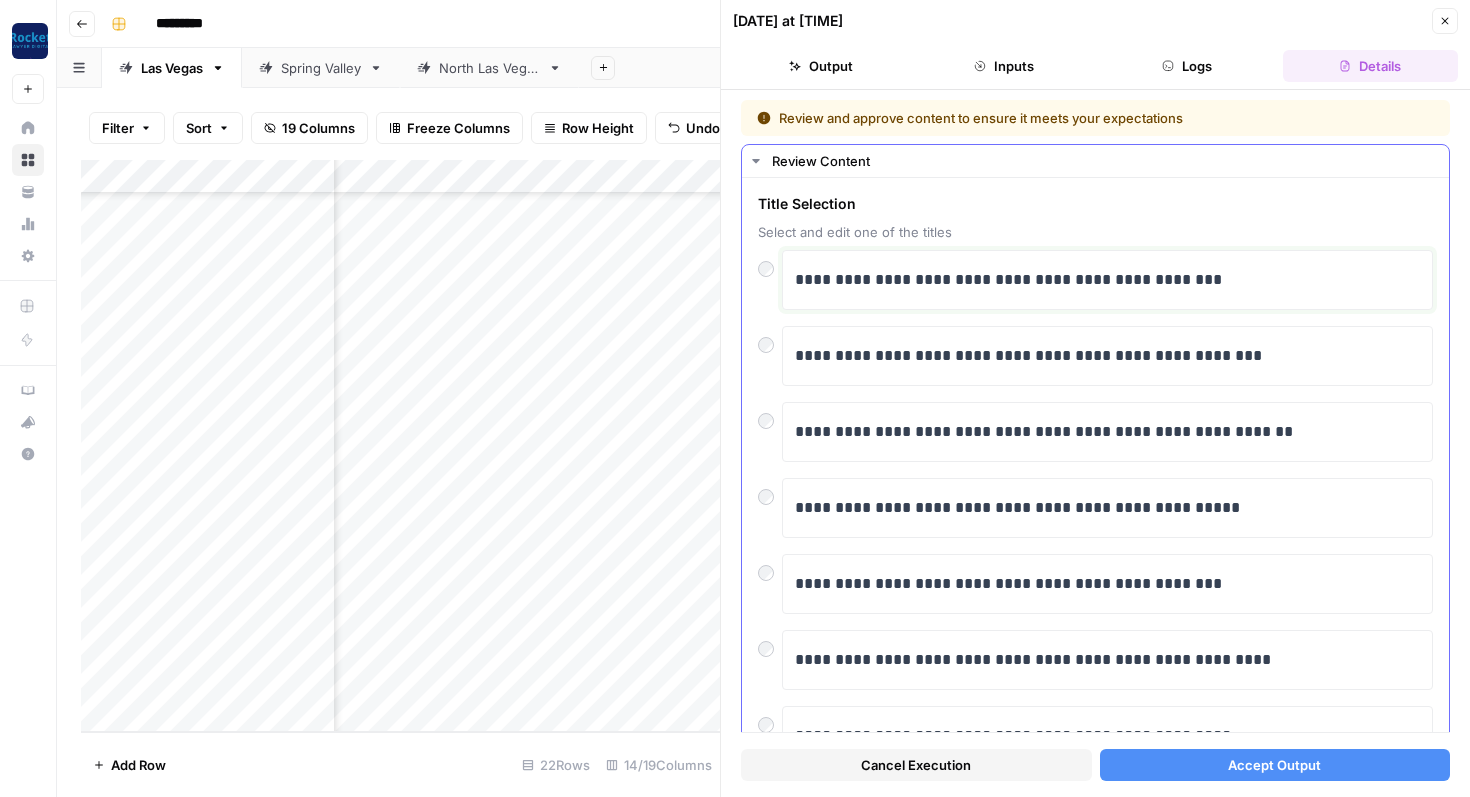 click on "**********" at bounding box center [1107, 280] 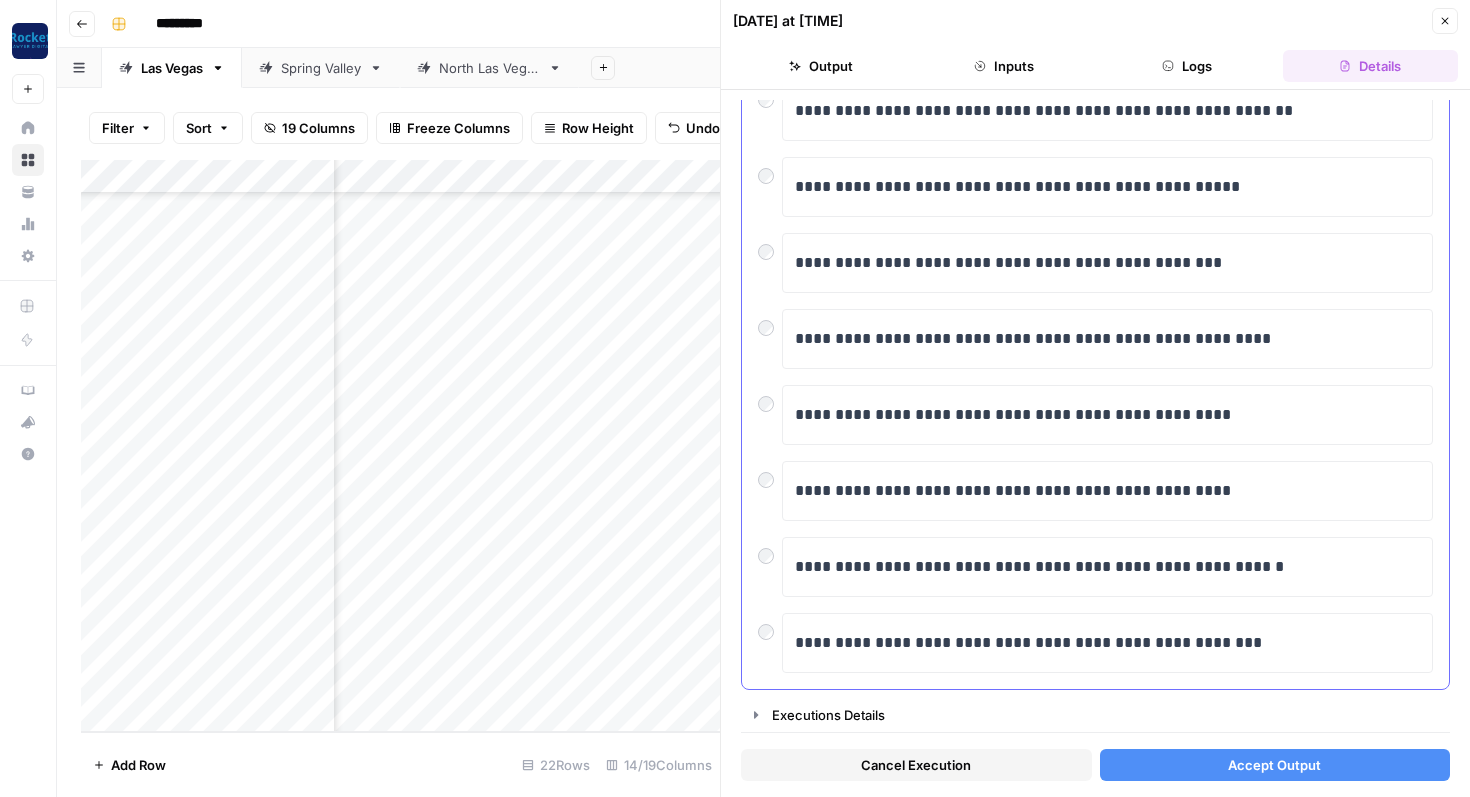 scroll, scrollTop: 0, scrollLeft: 0, axis: both 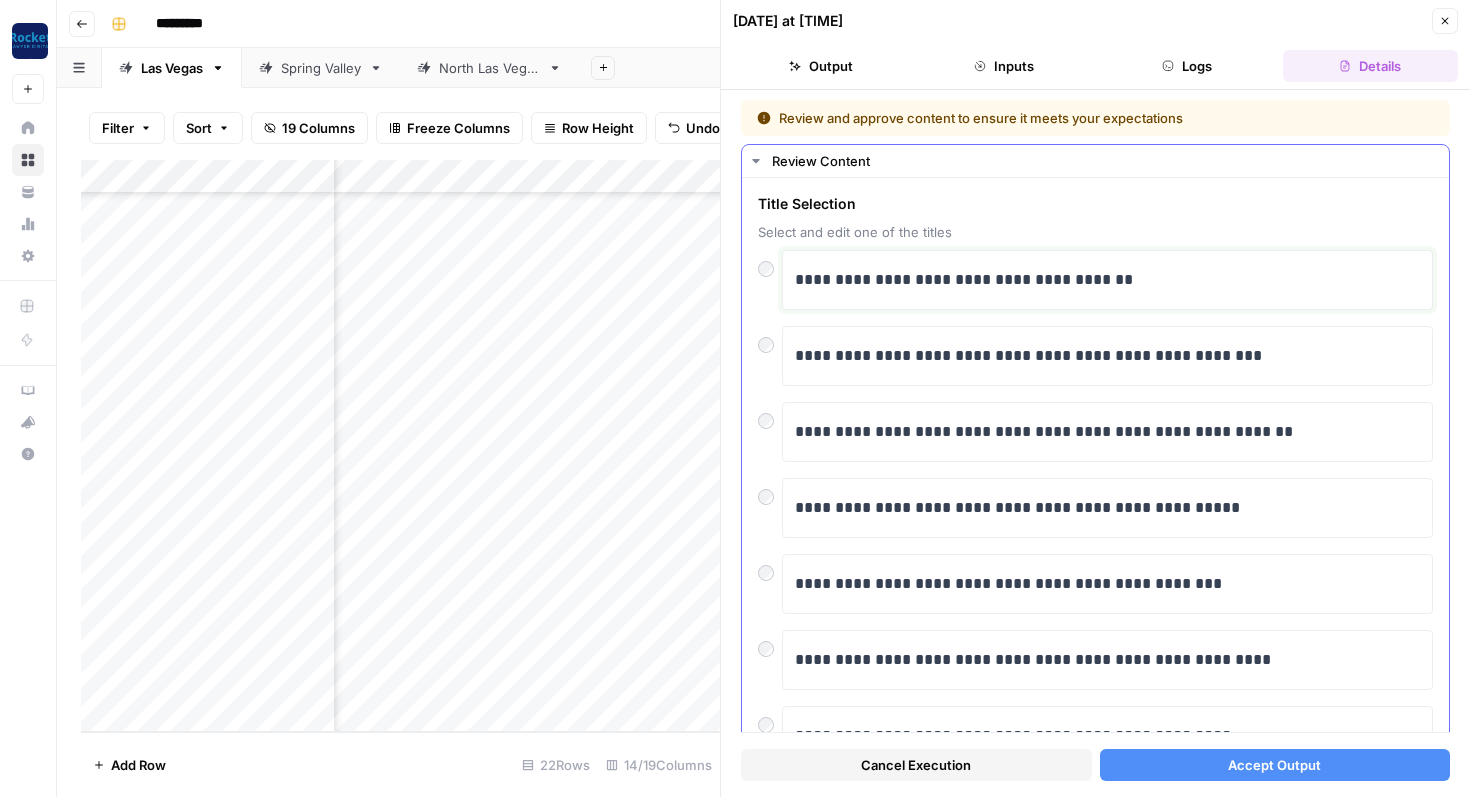 click on "**********" at bounding box center [1107, 280] 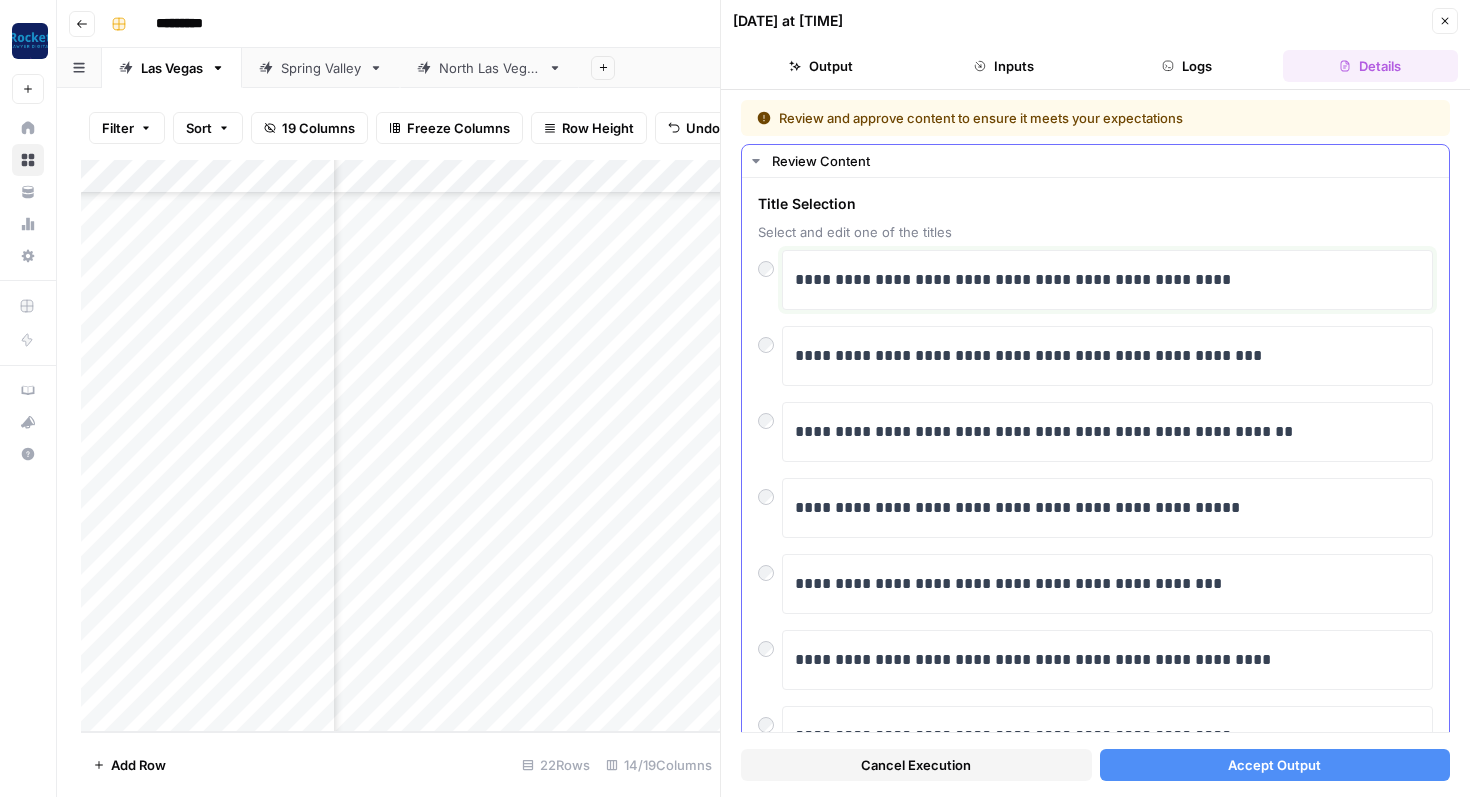 click on "**********" at bounding box center [1107, 280] 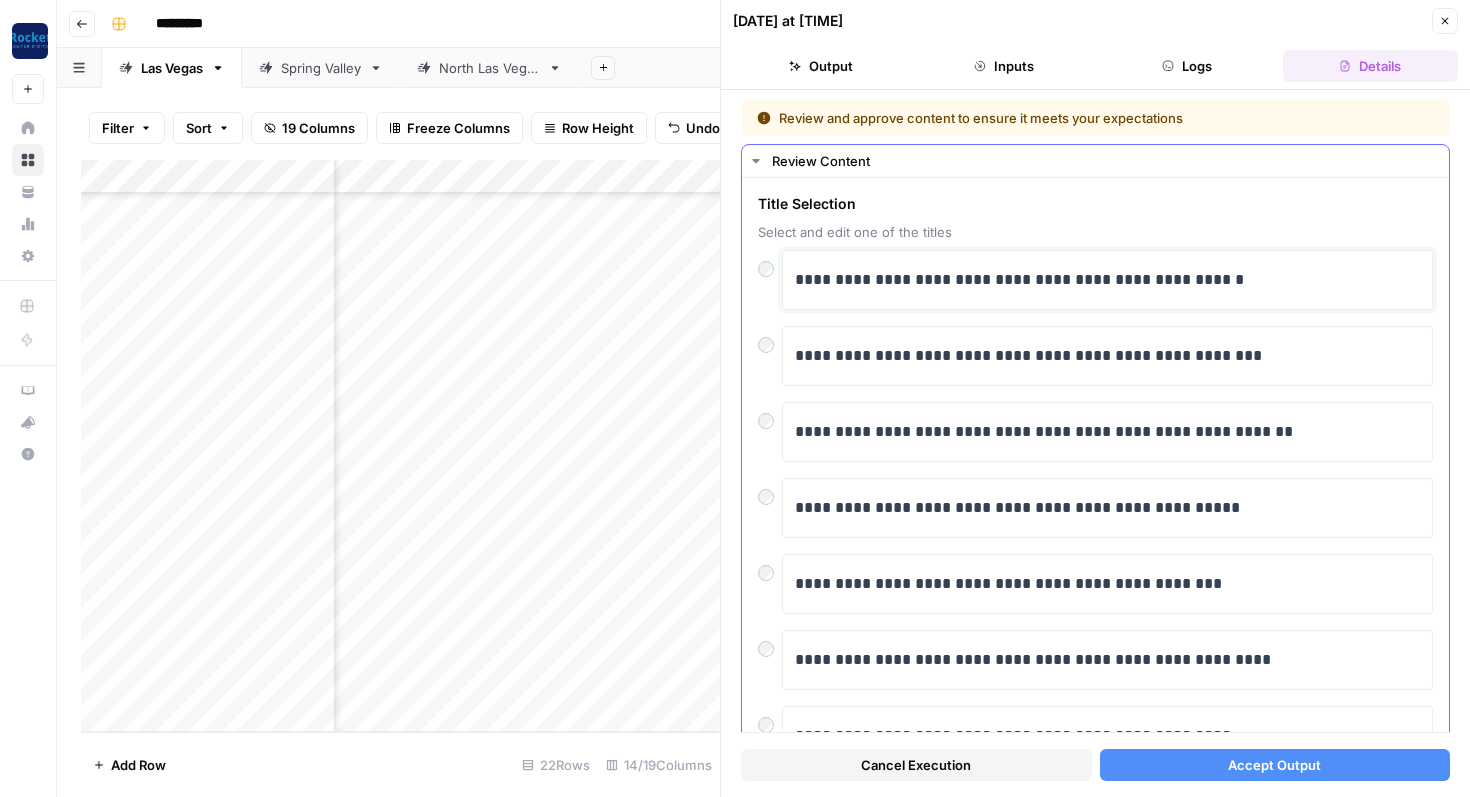 click on "**********" at bounding box center [1107, 280] 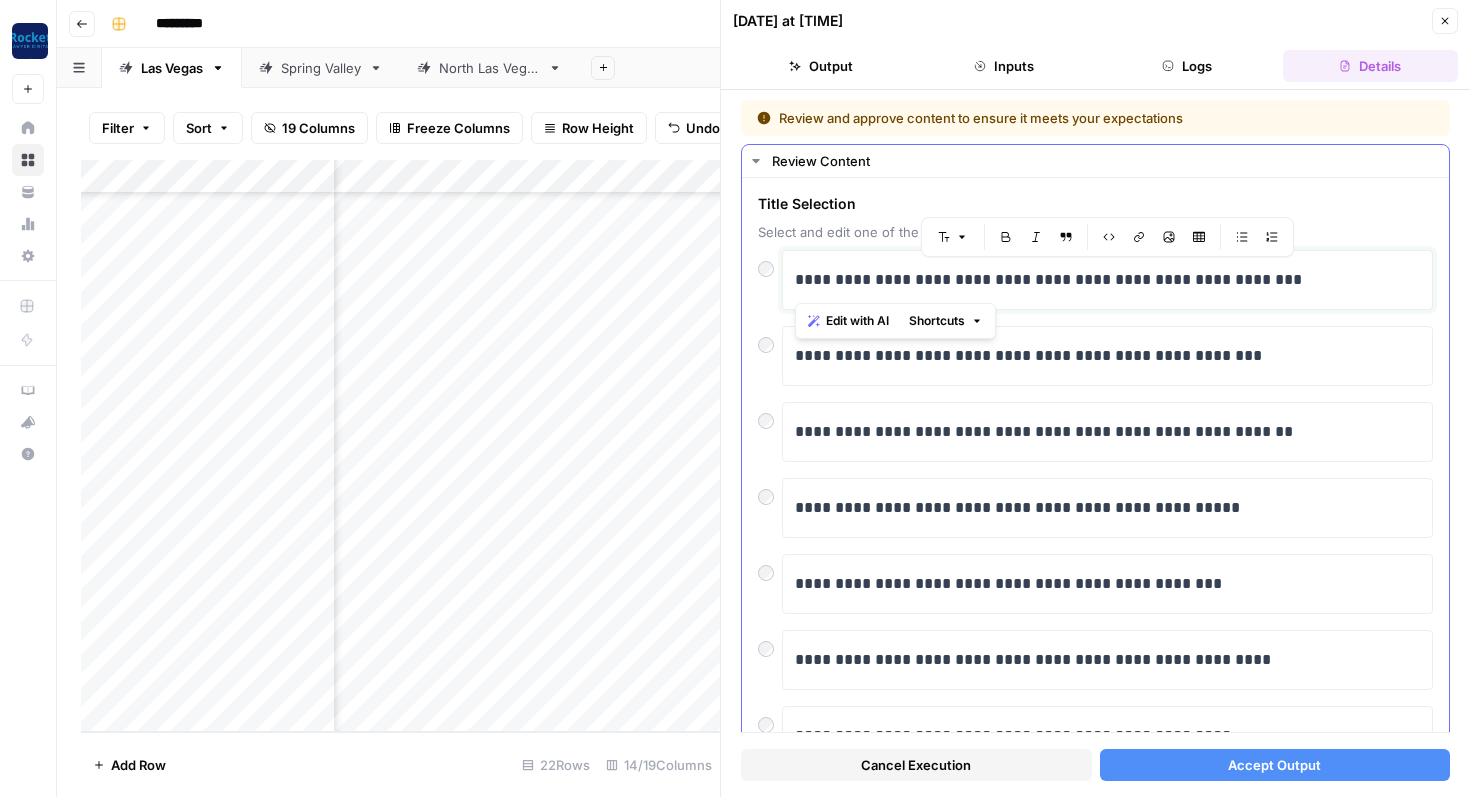 click on "**********" at bounding box center (1107, 280) 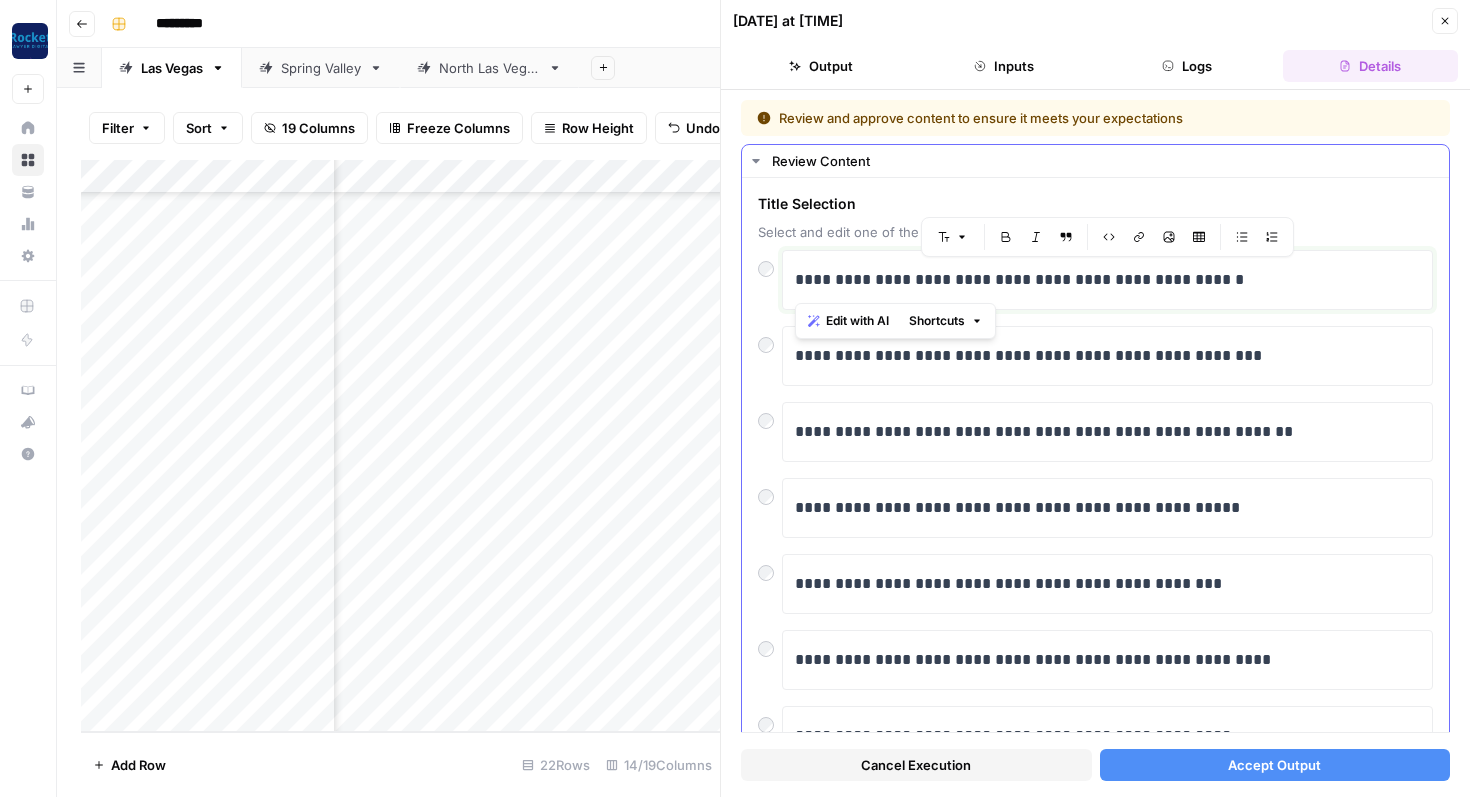 click on "**********" at bounding box center [1107, 280] 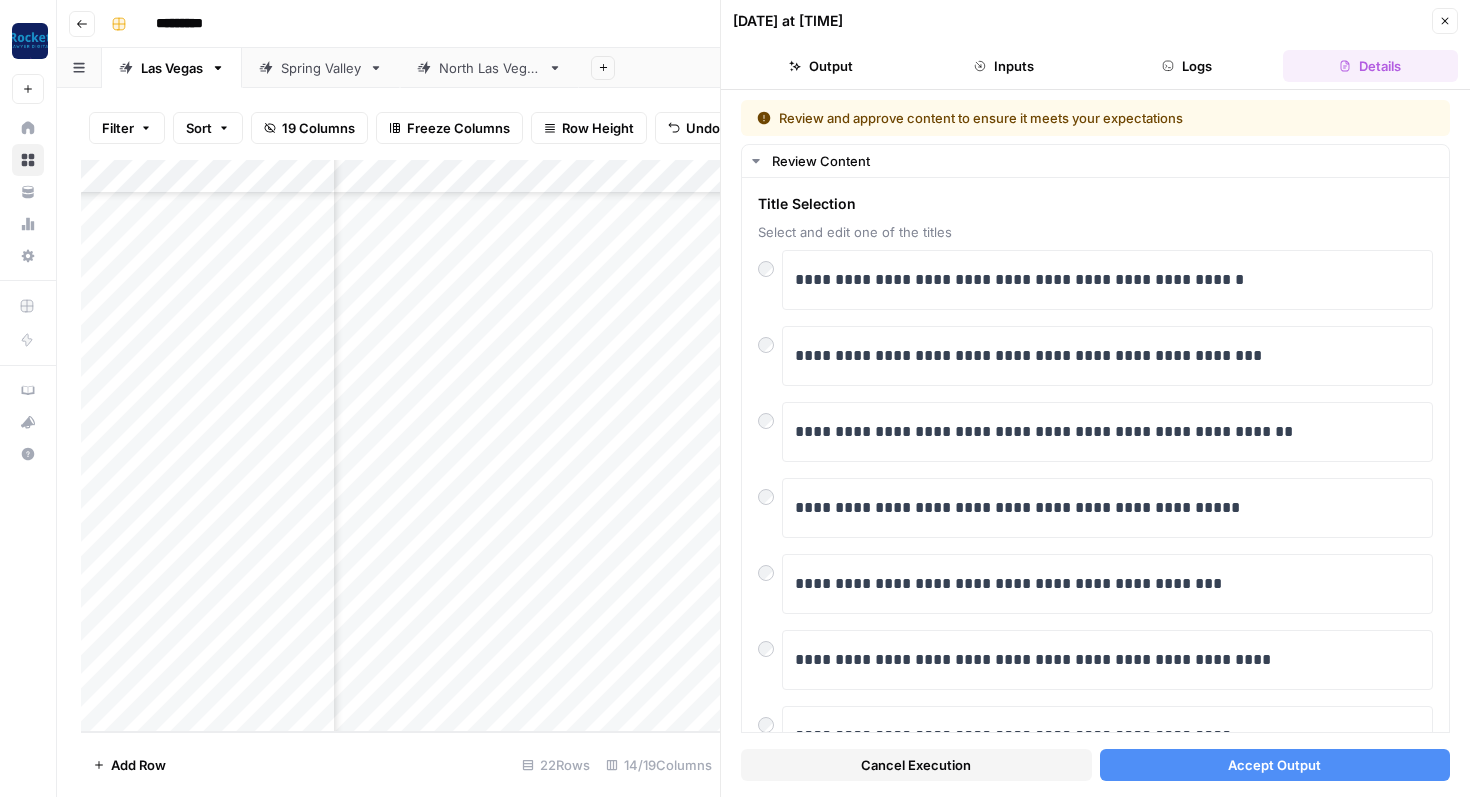 click on "Accept Output" at bounding box center [1275, 765] 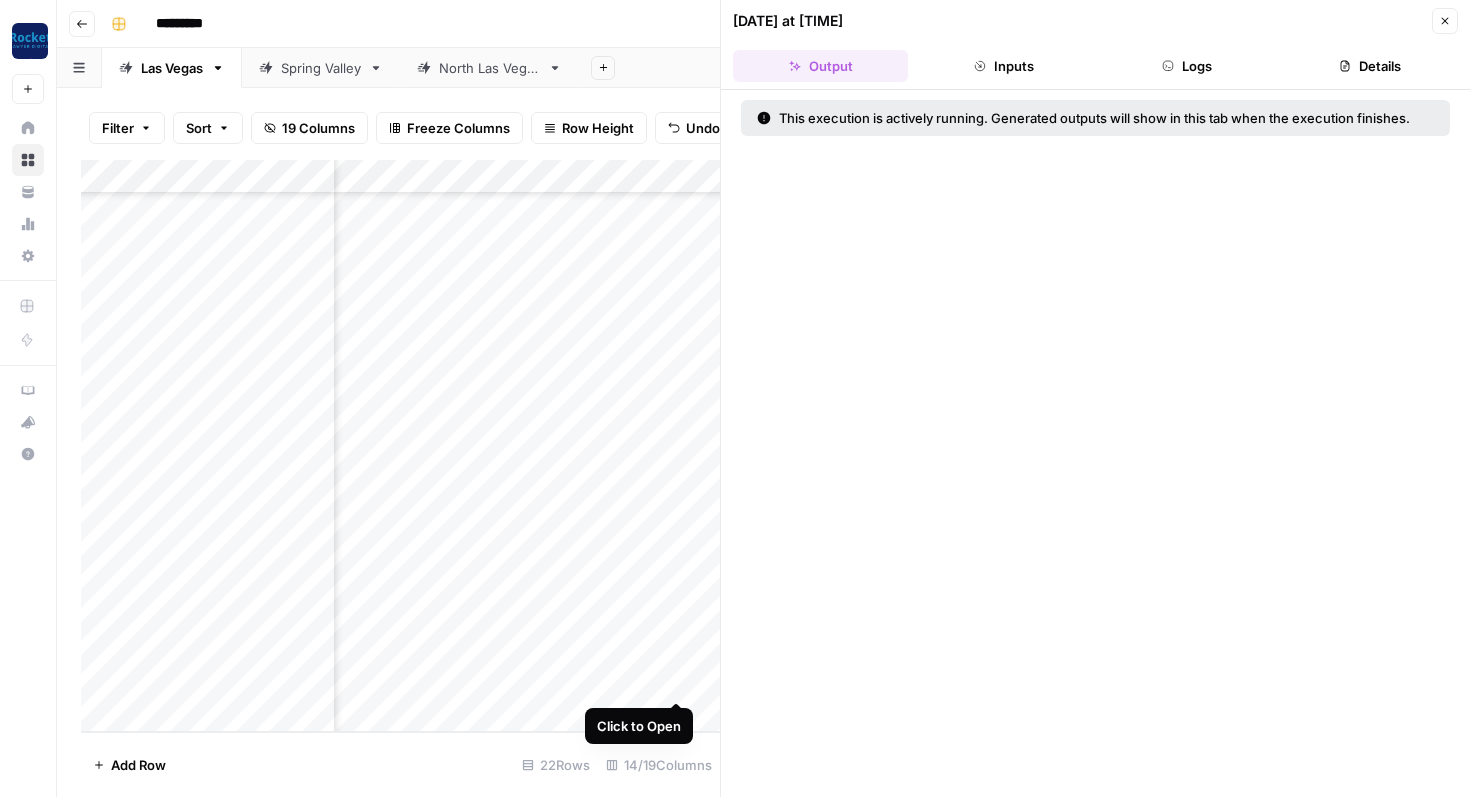 click on "Add Column" at bounding box center [400, 446] 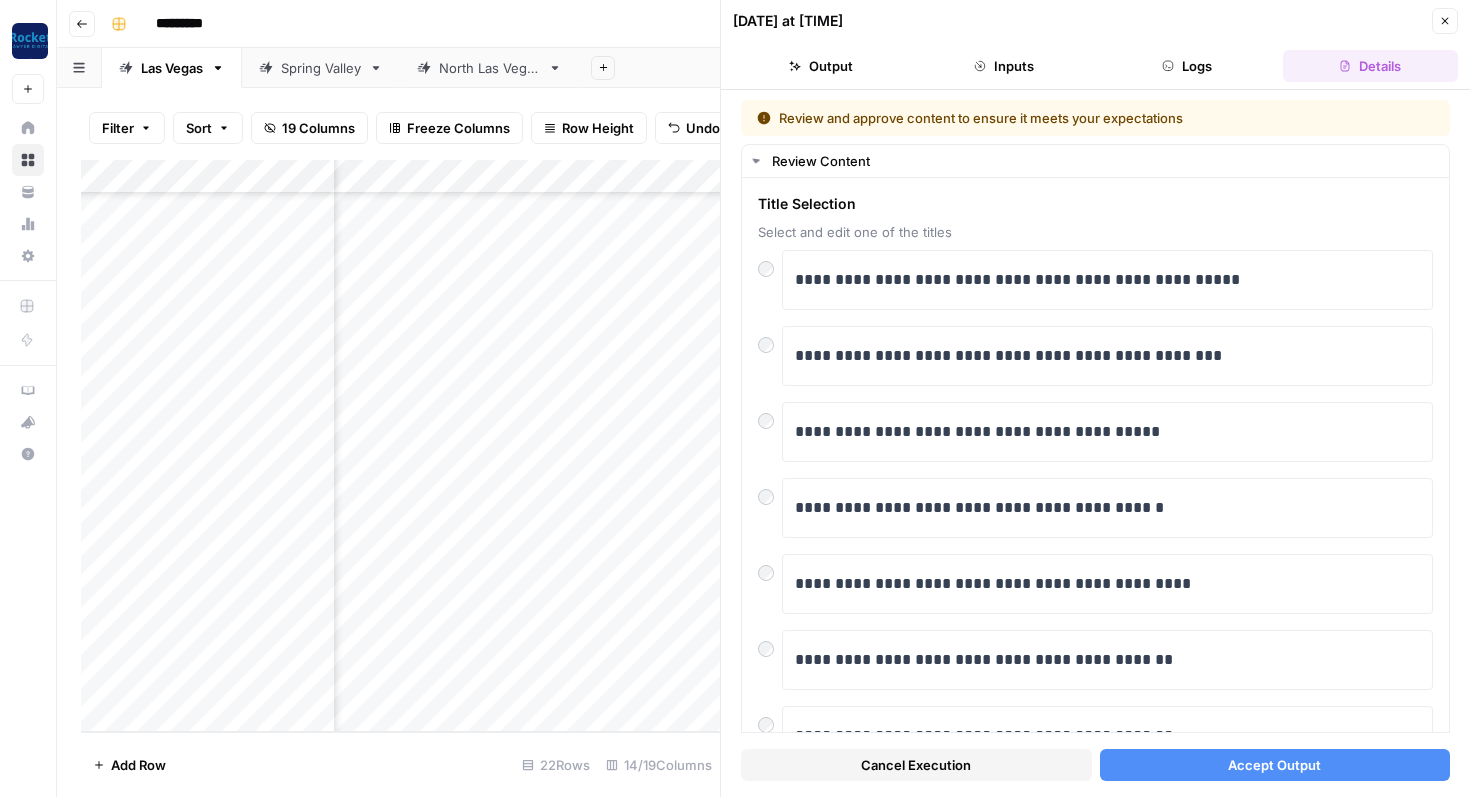 click on "Add Column" at bounding box center [400, 446] 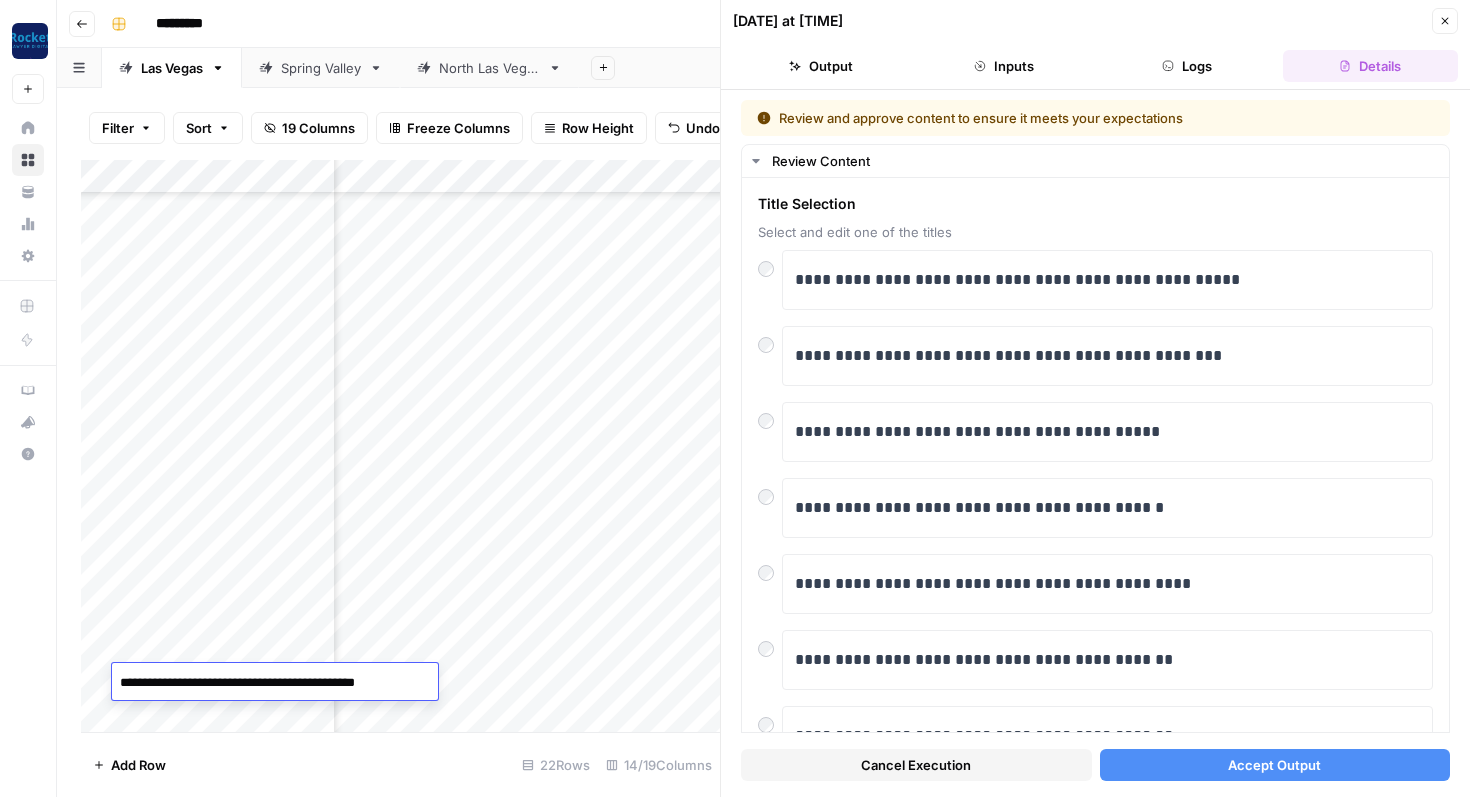scroll, scrollTop: 0, scrollLeft: 0, axis: both 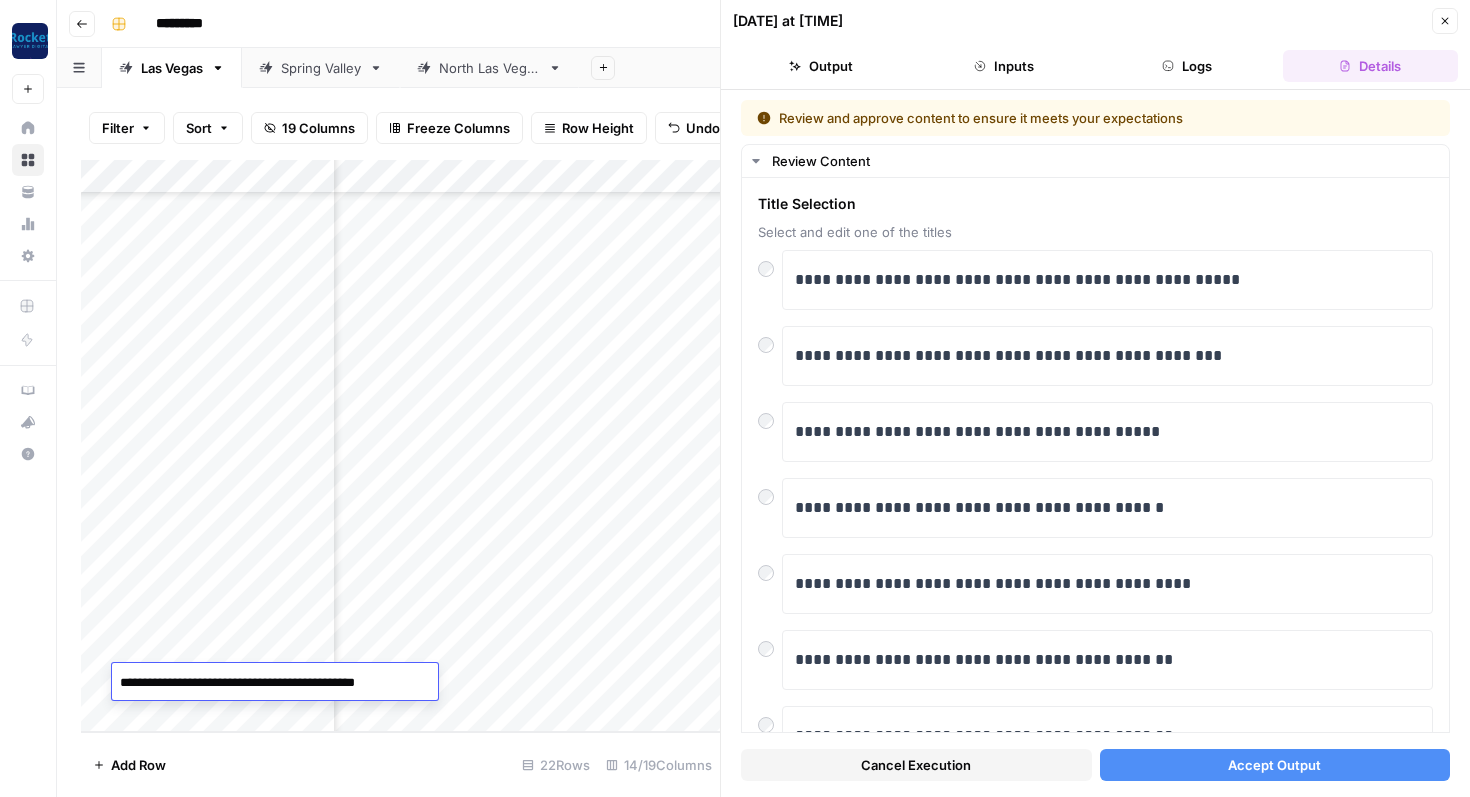 click on "**********" at bounding box center (274, 683) 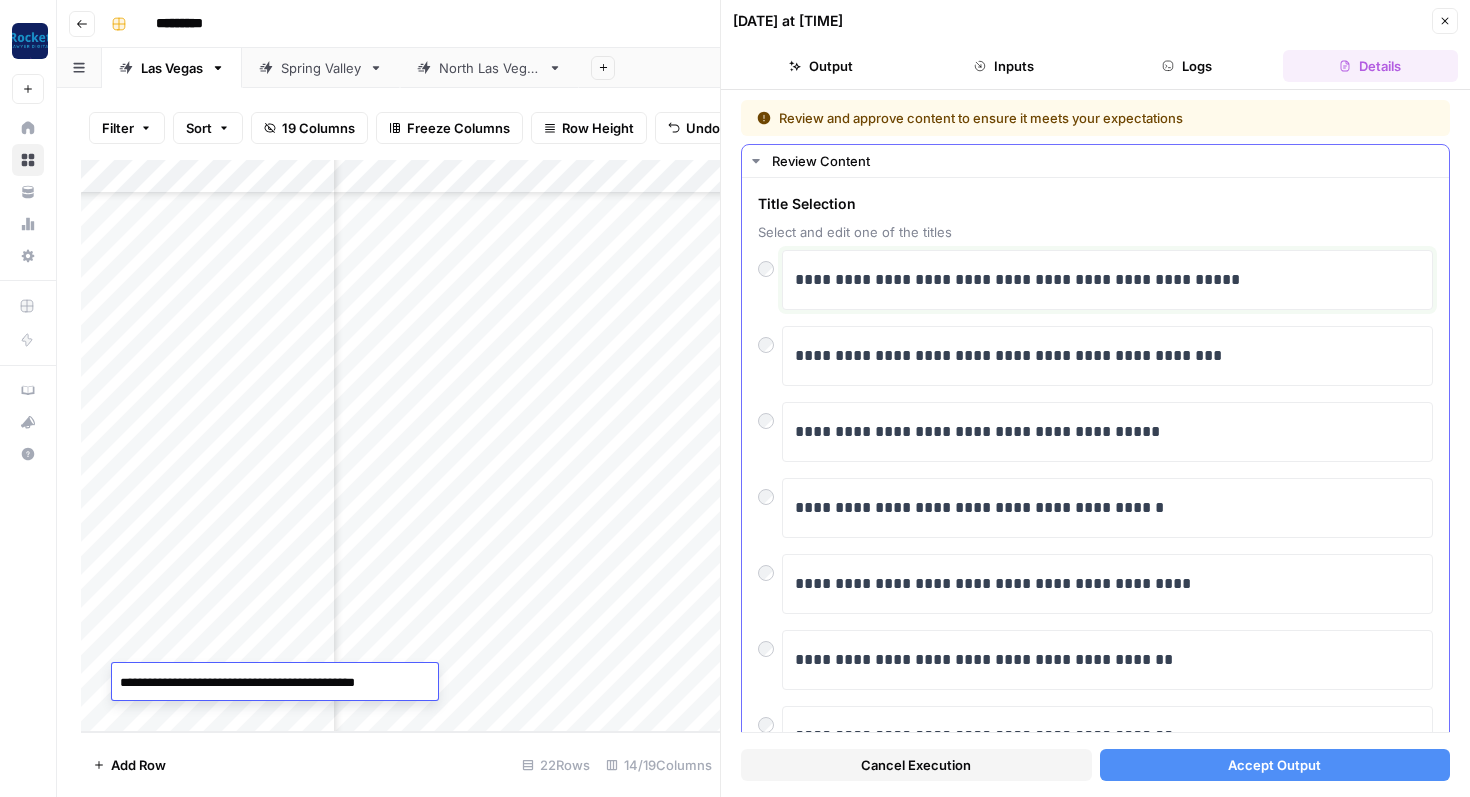 click on "**********" at bounding box center (1107, 280) 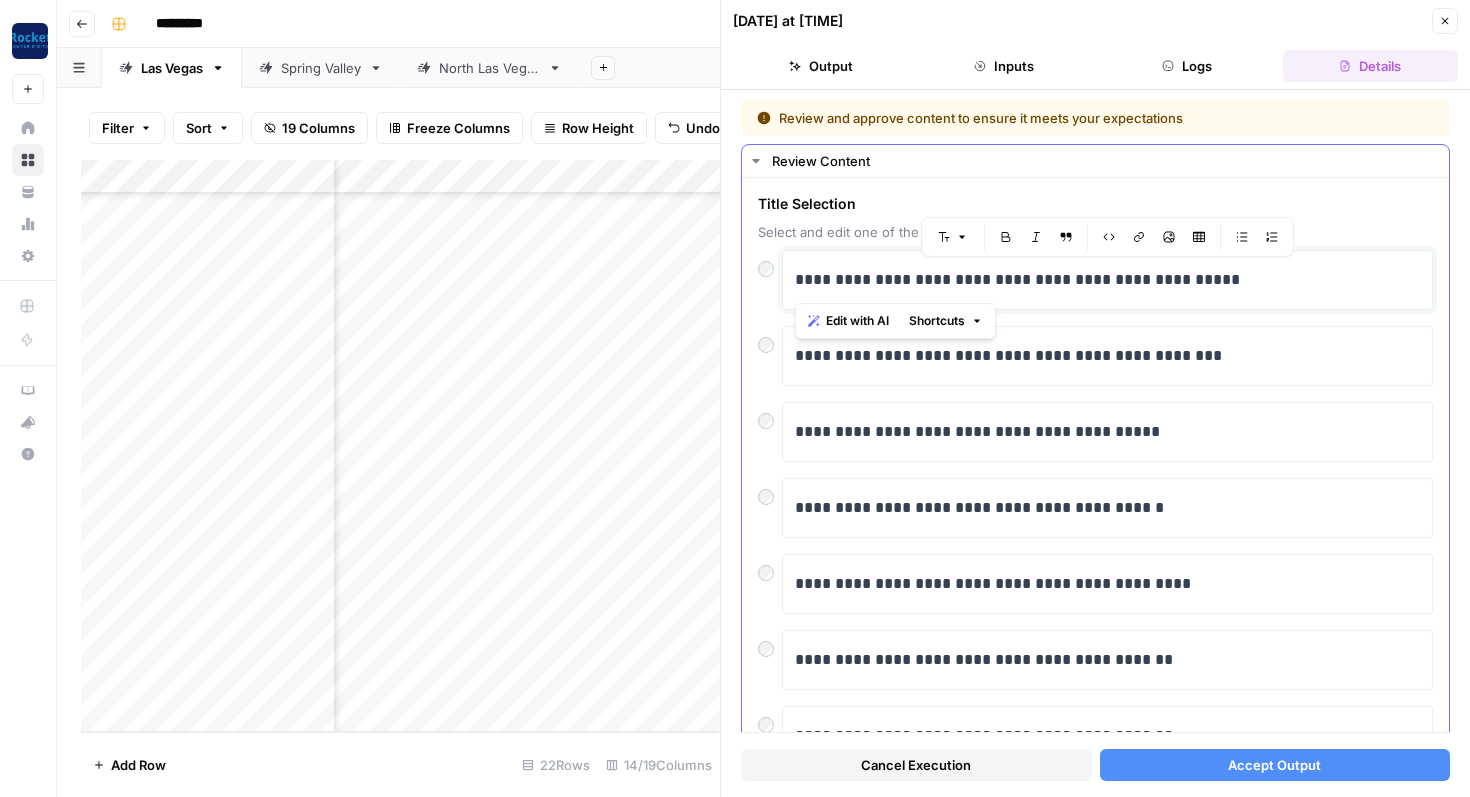 paste 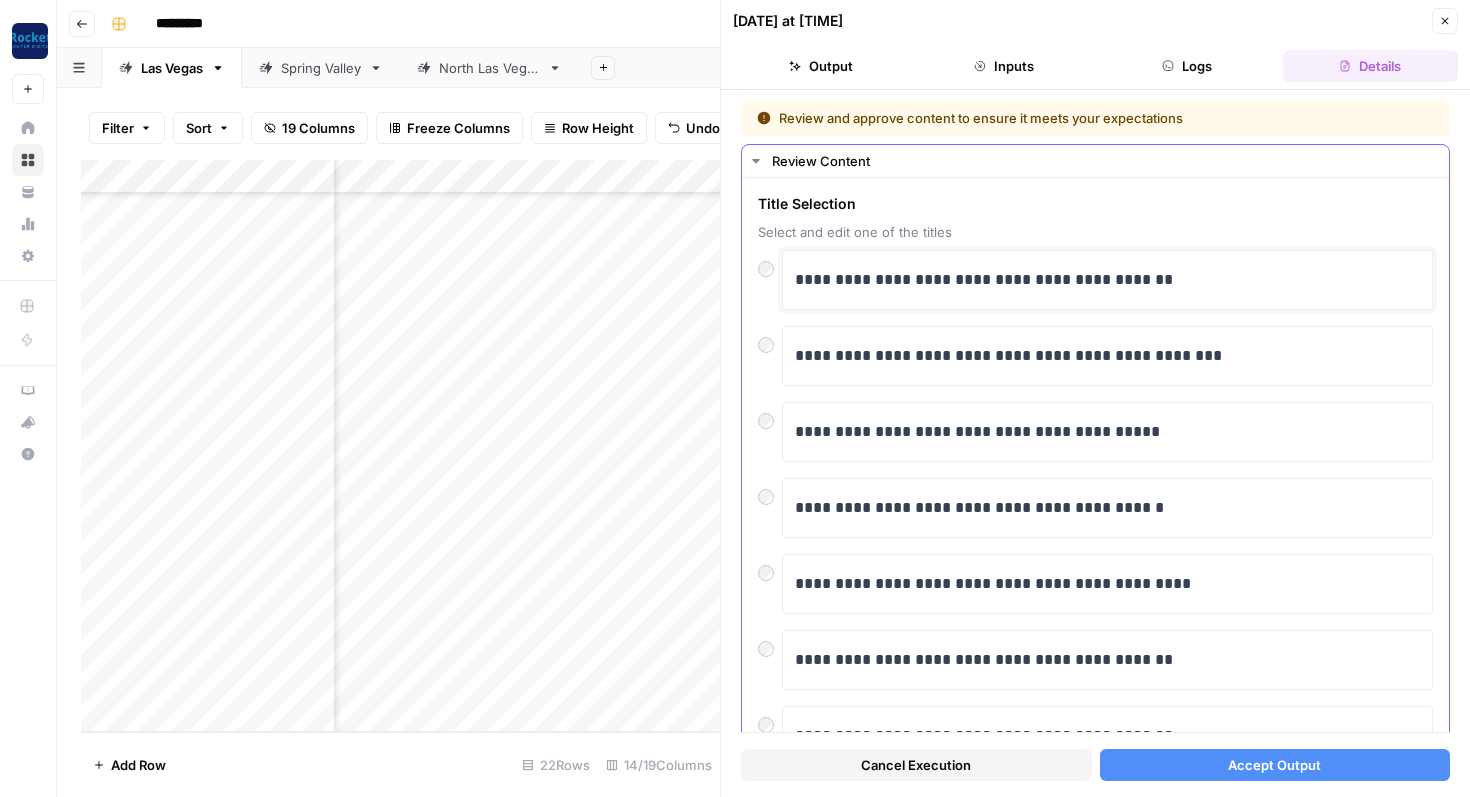 click on "**********" at bounding box center [1107, 280] 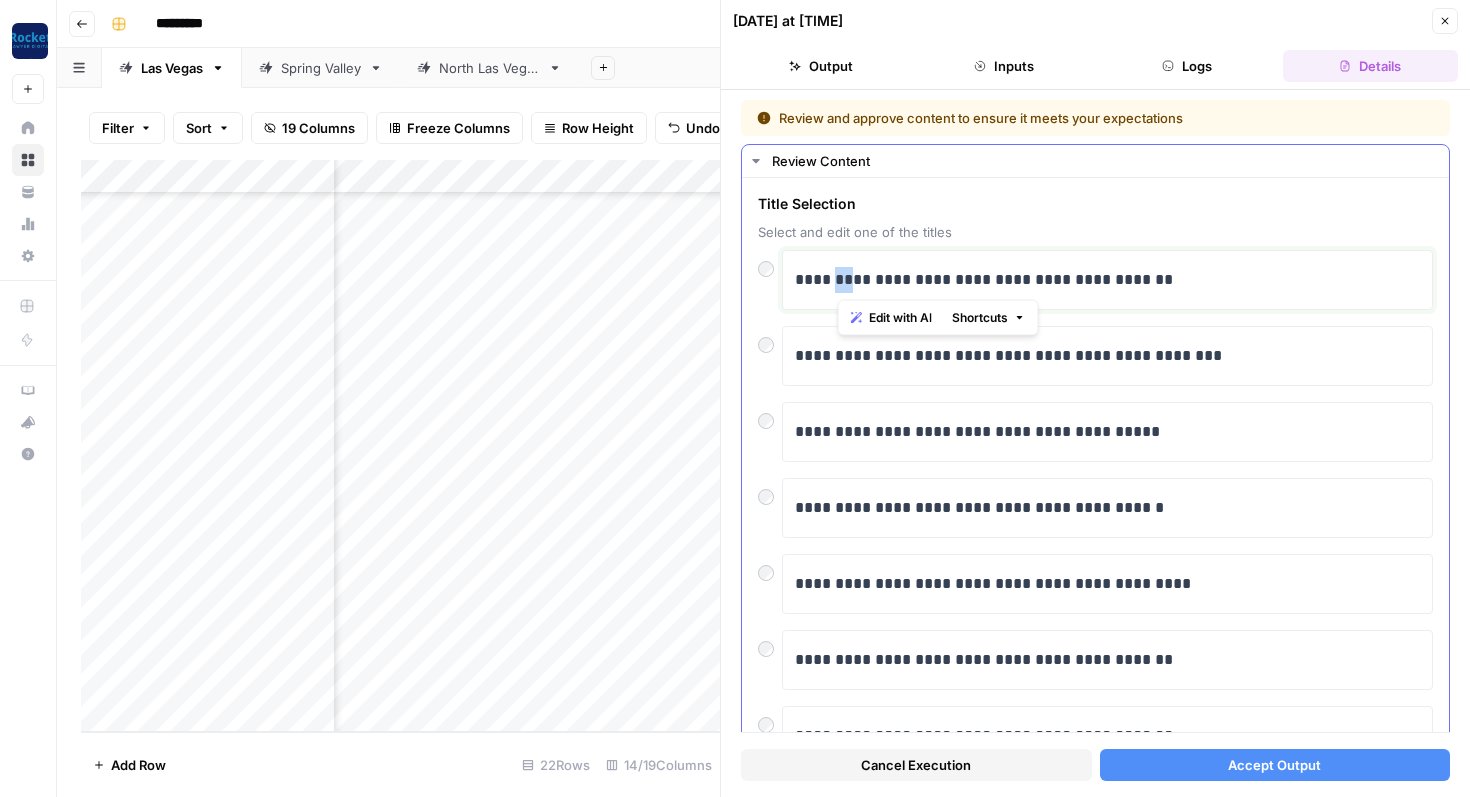 click on "**********" at bounding box center [1107, 280] 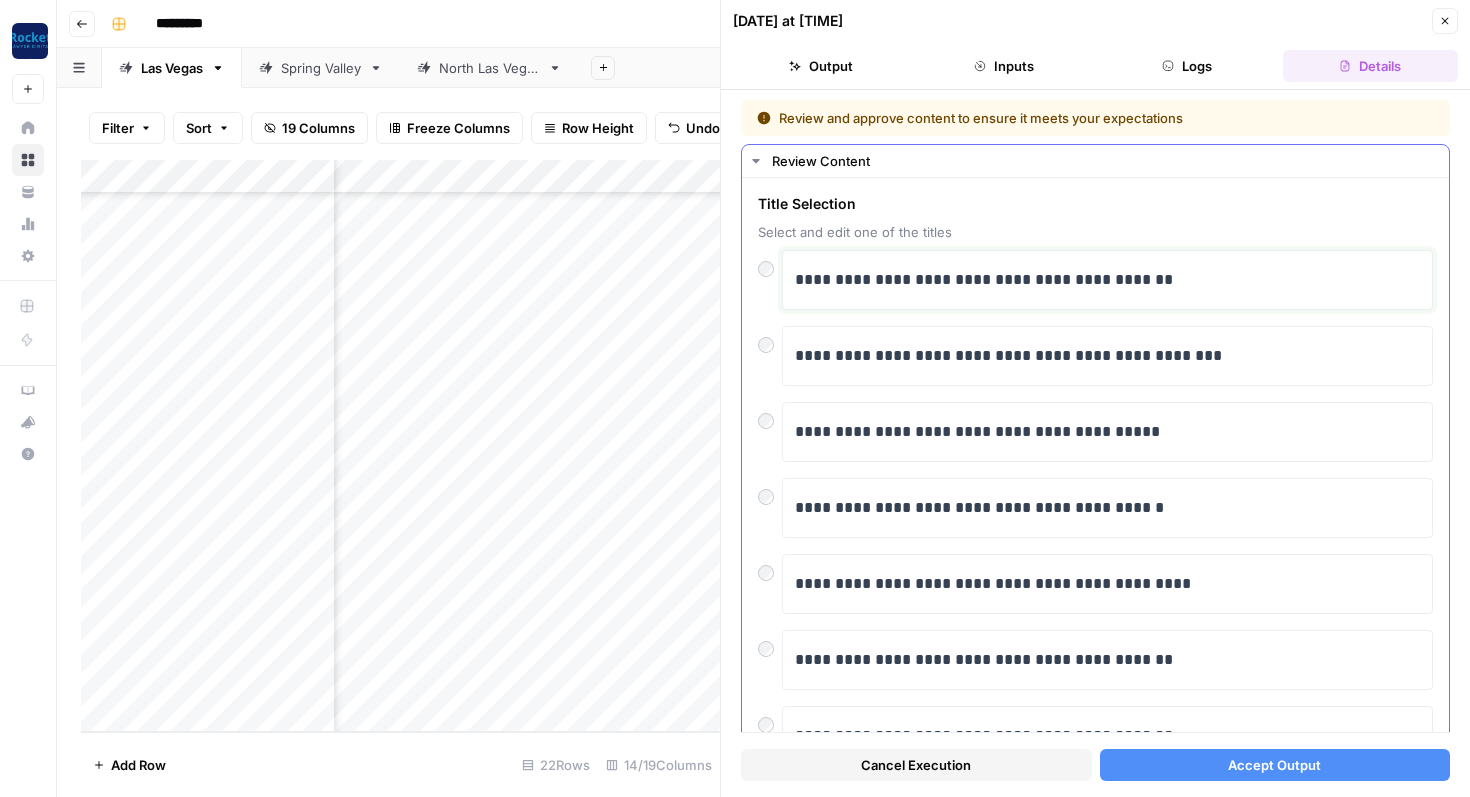 click on "**********" at bounding box center [1107, 280] 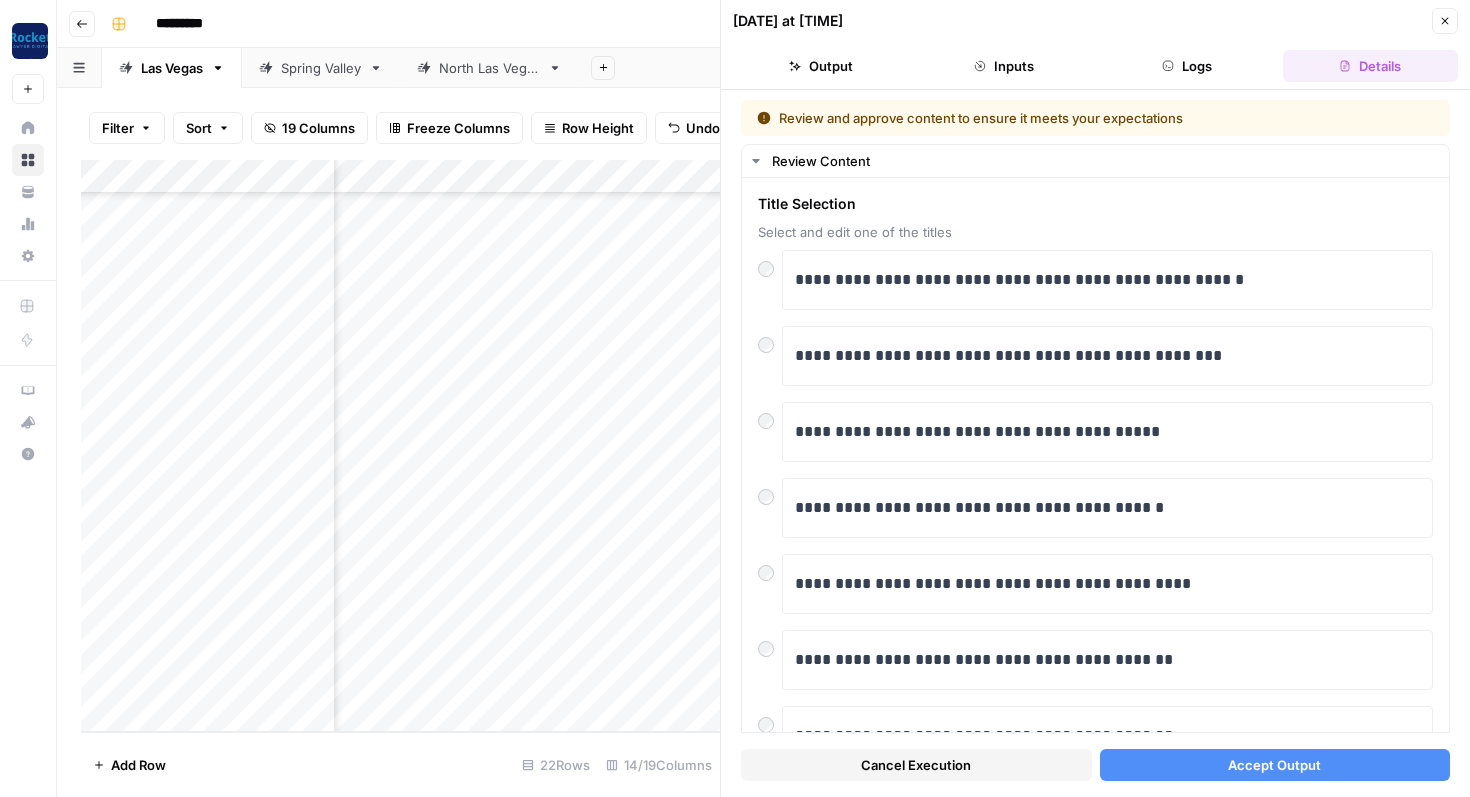 click on "Accept Output" at bounding box center (1275, 765) 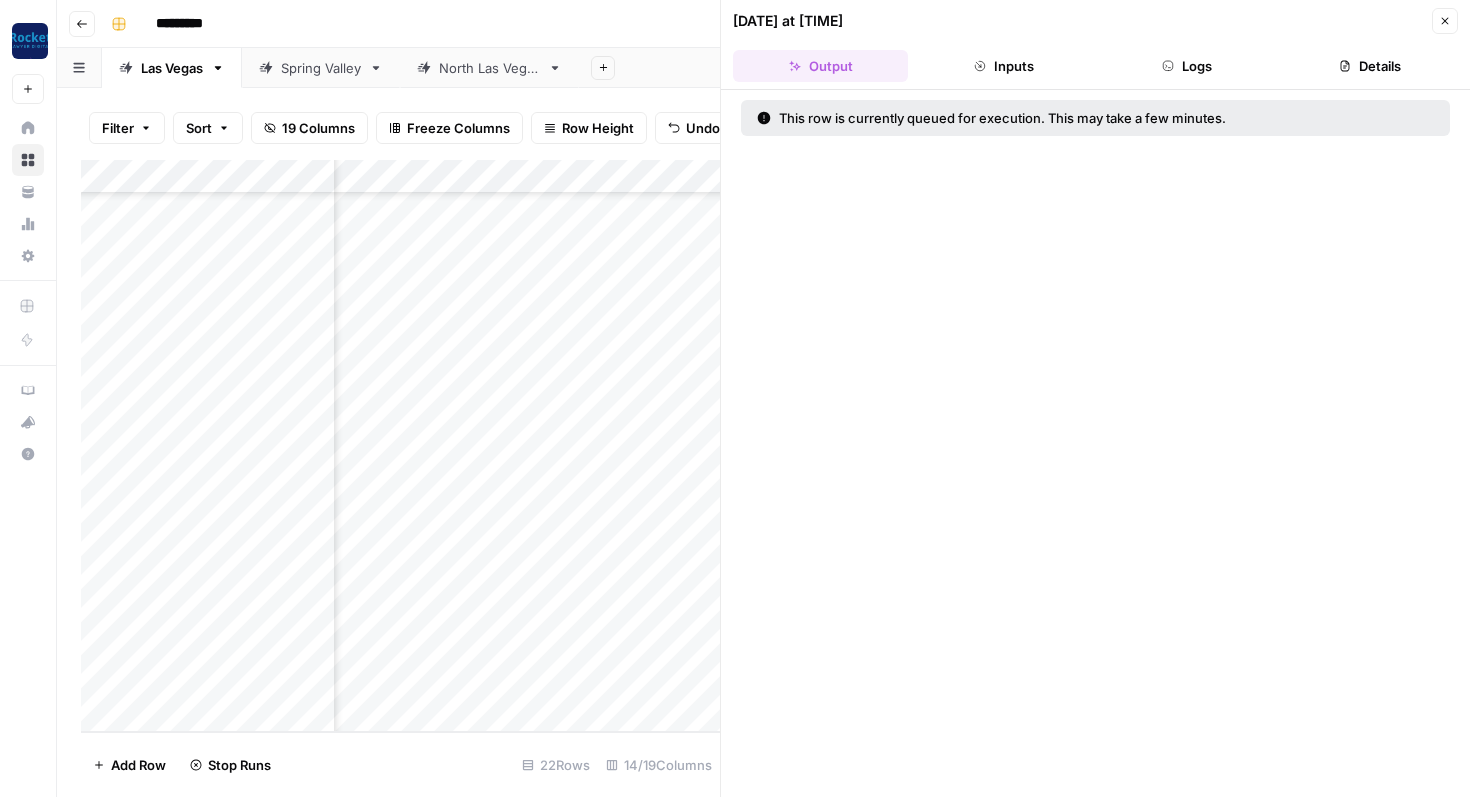 click 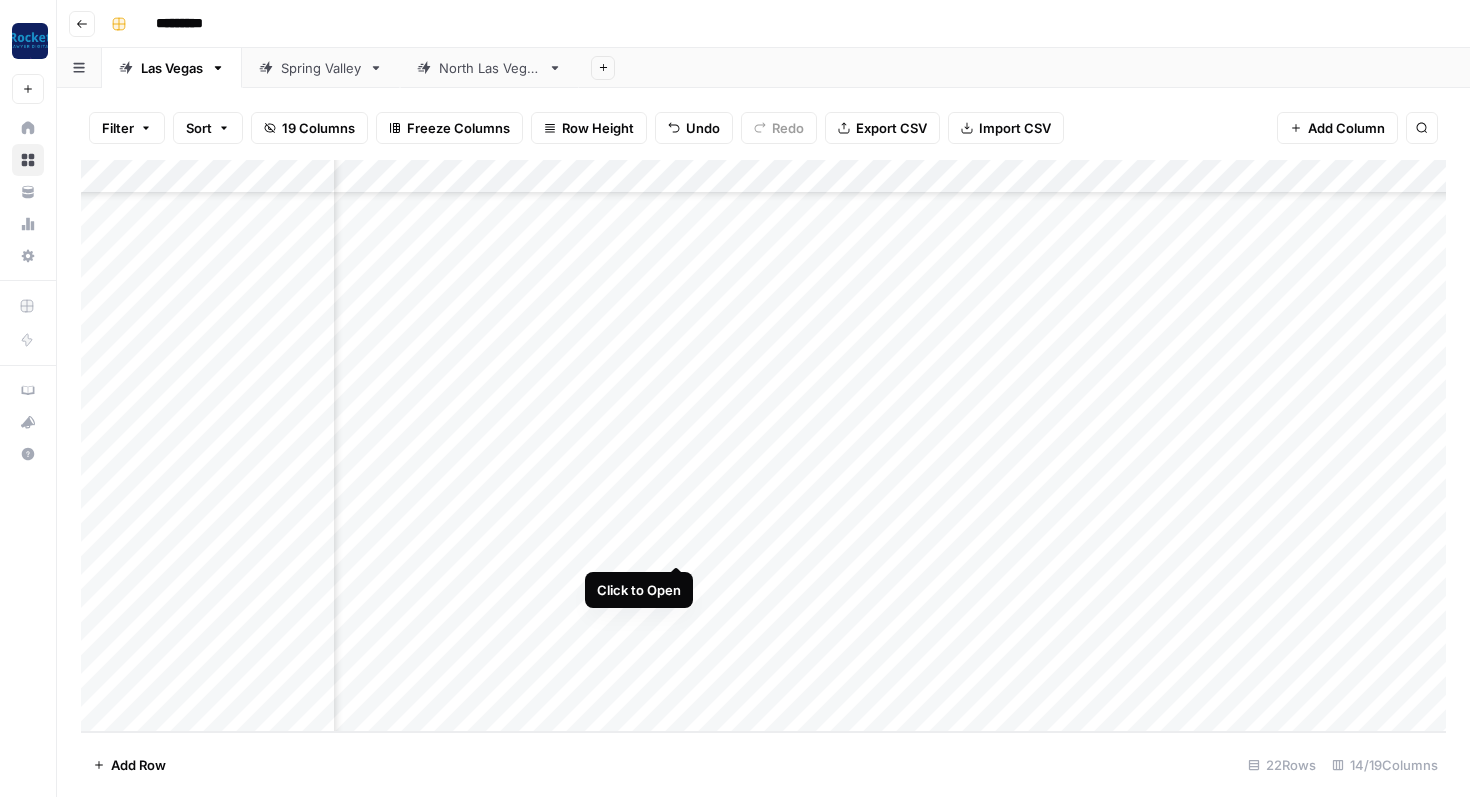 click on "Add Column" at bounding box center [763, 446] 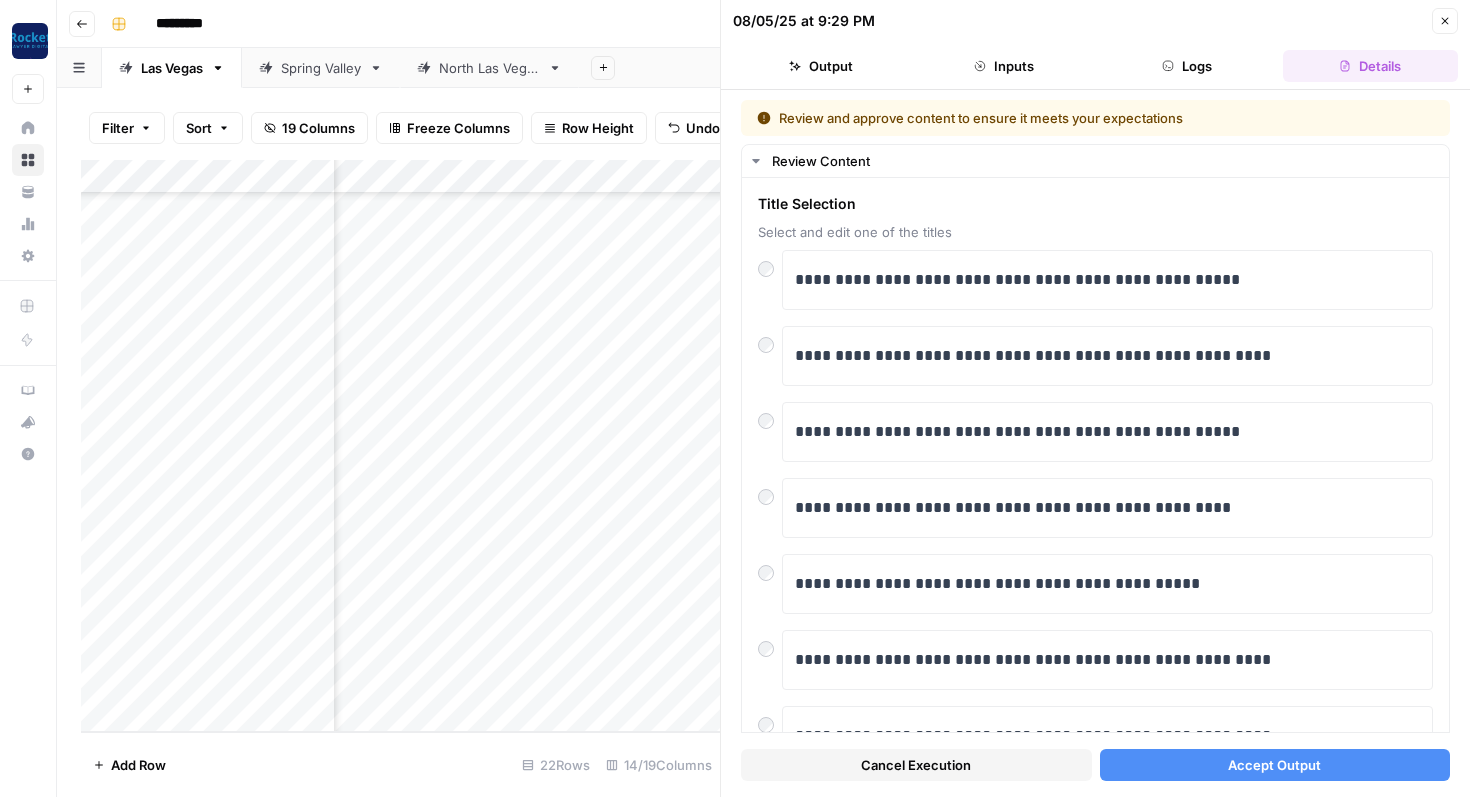 click on "Add Column" at bounding box center [400, 446] 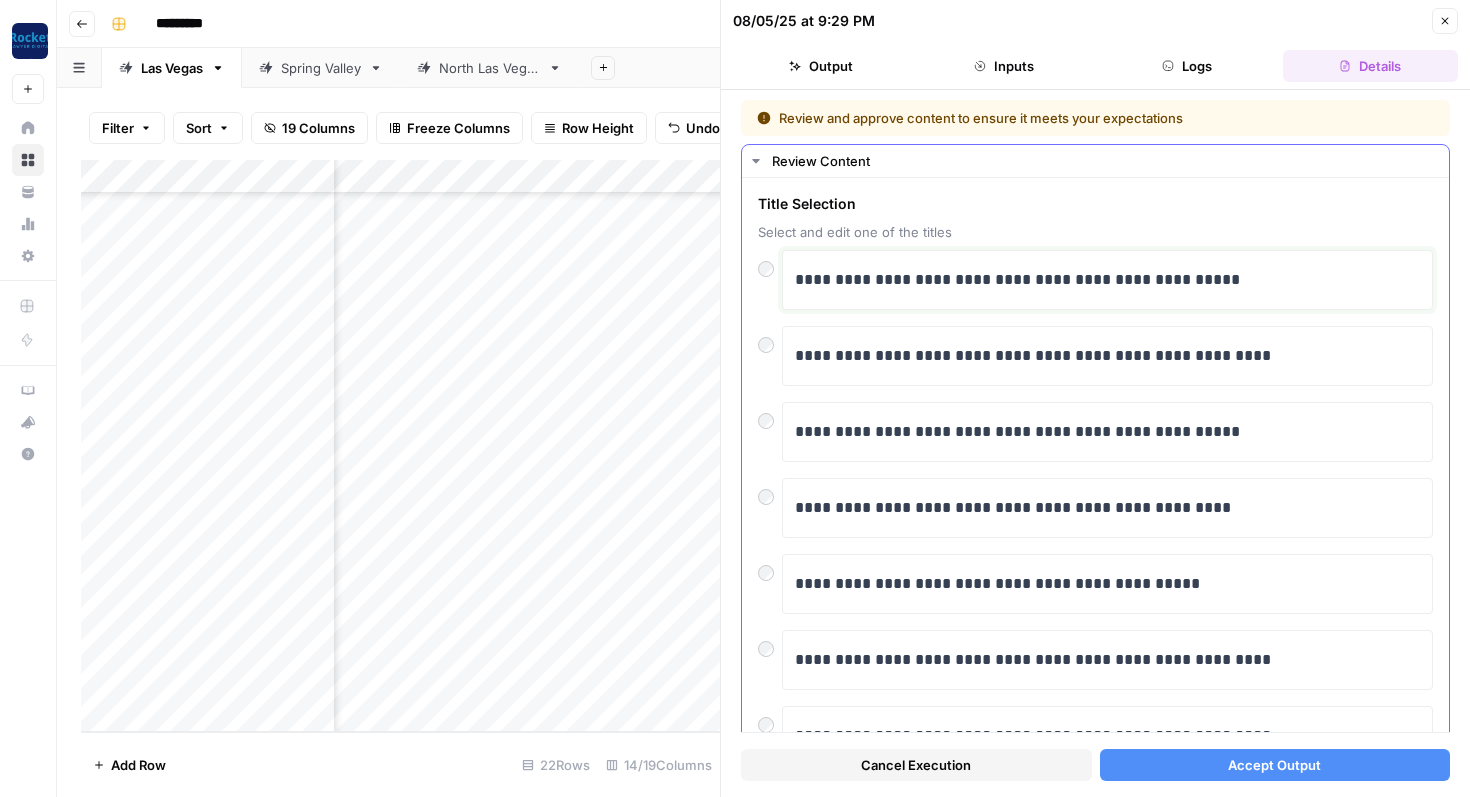 click on "**********" at bounding box center [1107, 280] 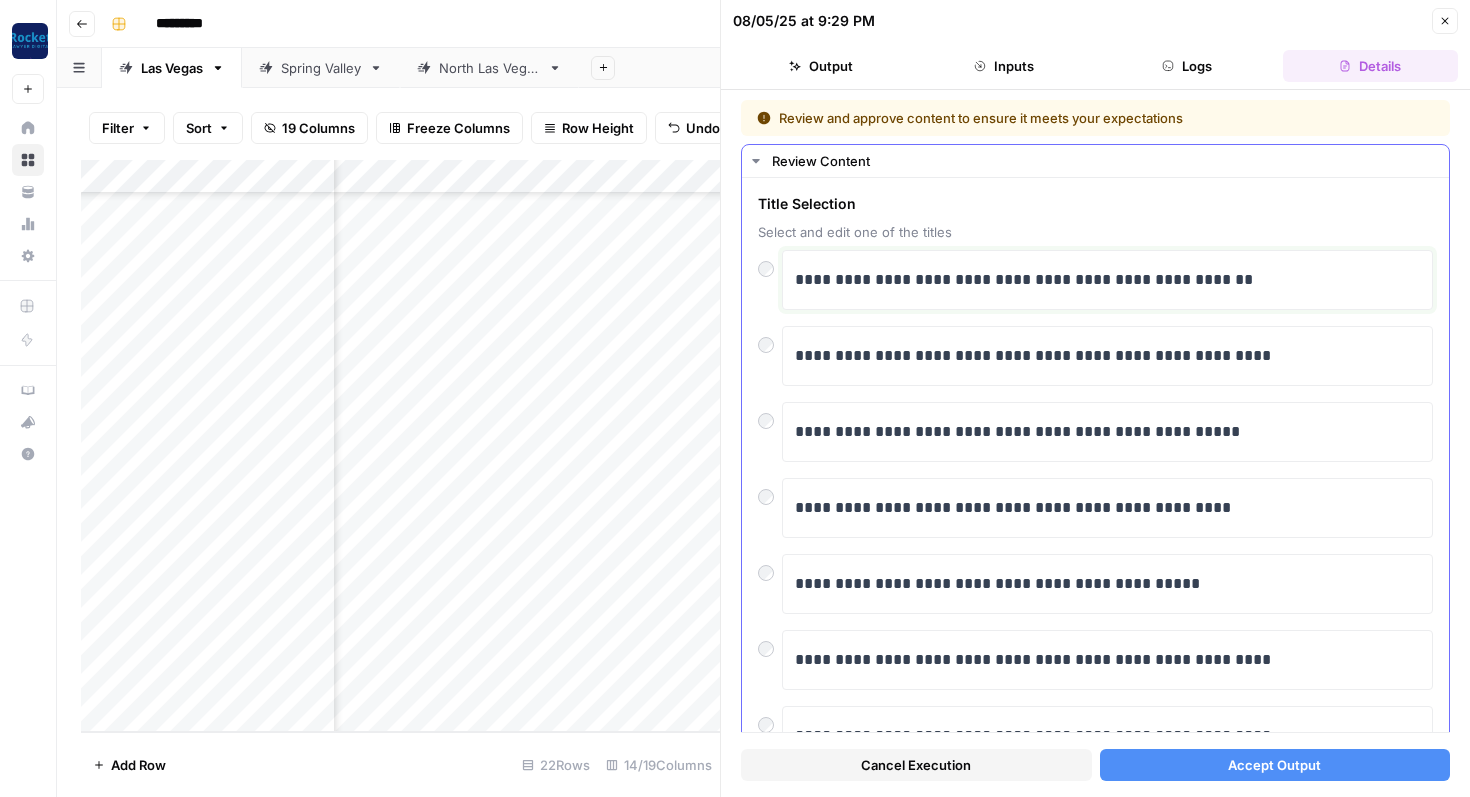 click on "**********" at bounding box center [1107, 280] 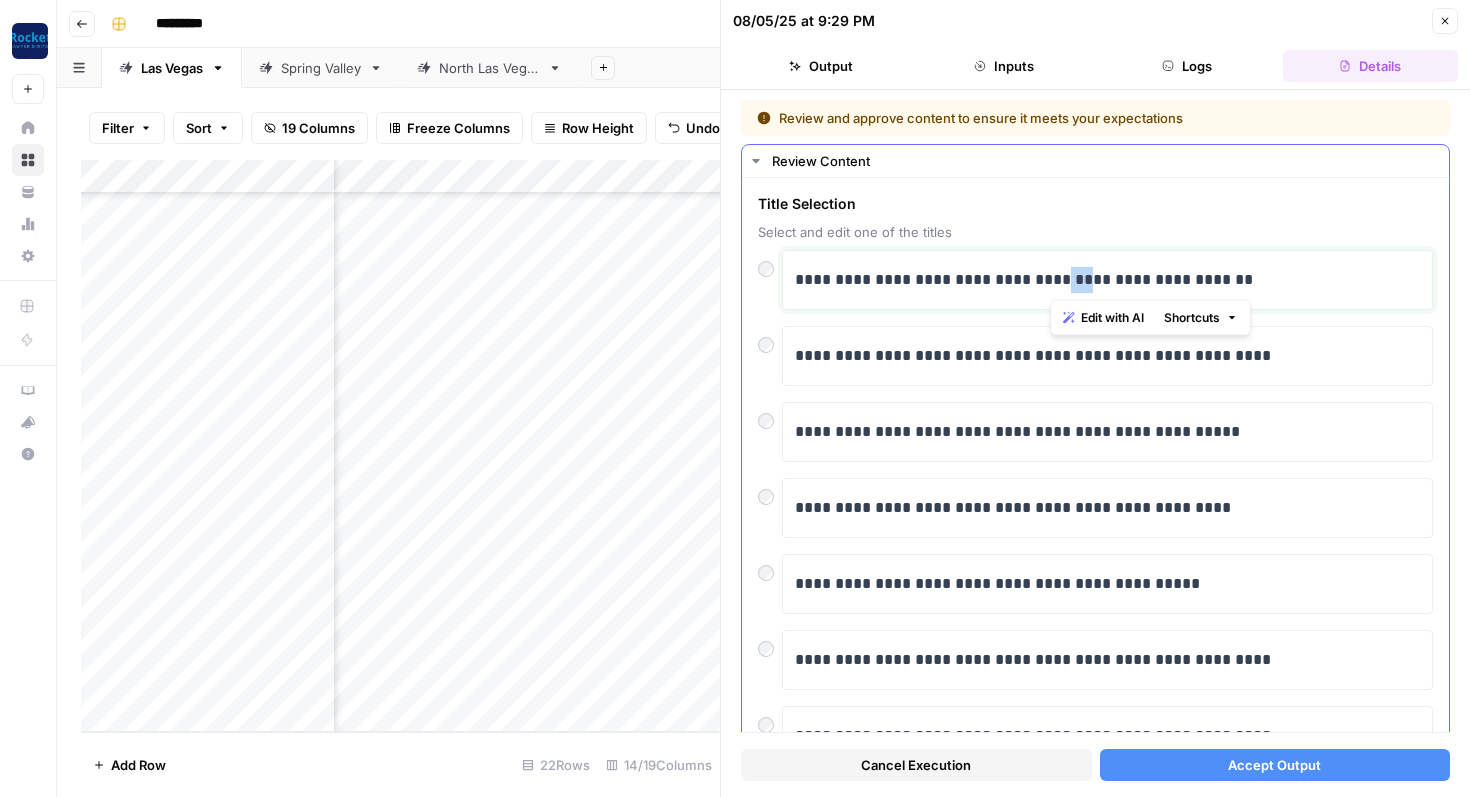 click on "**********" at bounding box center [1107, 280] 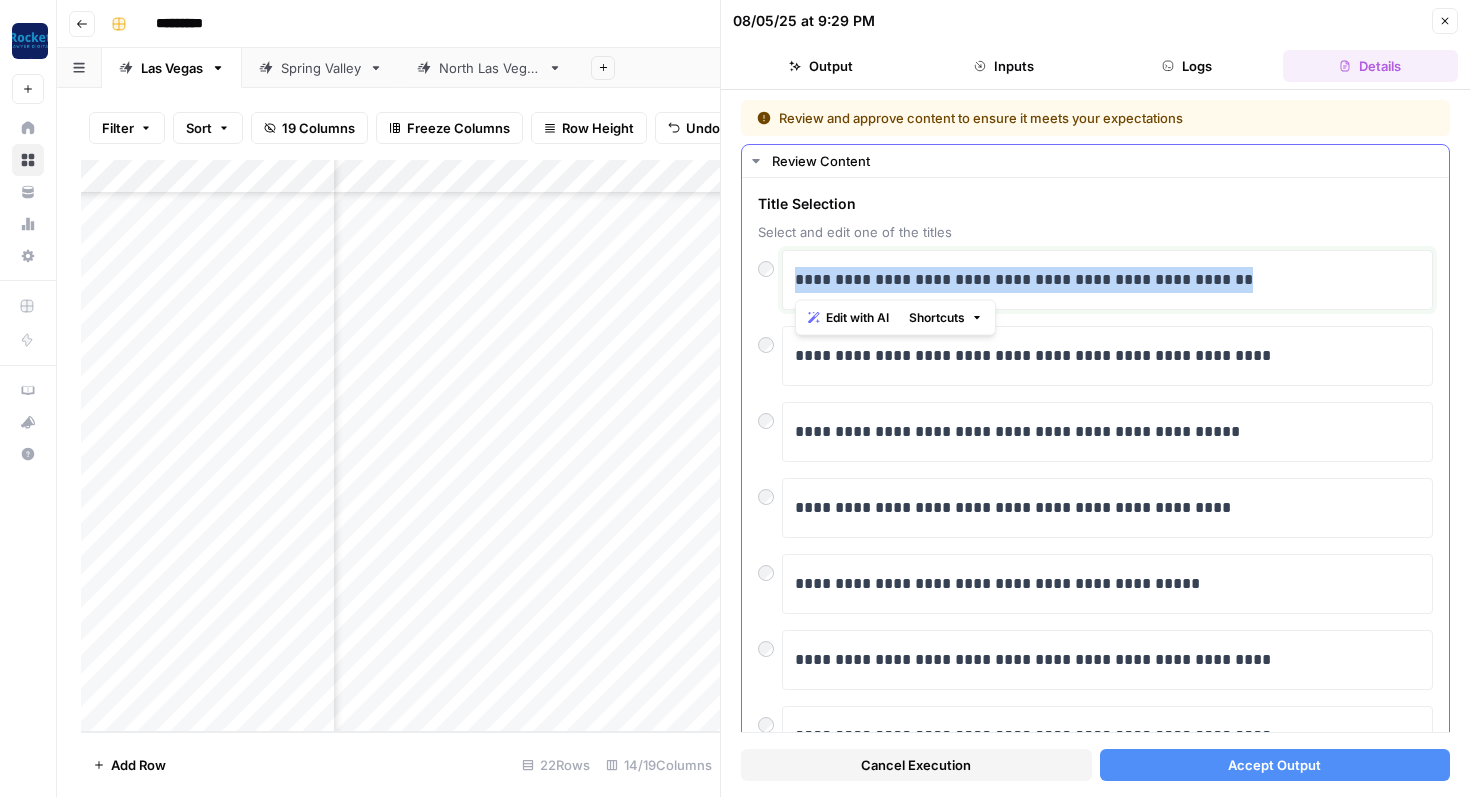 drag, startPoint x: 1056, startPoint y: 279, endPoint x: 1068, endPoint y: 279, distance: 12 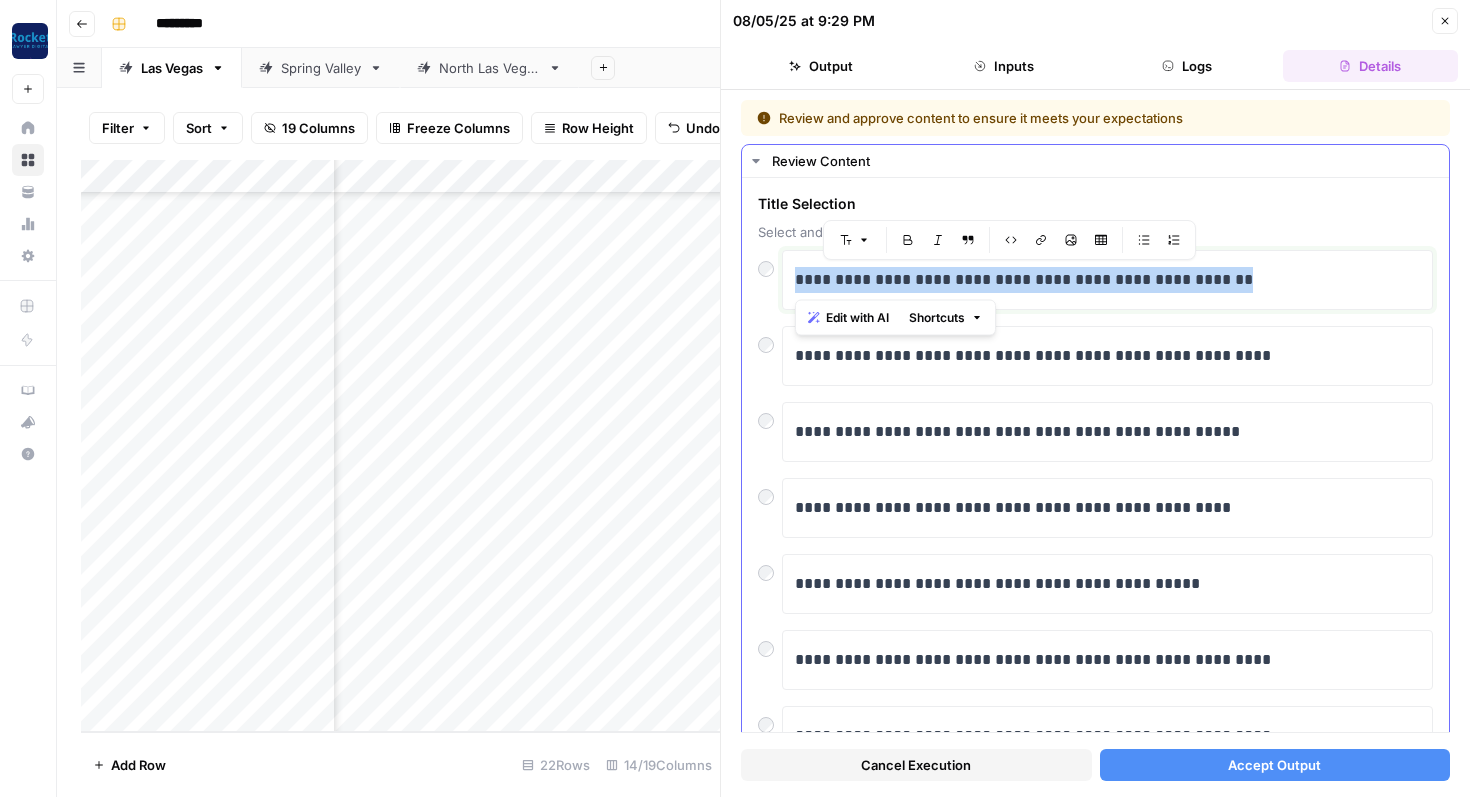 click on "**********" at bounding box center [1107, 280] 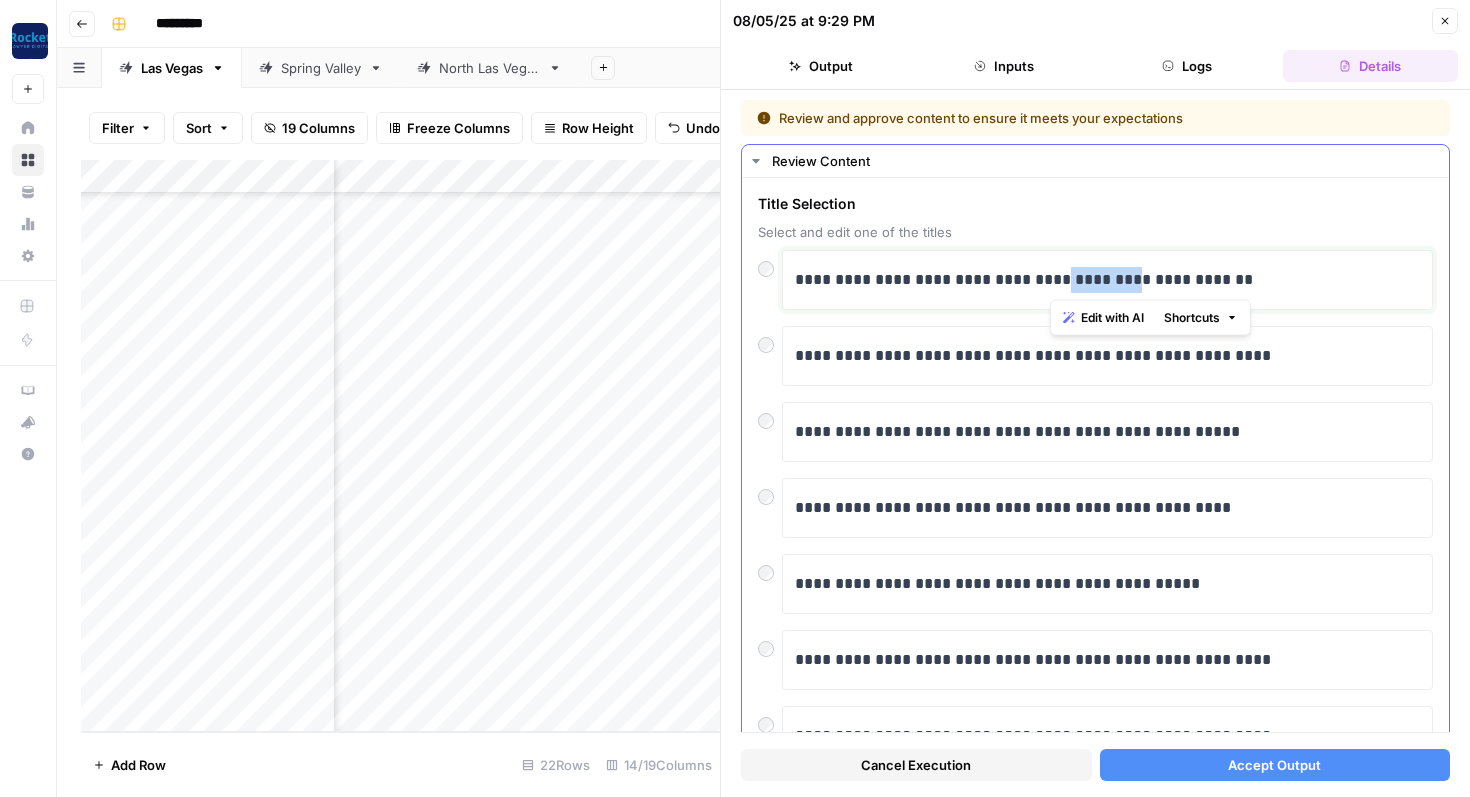 drag, startPoint x: 1084, startPoint y: 279, endPoint x: 1065, endPoint y: 279, distance: 19 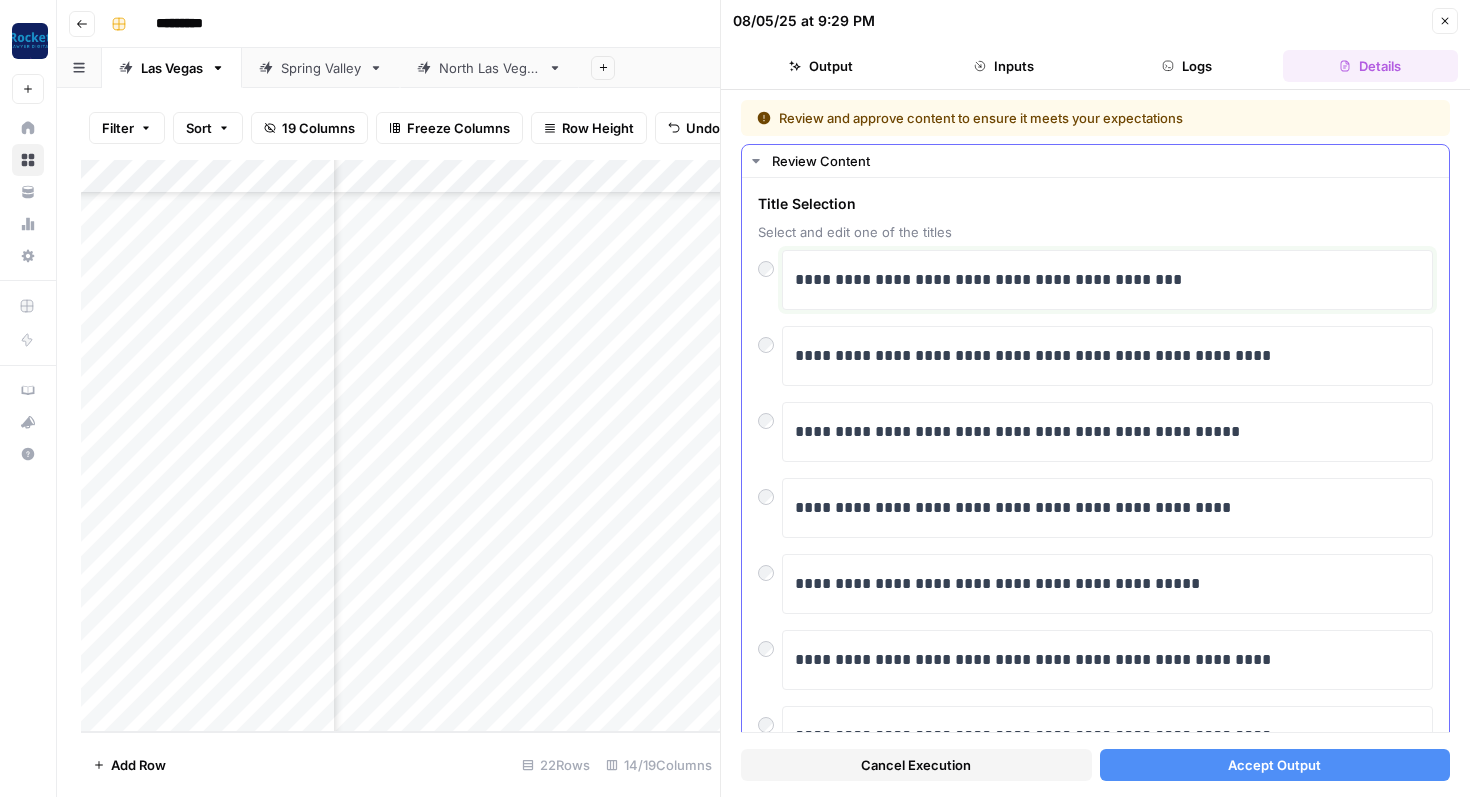 type 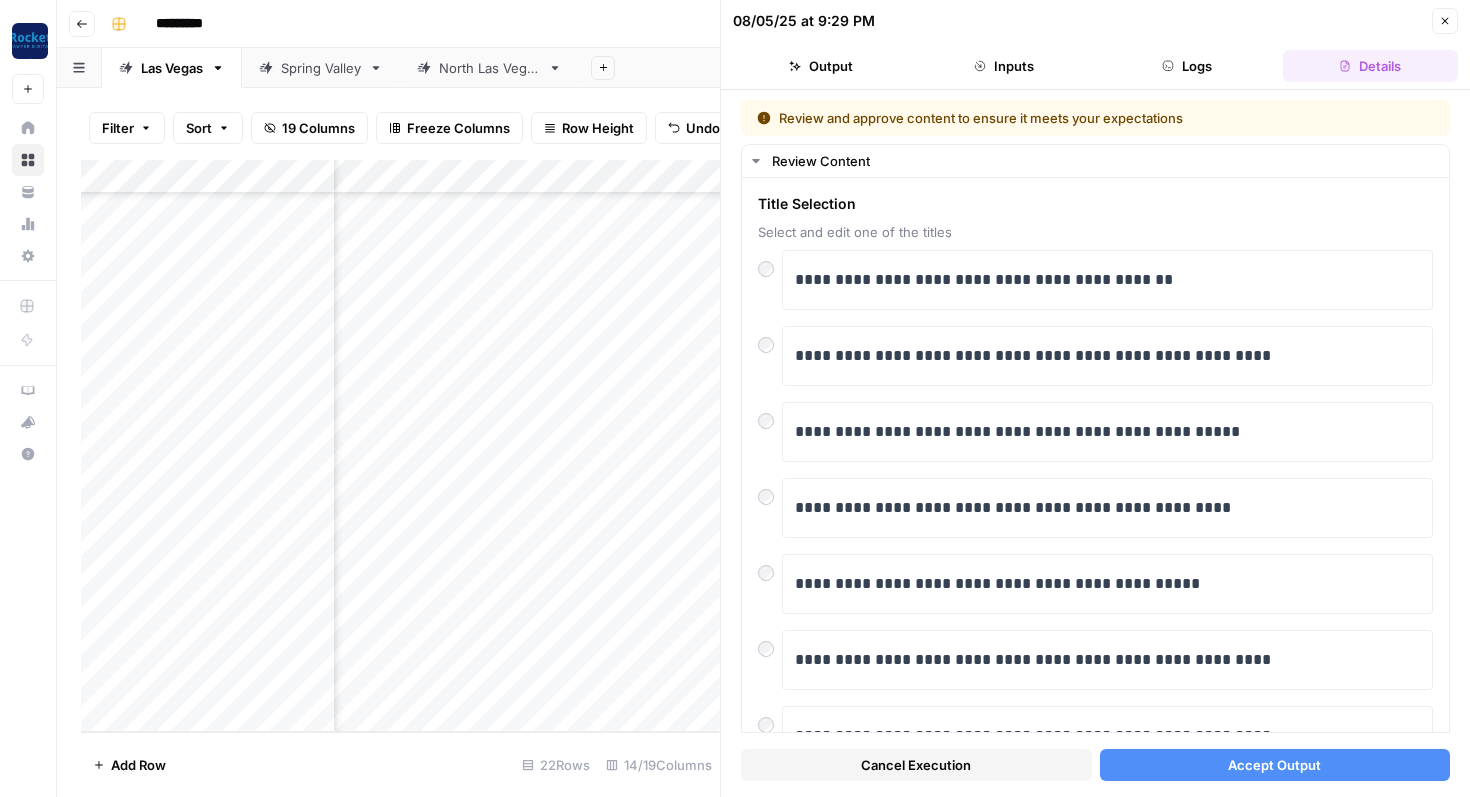 click on "Accept Output" at bounding box center (1275, 765) 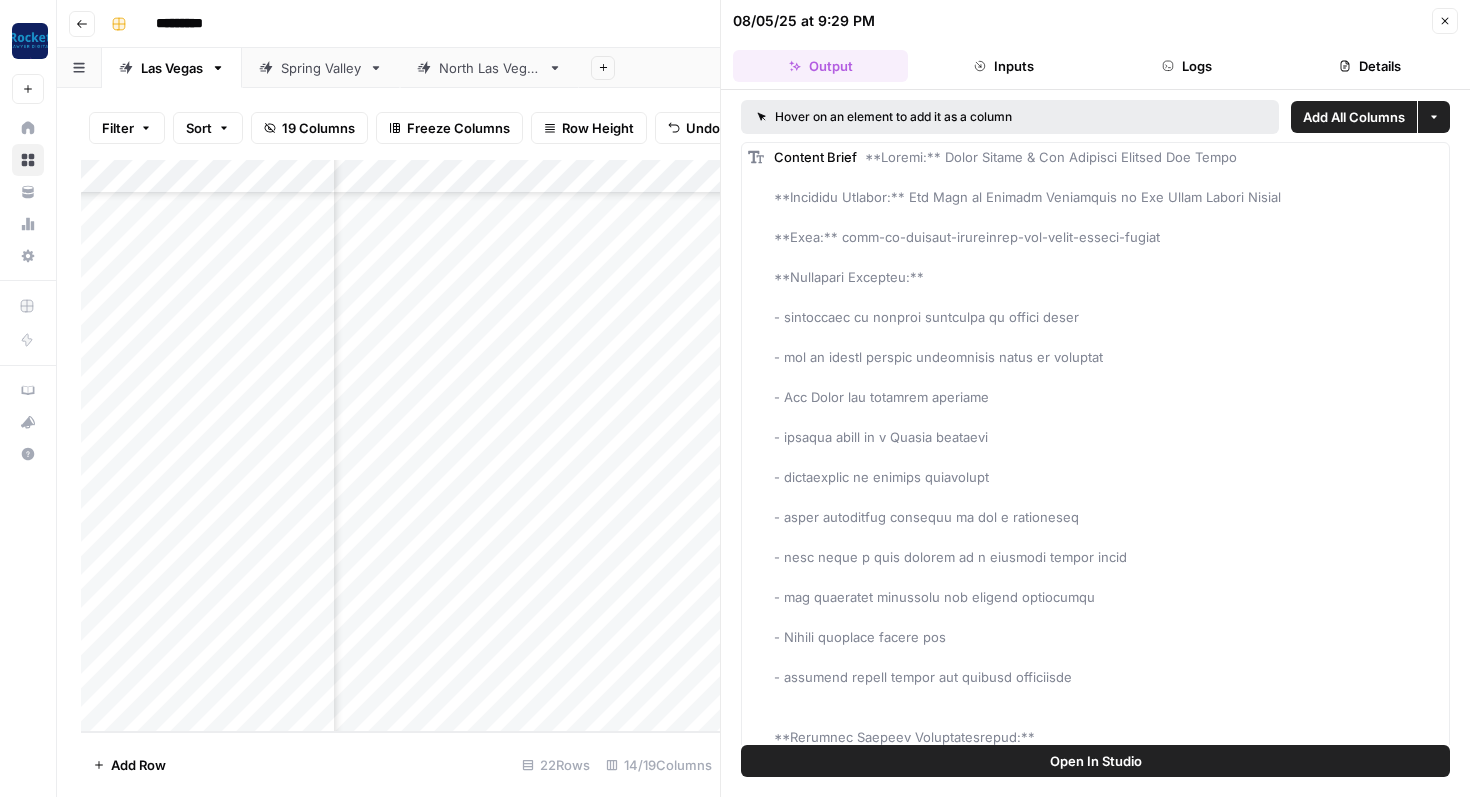 click 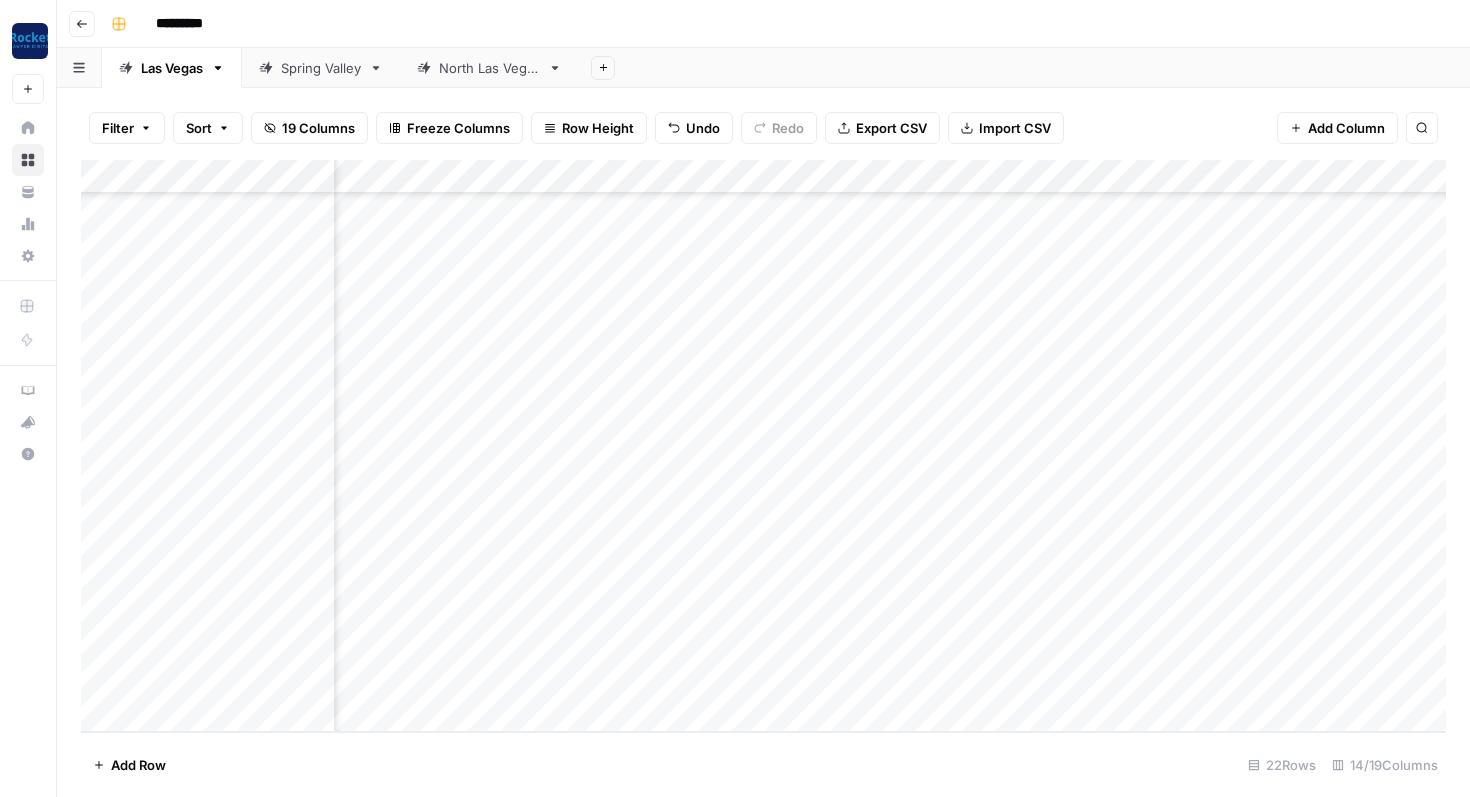 scroll, scrollTop: 242, scrollLeft: 1033, axis: both 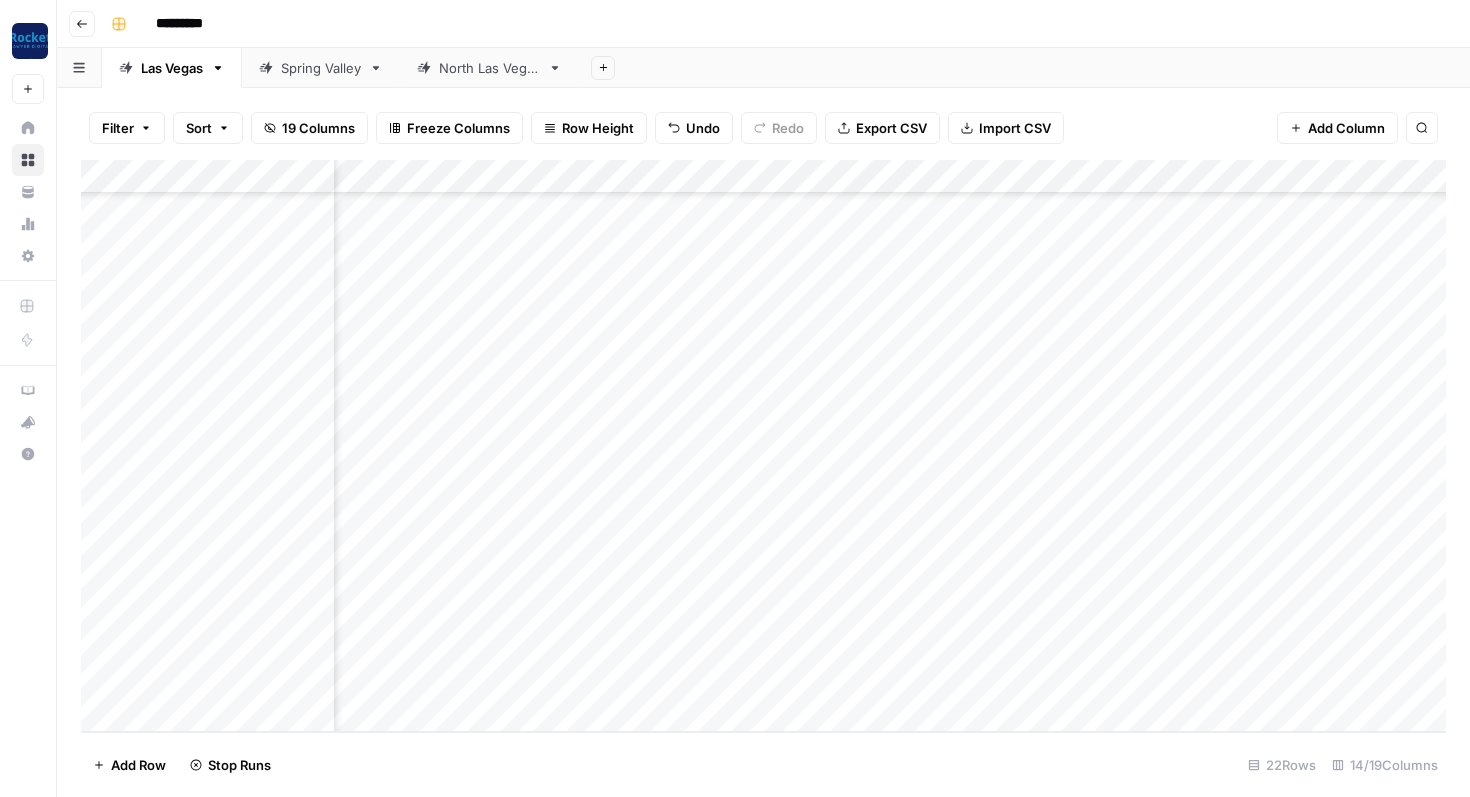 click on "Add Column" at bounding box center [763, 446] 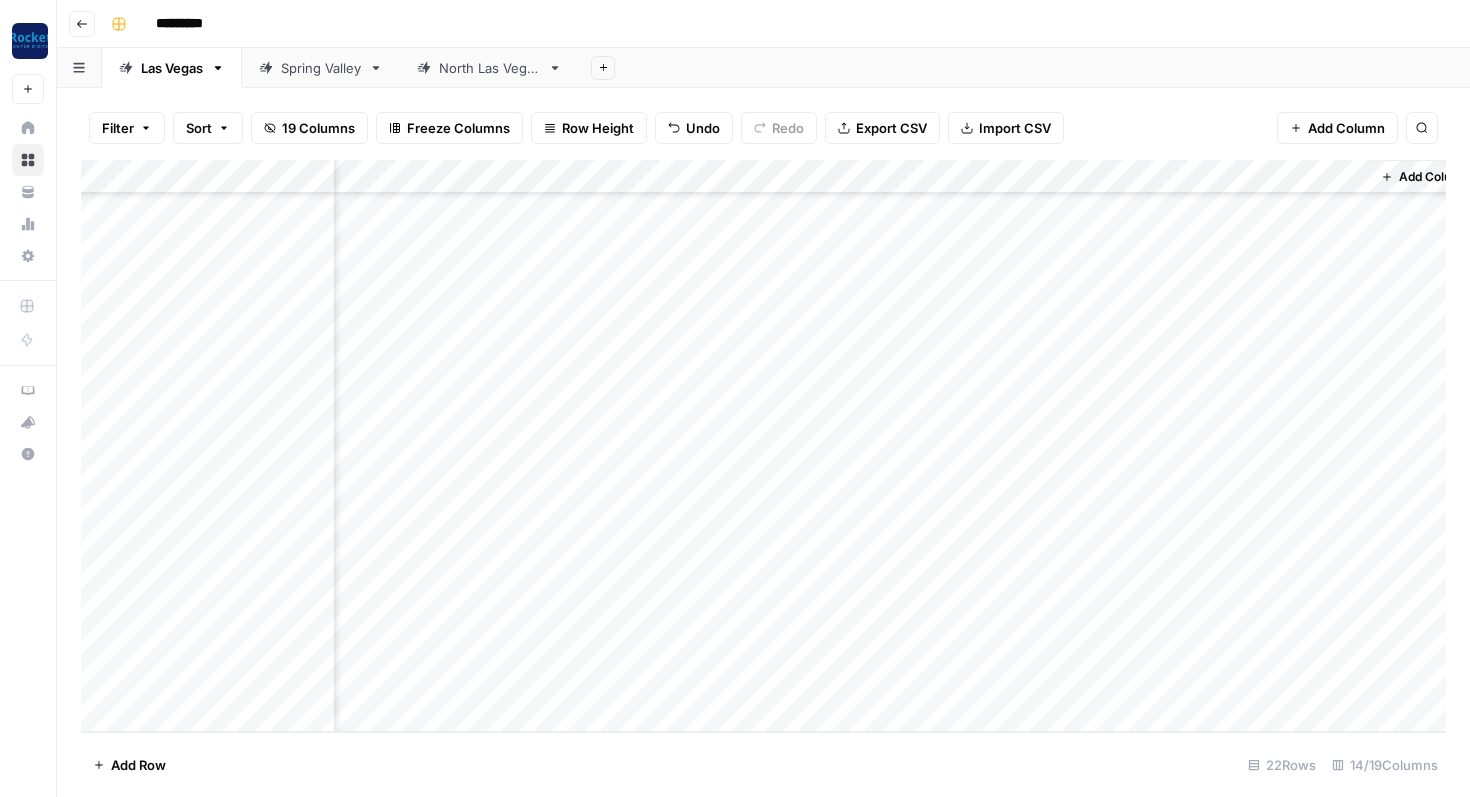 scroll, scrollTop: 242, scrollLeft: 1228, axis: both 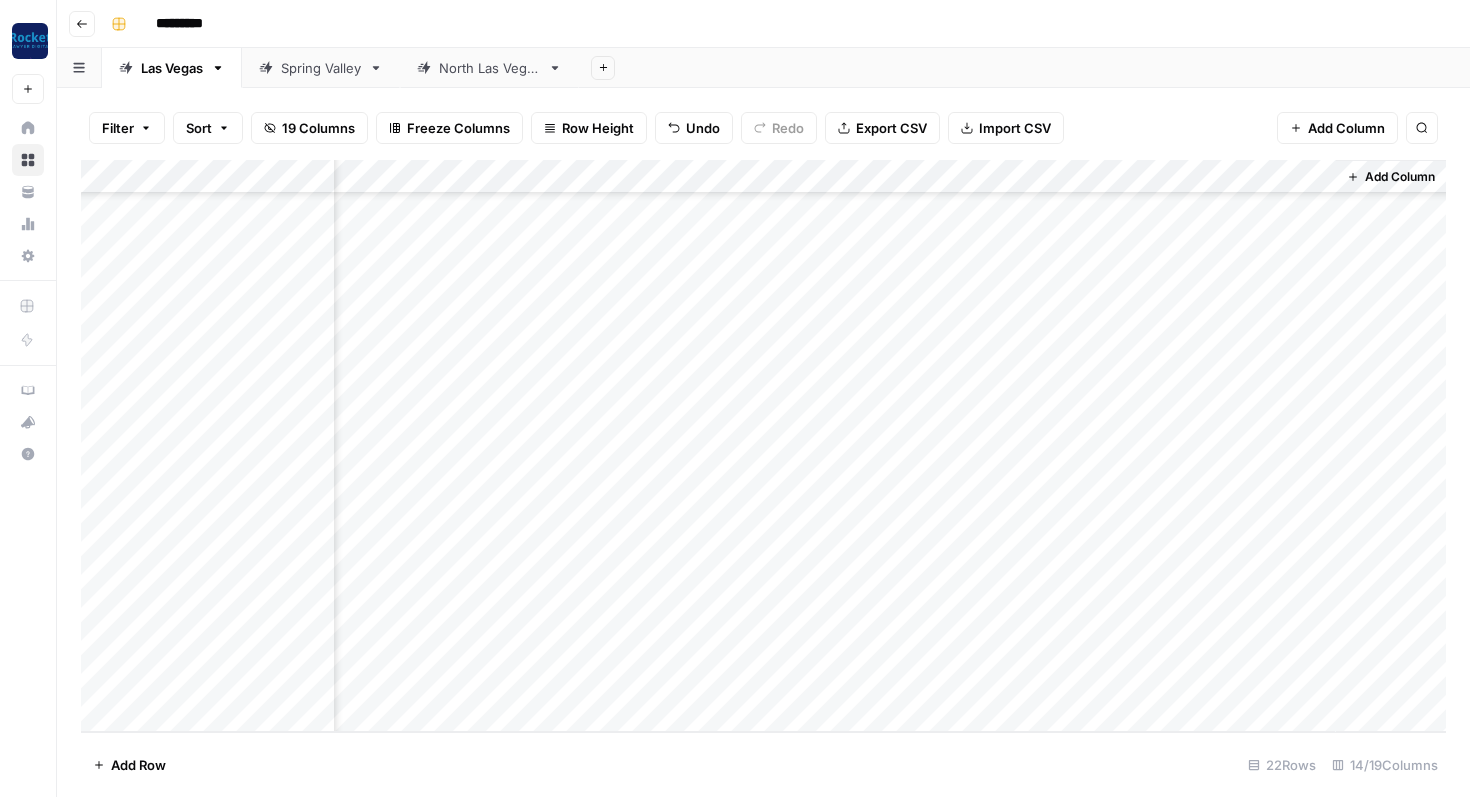 click on "Add Column" at bounding box center [763, 446] 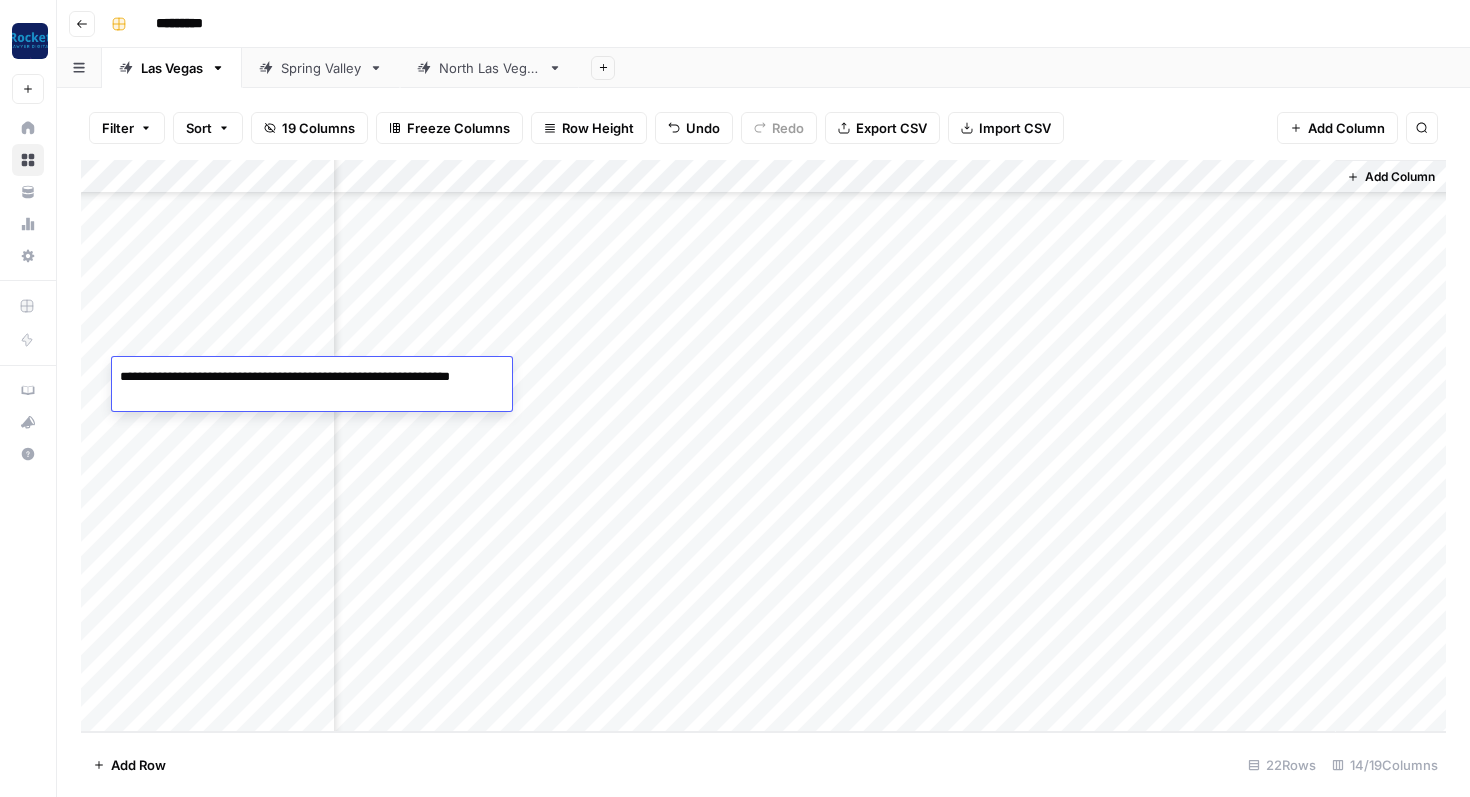 click on "**********" at bounding box center [312, 387] 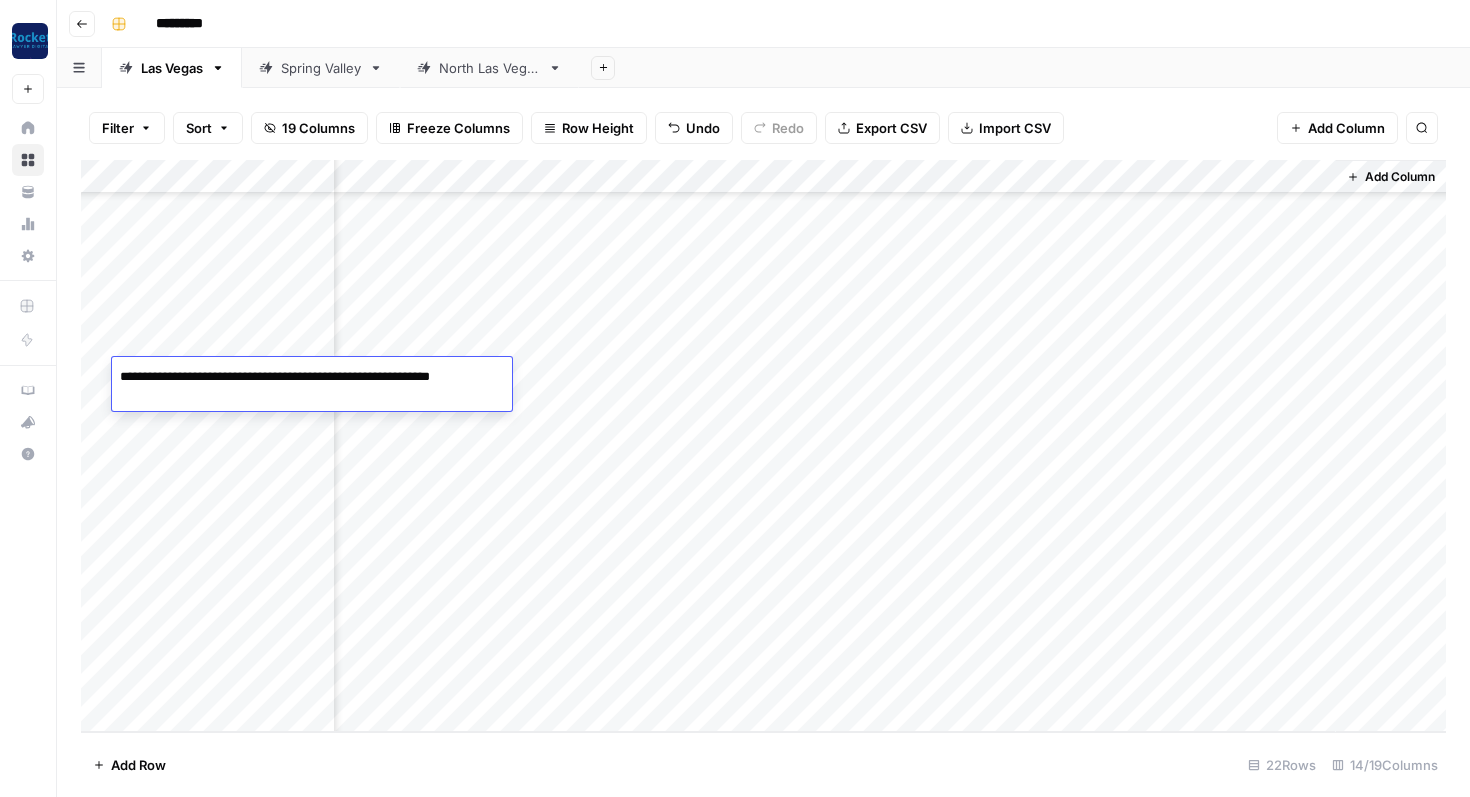 click on "Add Column" at bounding box center [763, 446] 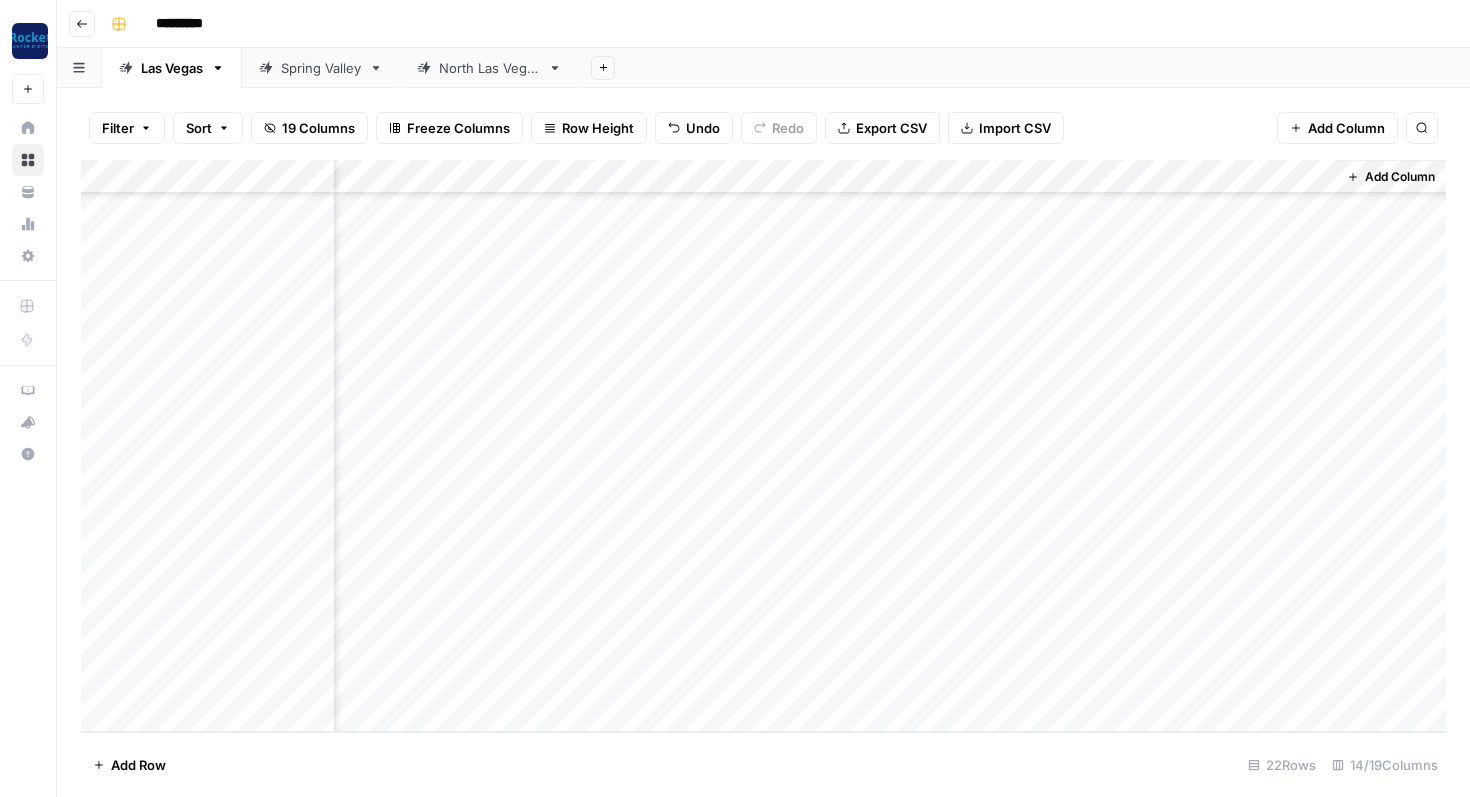 click on "Add Column" at bounding box center (763, 446) 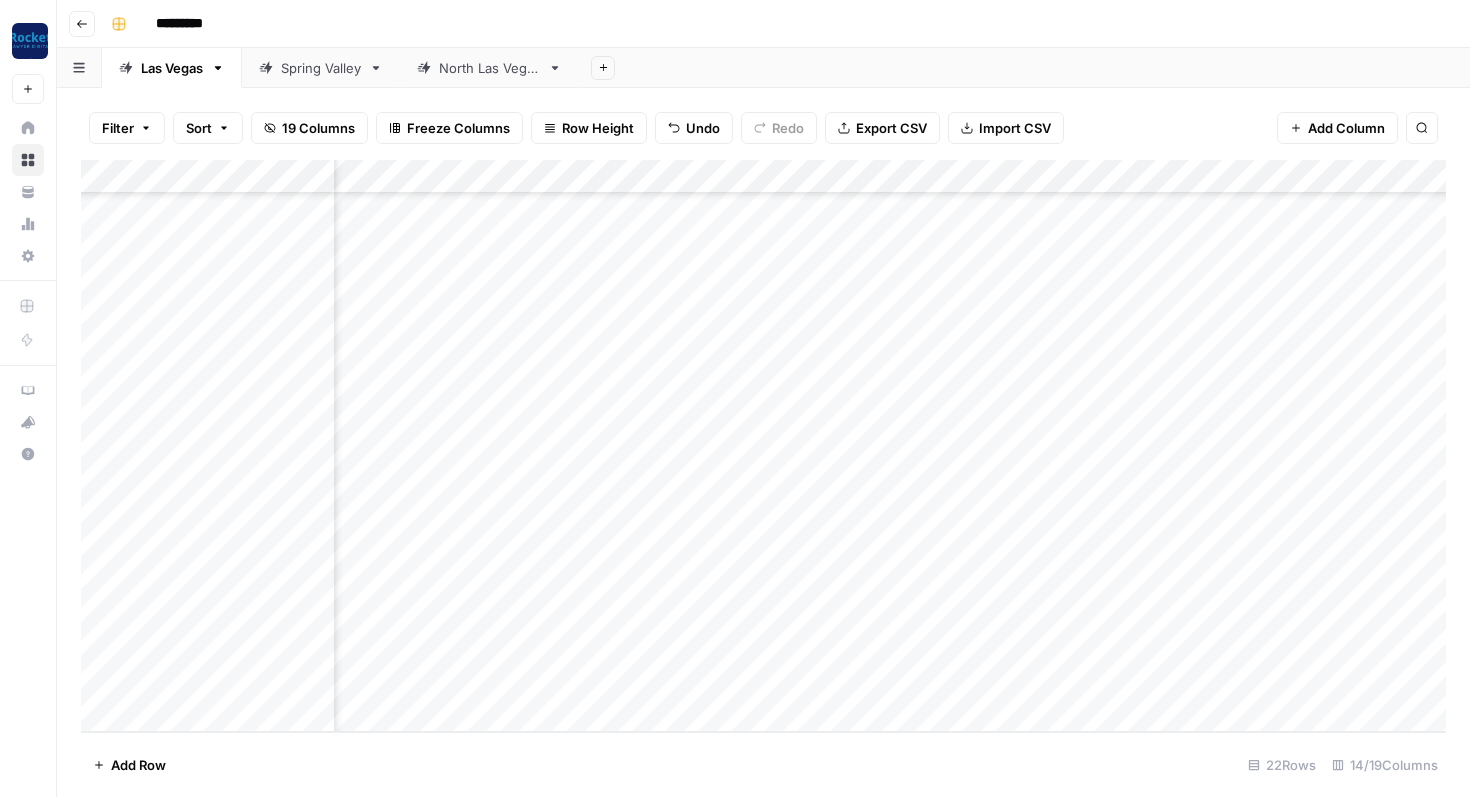 scroll, scrollTop: 242, scrollLeft: 345, axis: both 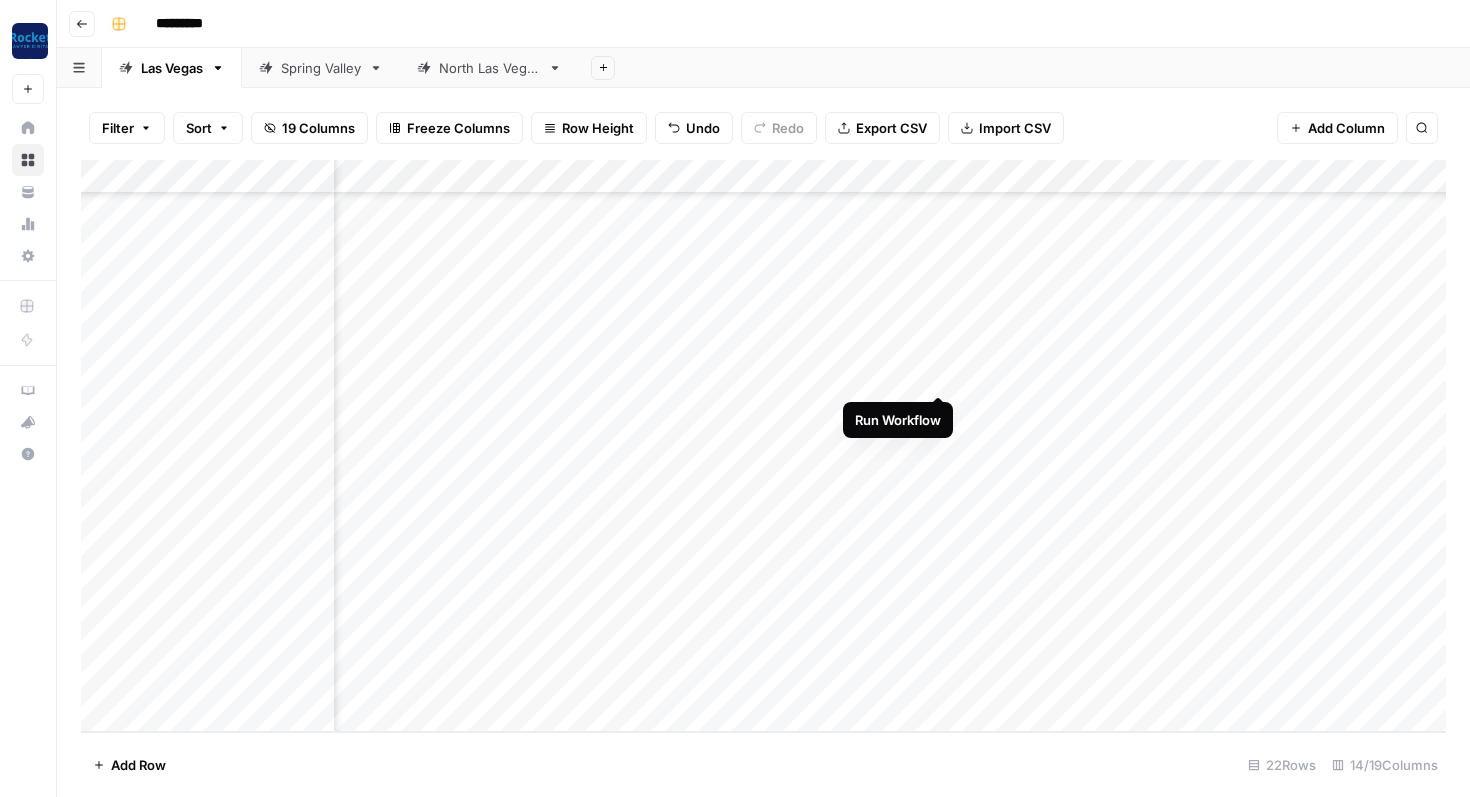 click on "Add Column" at bounding box center (763, 446) 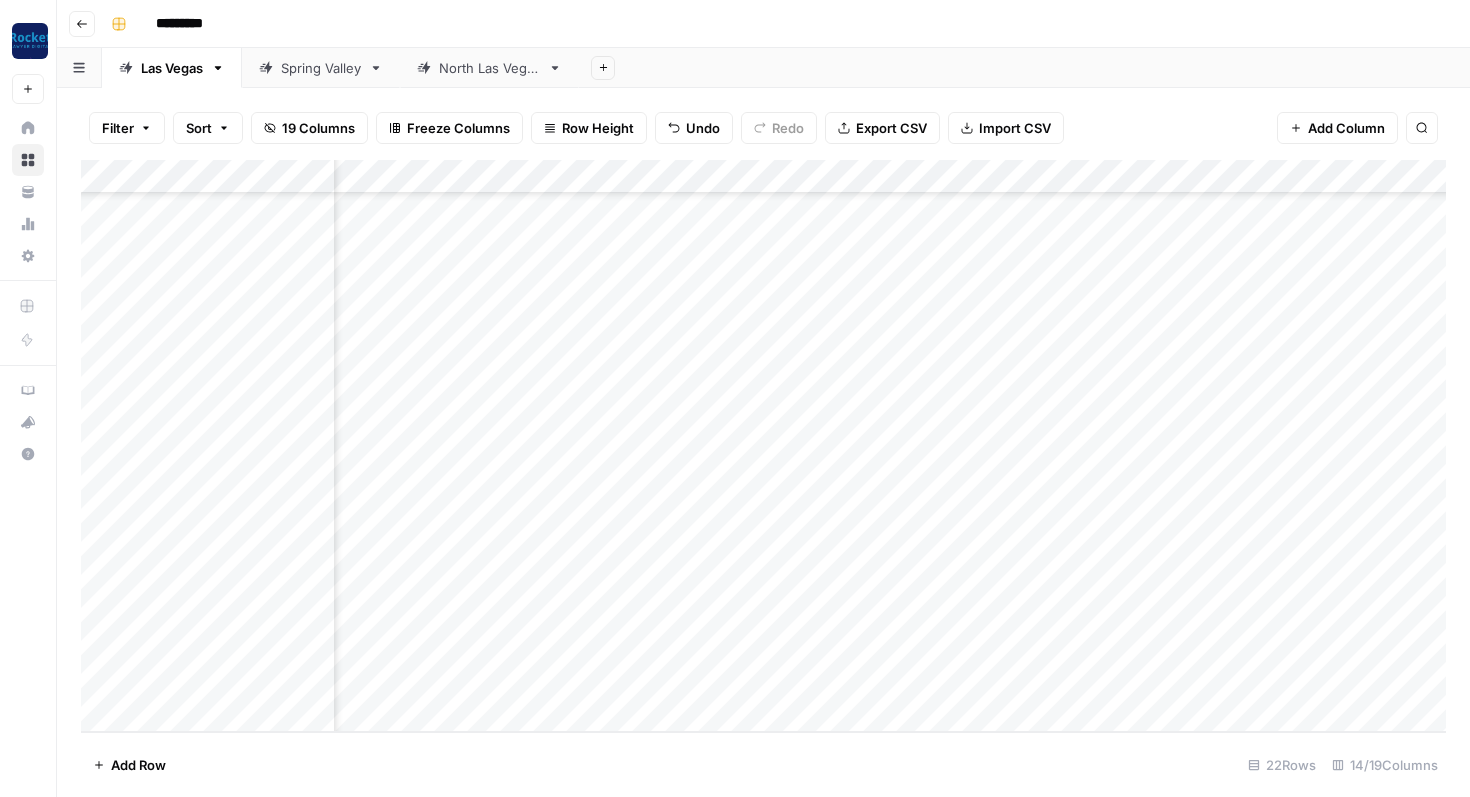 scroll, scrollTop: 242, scrollLeft: 1228, axis: both 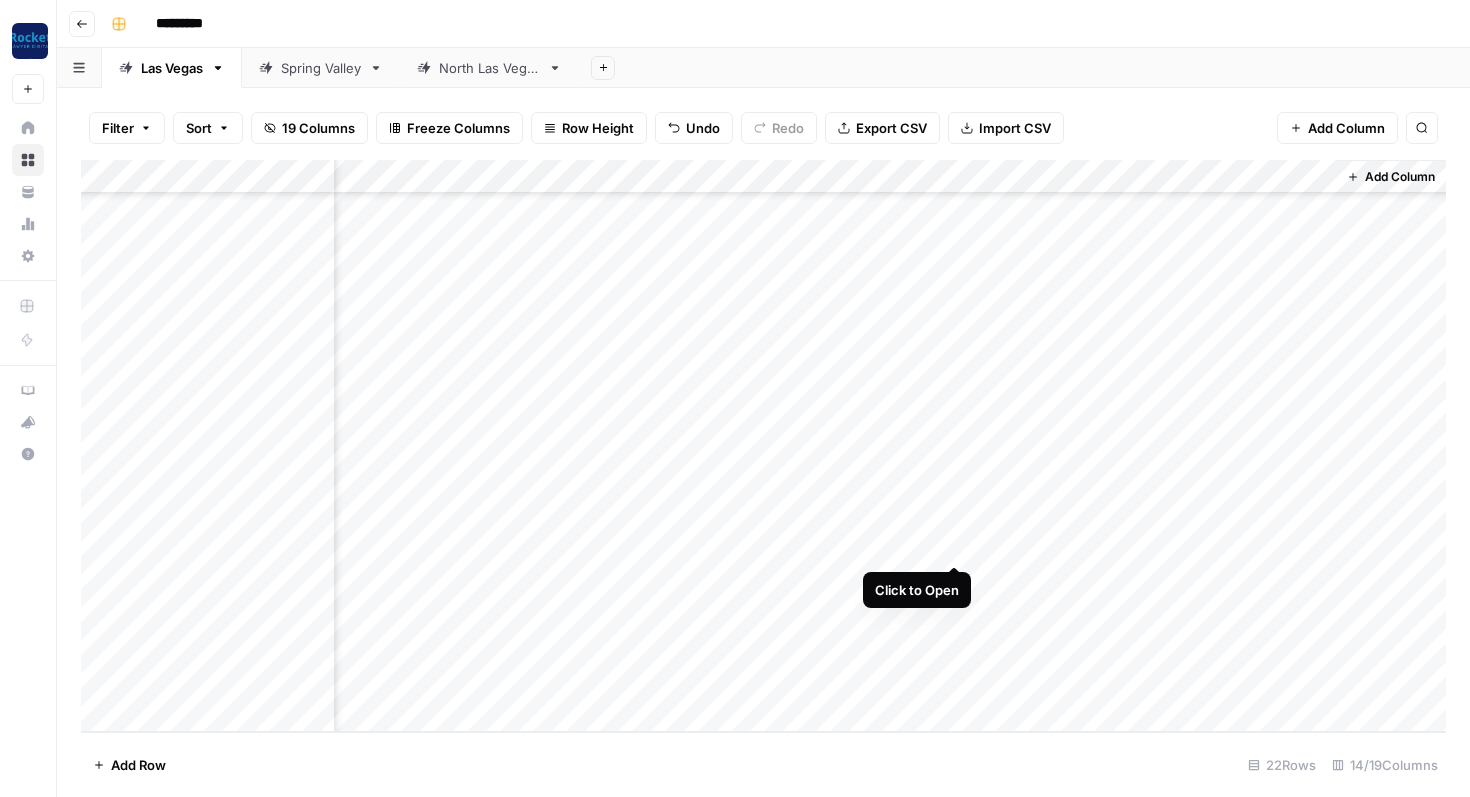 click on "Add Column" at bounding box center [763, 446] 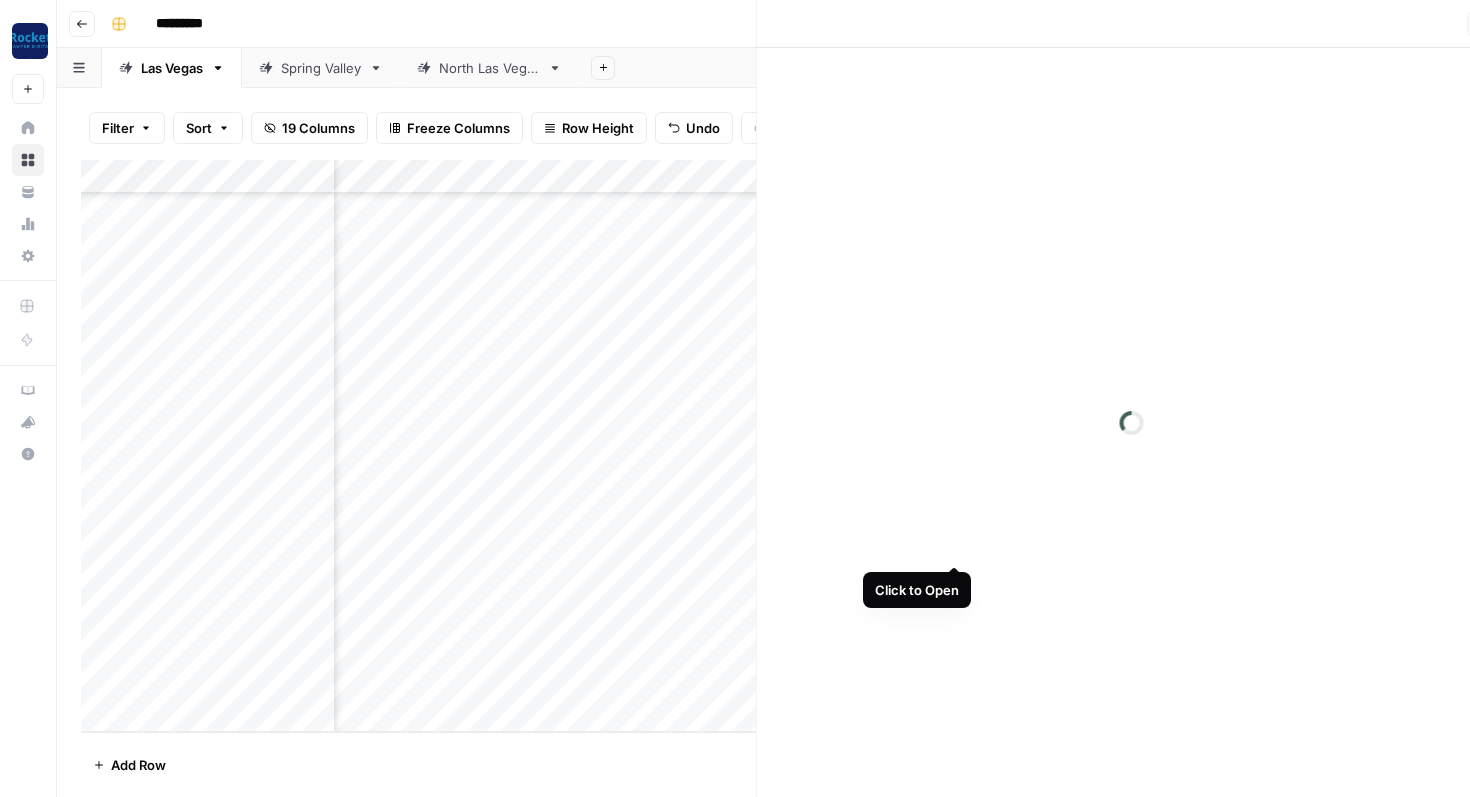 scroll, scrollTop: 242, scrollLeft: 1216, axis: both 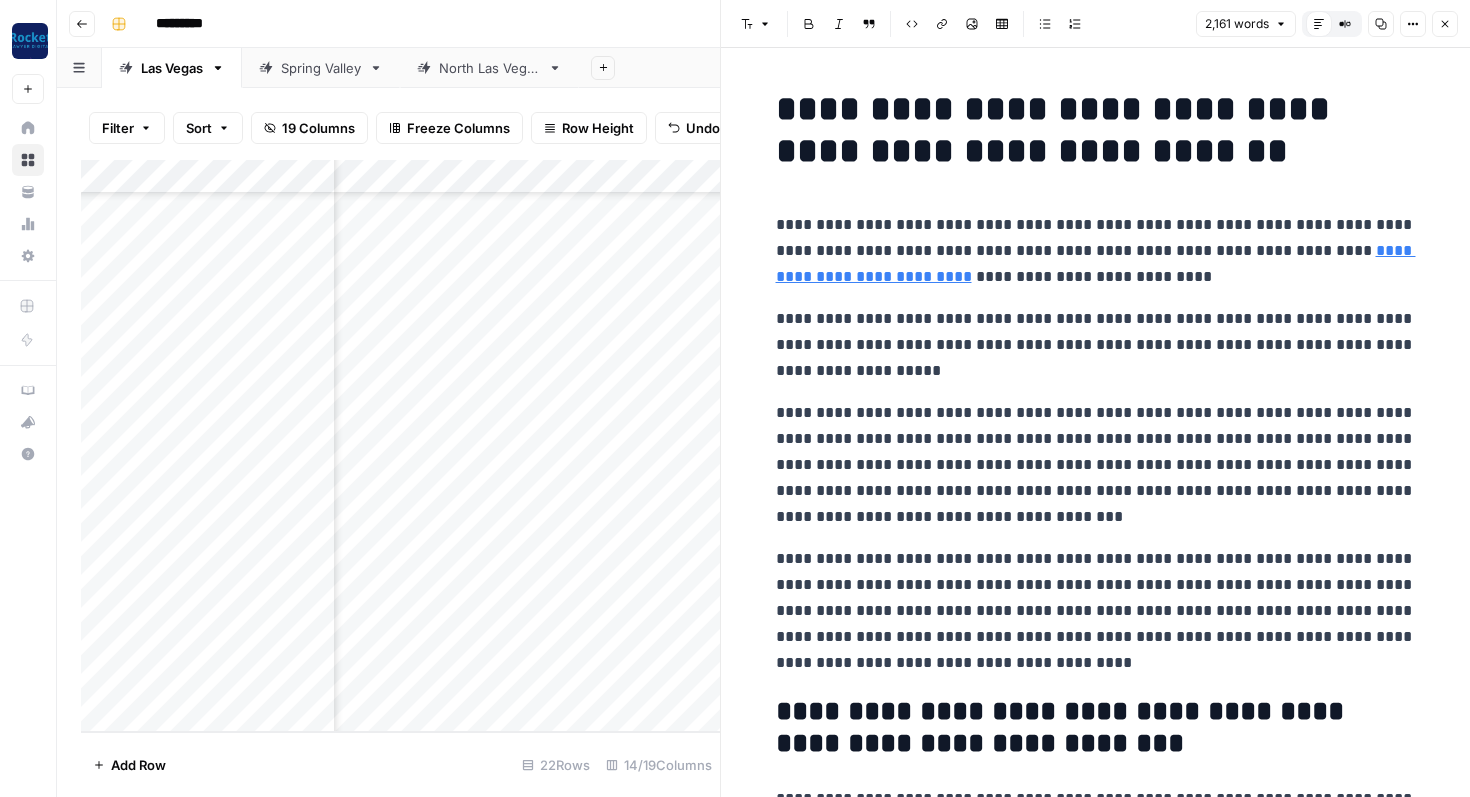 click on "**********" at bounding box center [1096, 345] 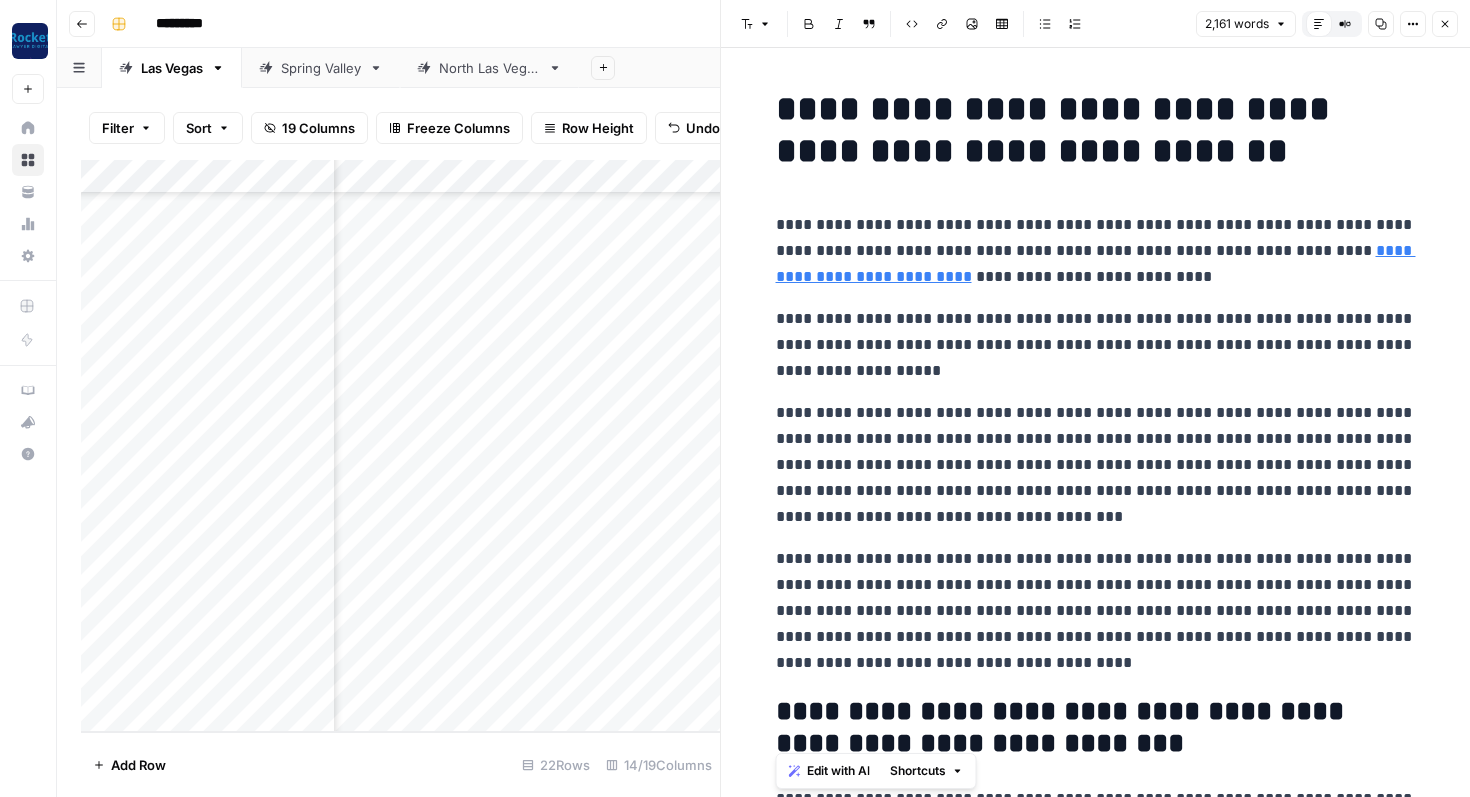 copy on "**********" 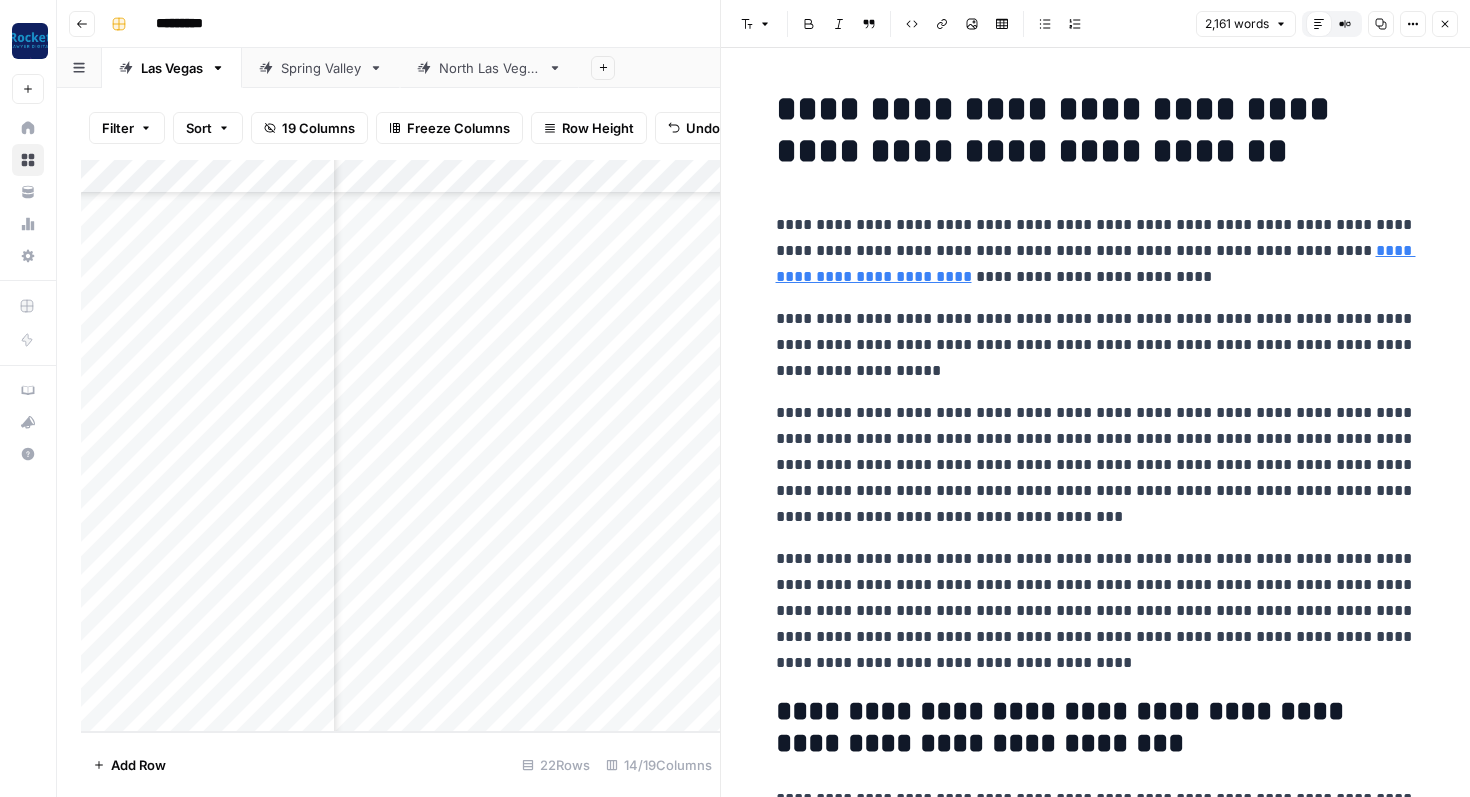 click on "**********" at bounding box center (1096, 345) 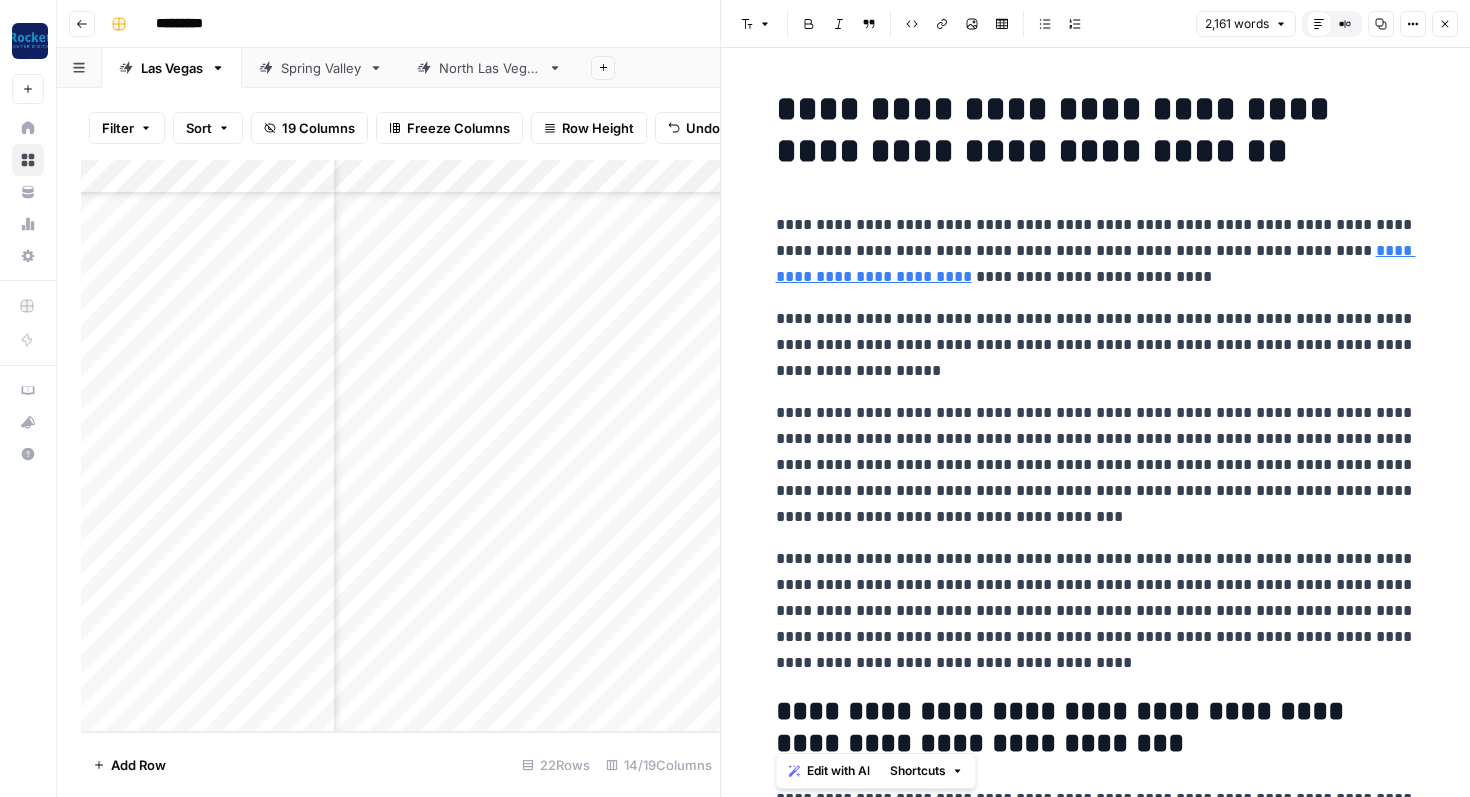 copy on "**********" 